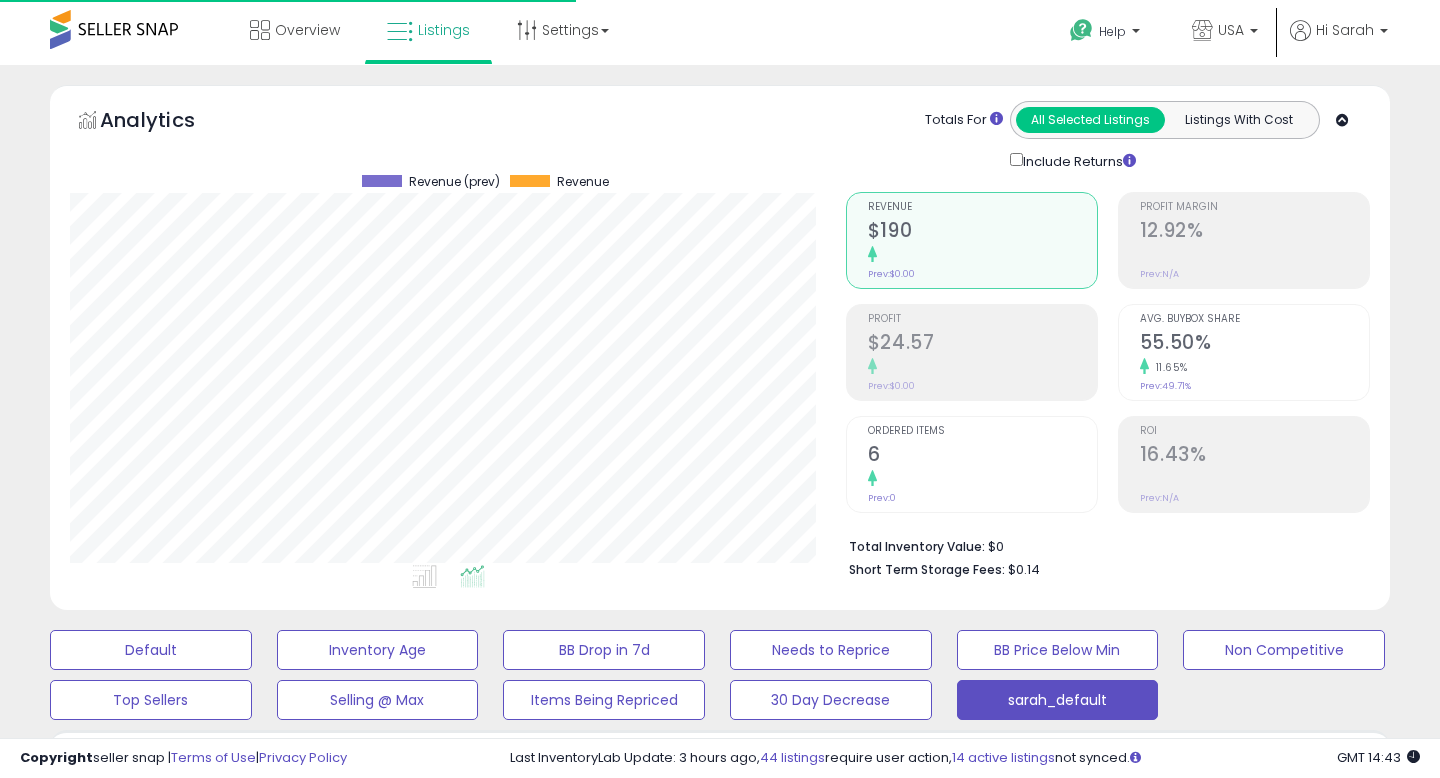 scroll, scrollTop: 0, scrollLeft: 0, axis: both 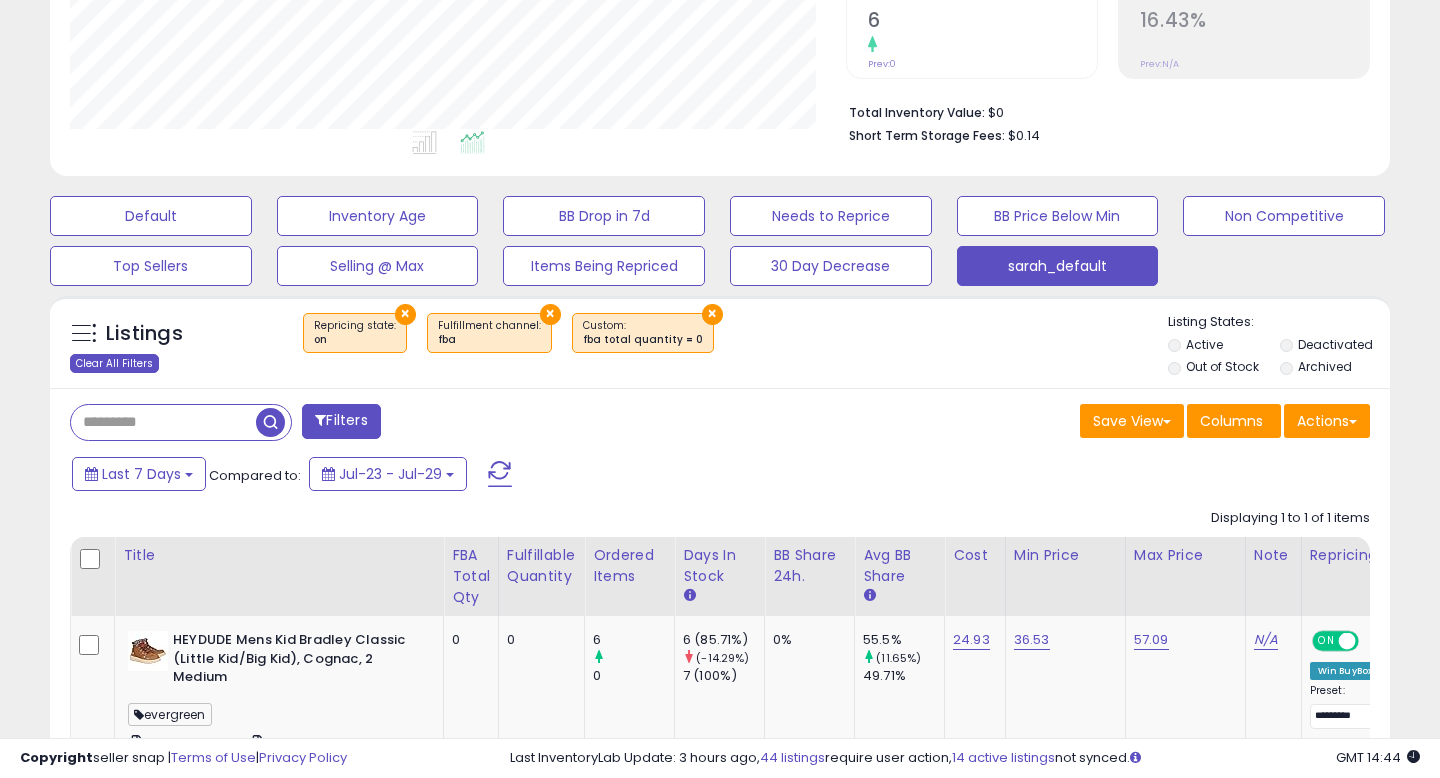 click on "Clear All Filters" at bounding box center (114, 363) 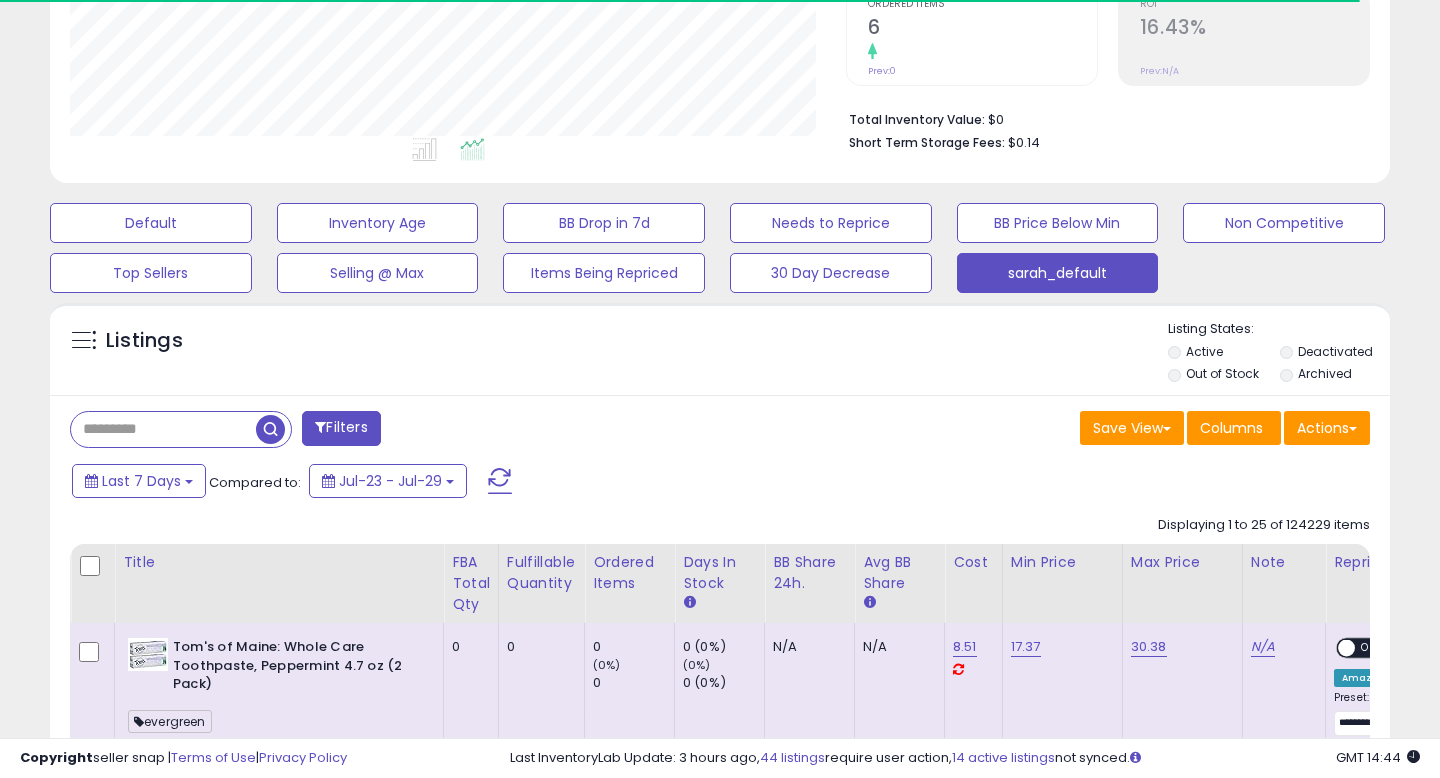 scroll, scrollTop: 434, scrollLeft: 0, axis: vertical 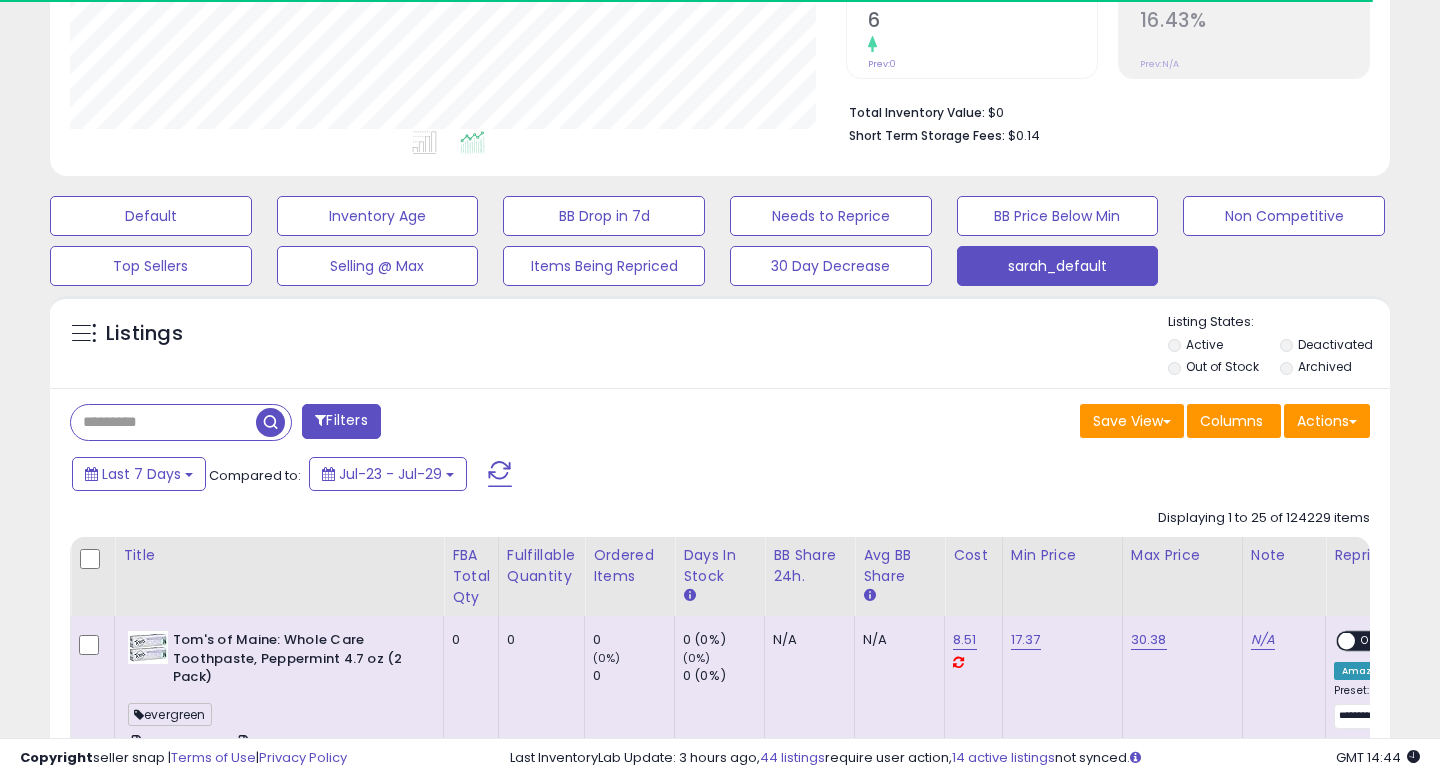 click on "Filters" at bounding box center (341, 421) 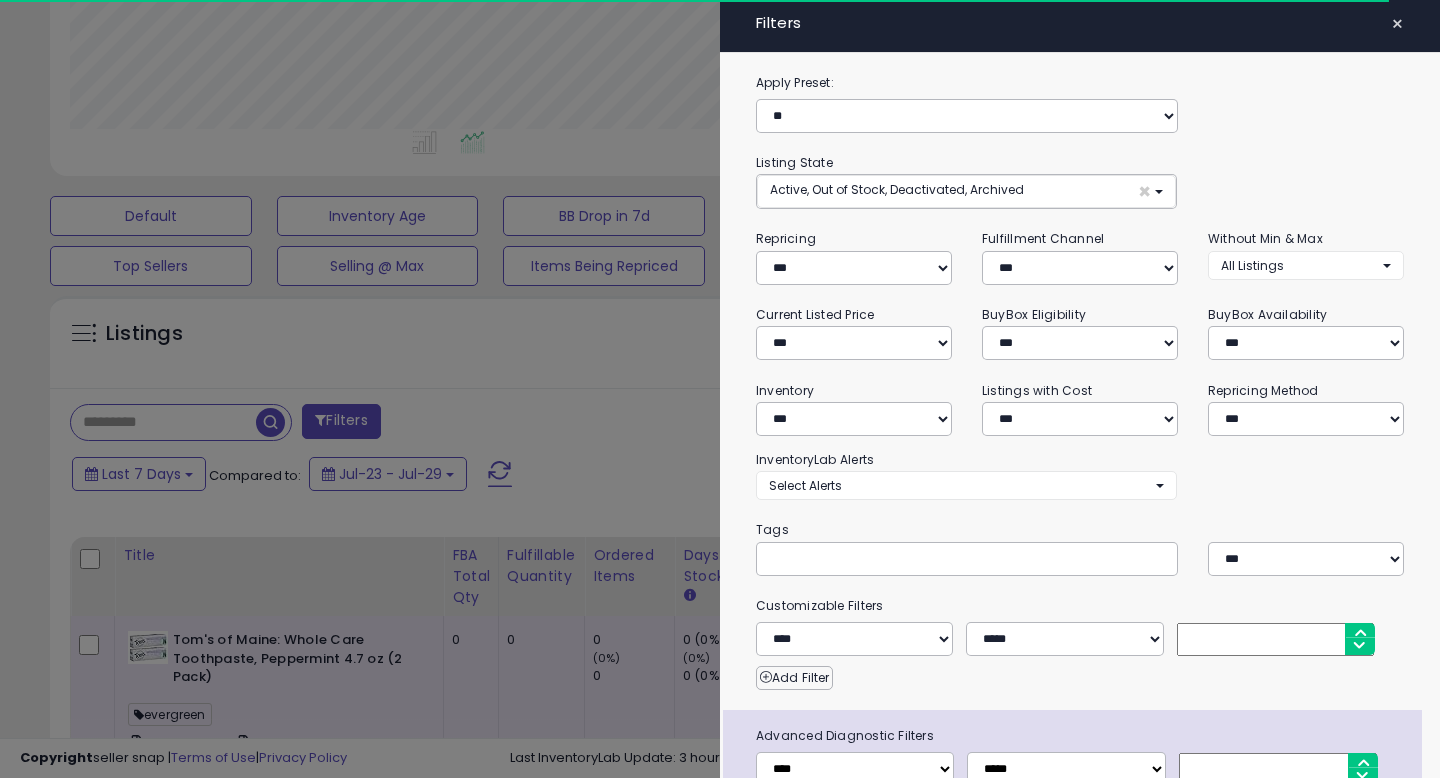 click on "Retrieving aggregations.." at bounding box center [1108, -53] 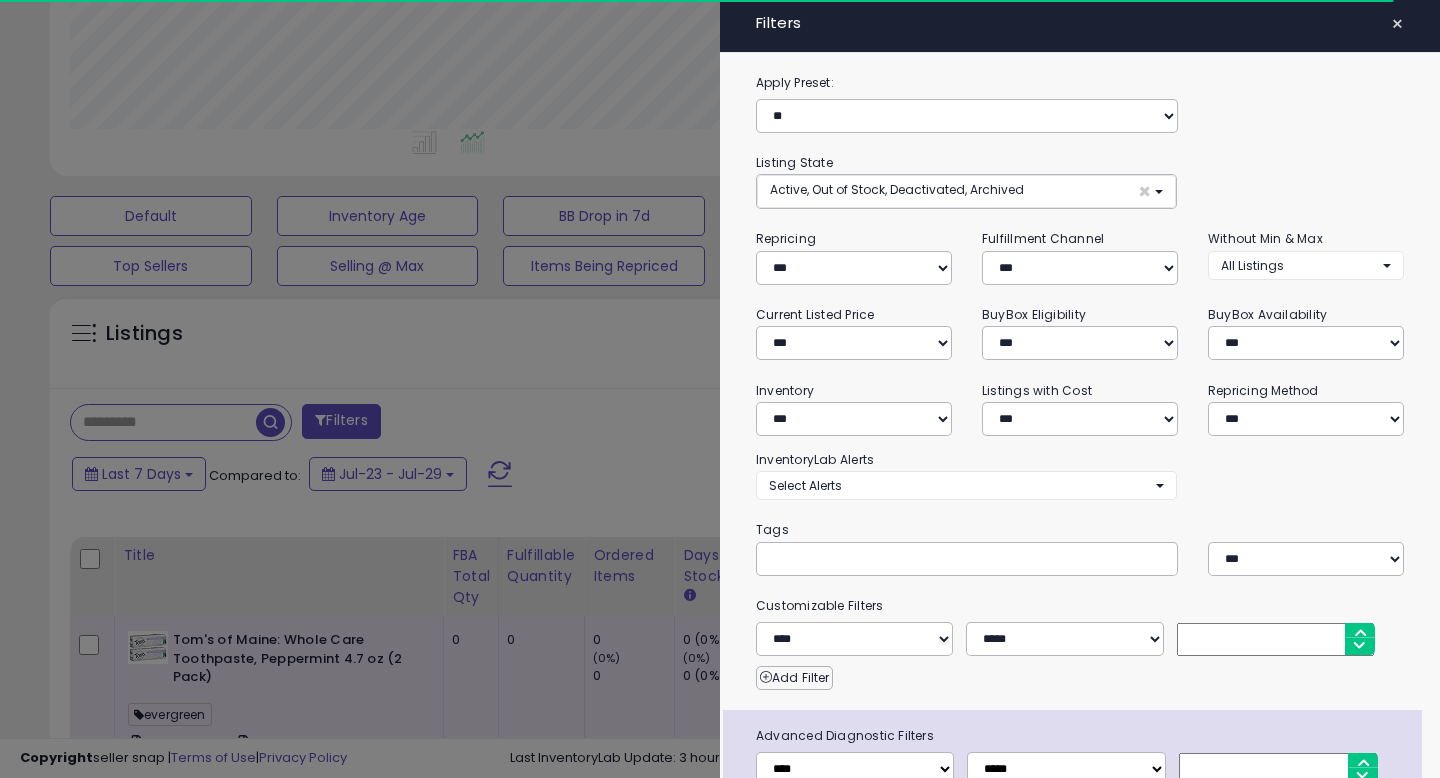 click on "Retrieving aggregations.." at bounding box center (1108, -53) 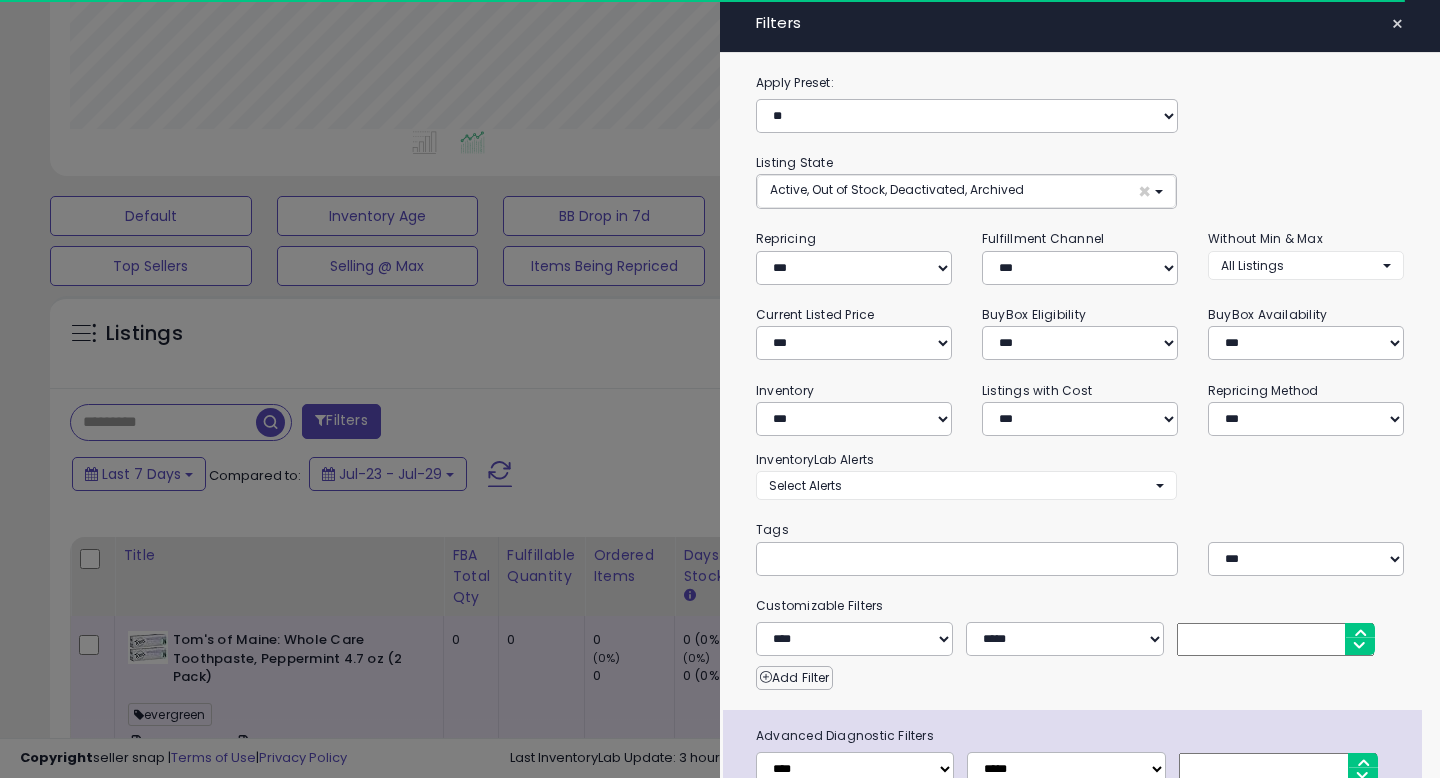 click on "Retrieving aggregations.." at bounding box center (1108, -53) 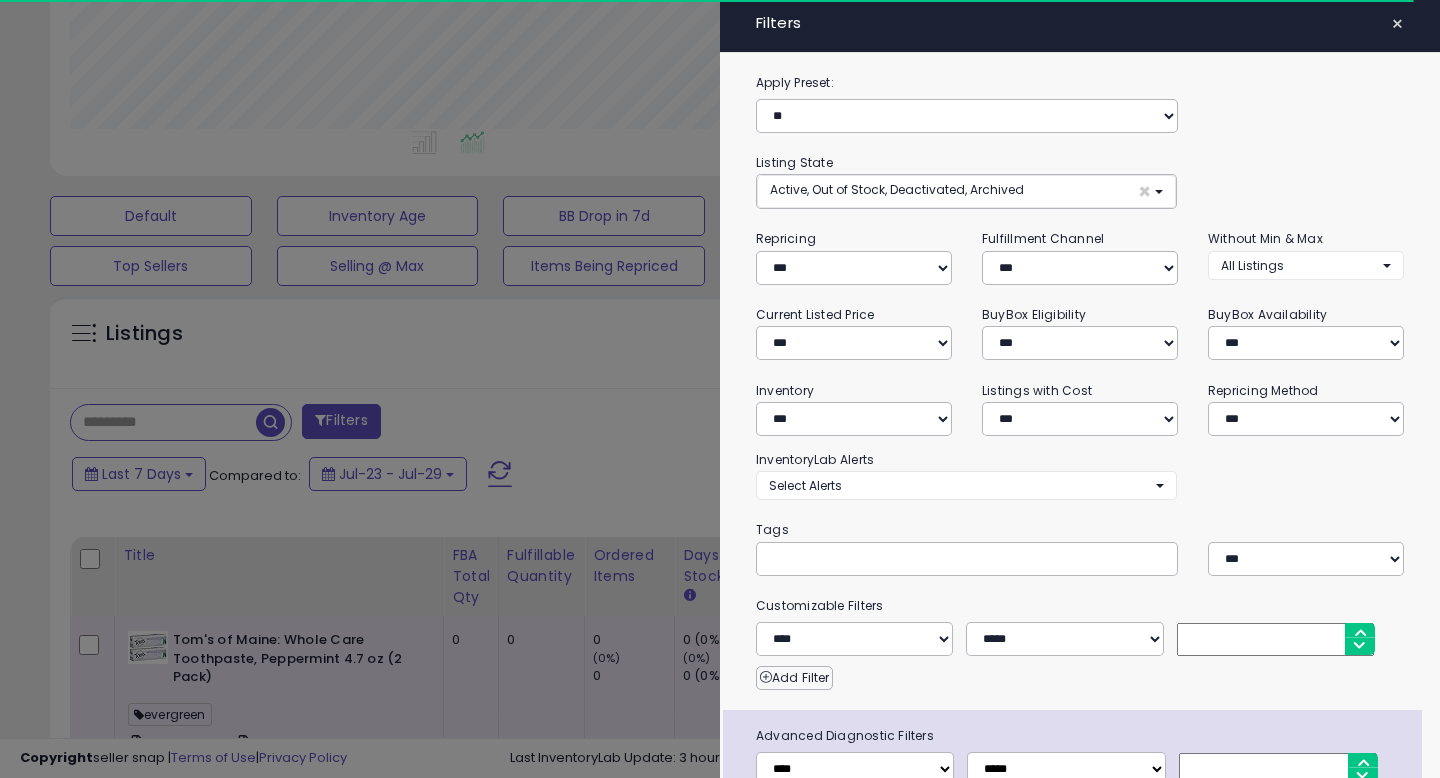 click on "Retrieving aggregations.." at bounding box center [1108, -53] 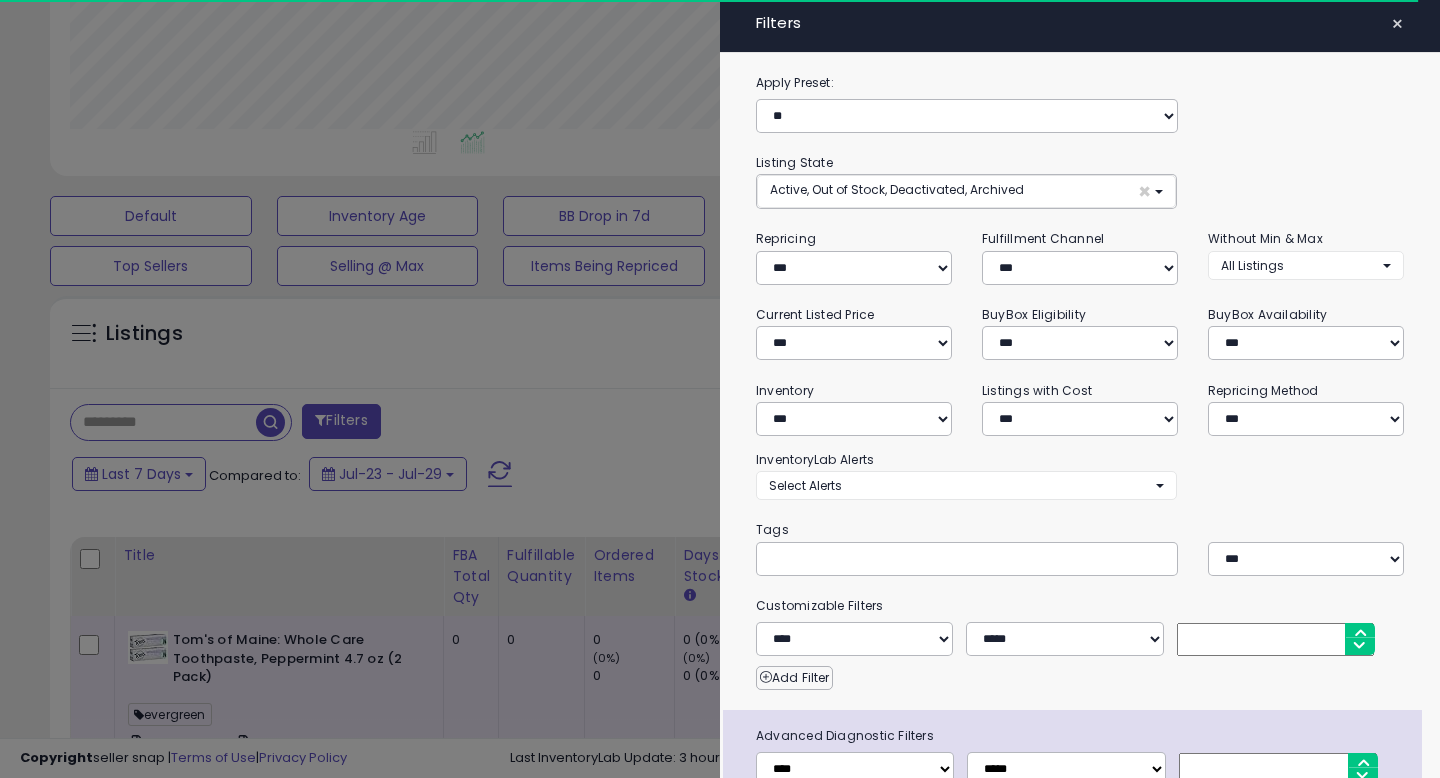 click at bounding box center [720, 389] 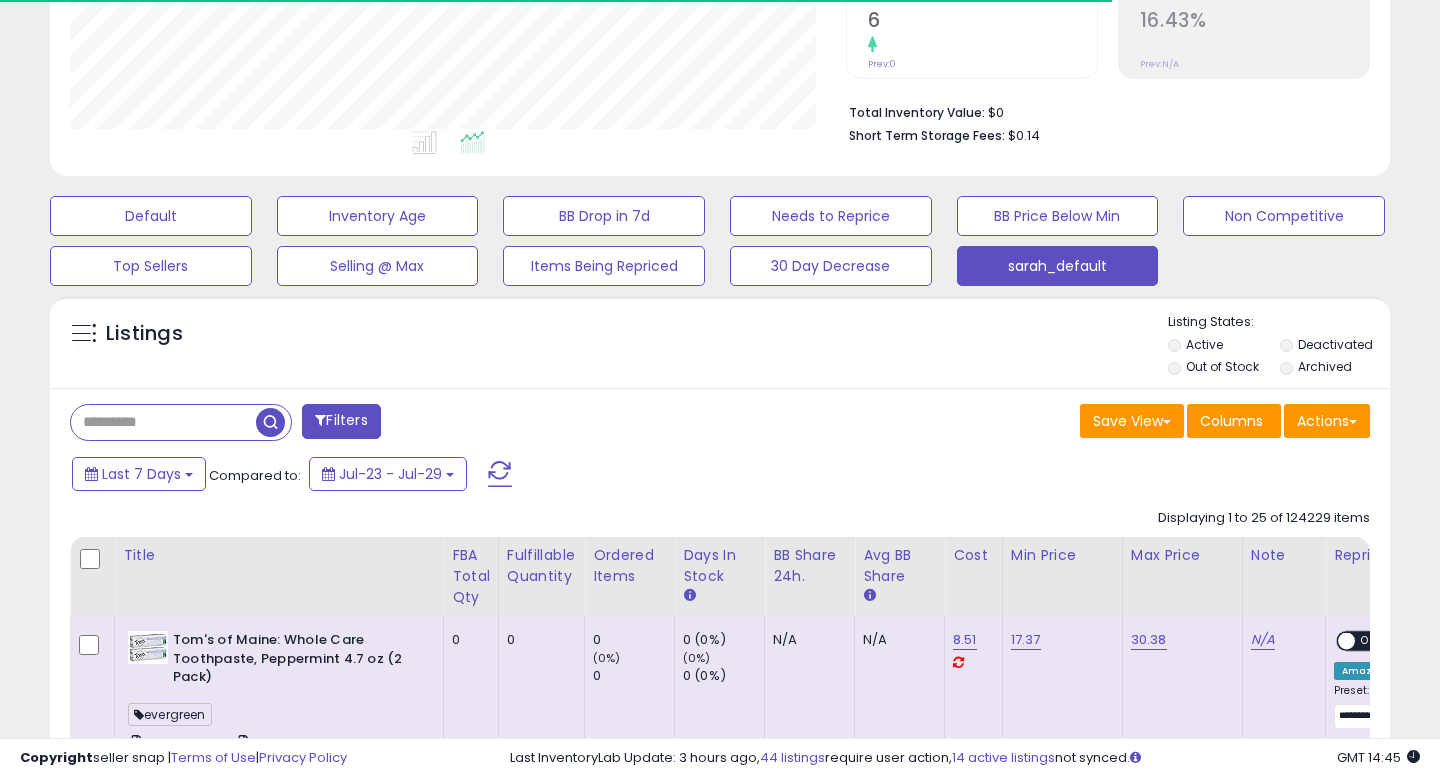 click at bounding box center (320, 420) 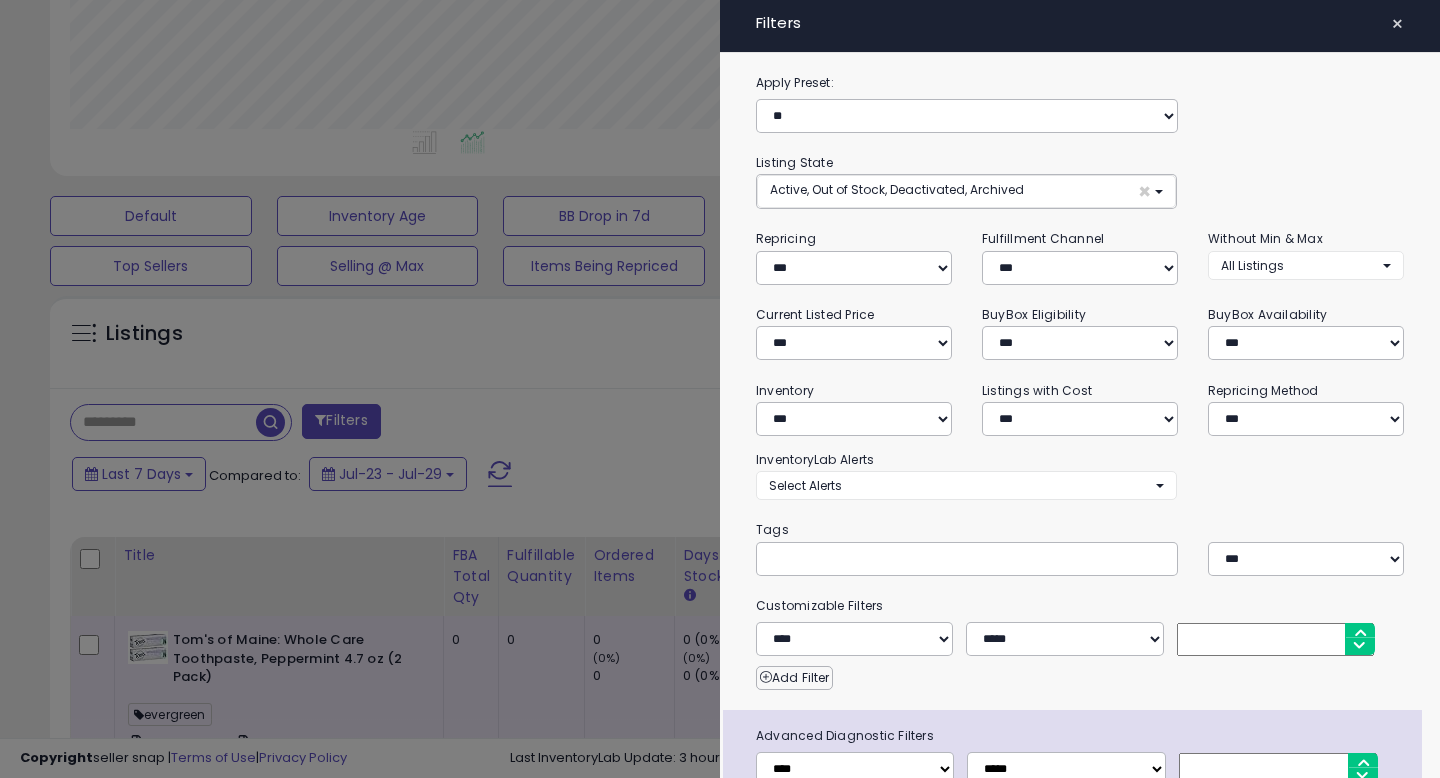 click on "Retrieving aggregations.." at bounding box center (1108, -53) 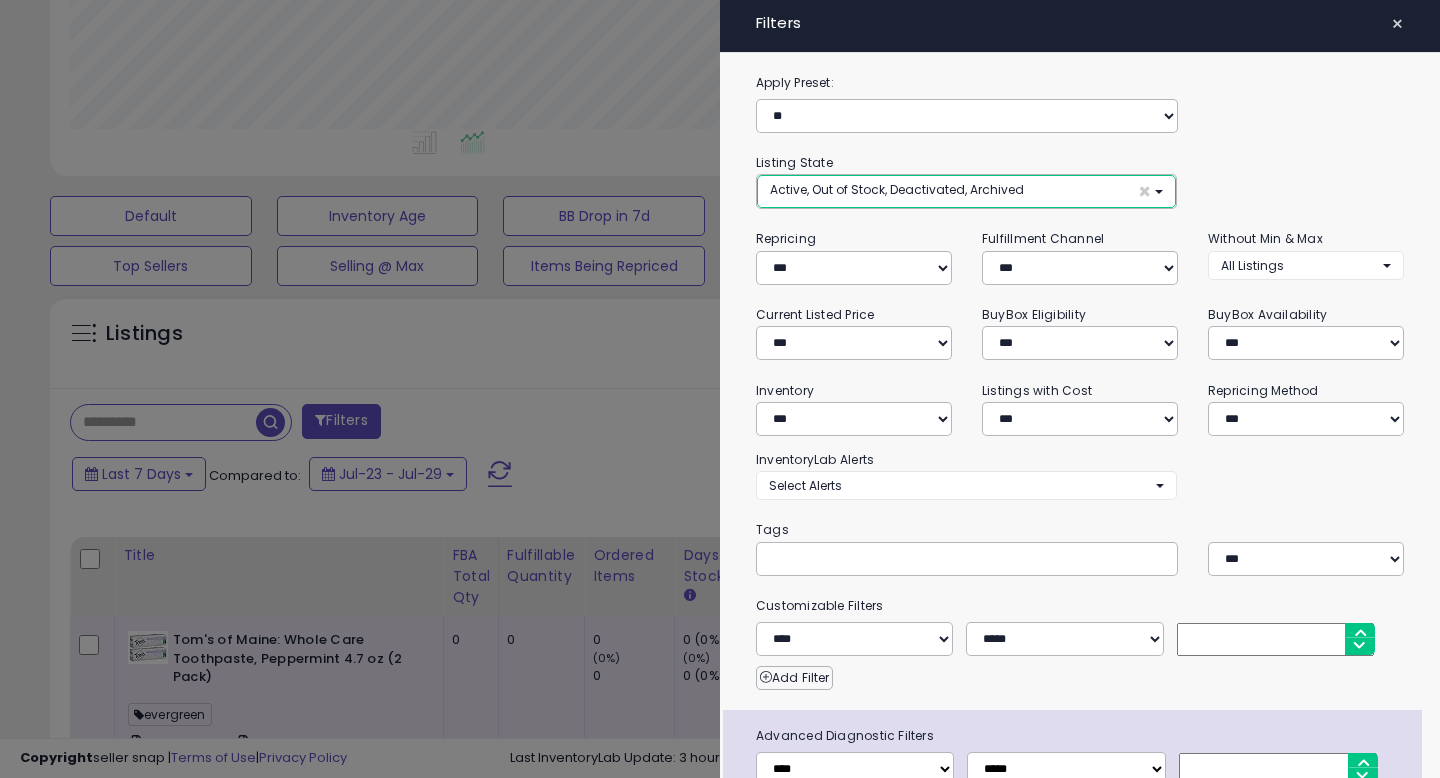 click on "Active, Out of Stock, Deactivated, Archived
×" at bounding box center [966, 191] 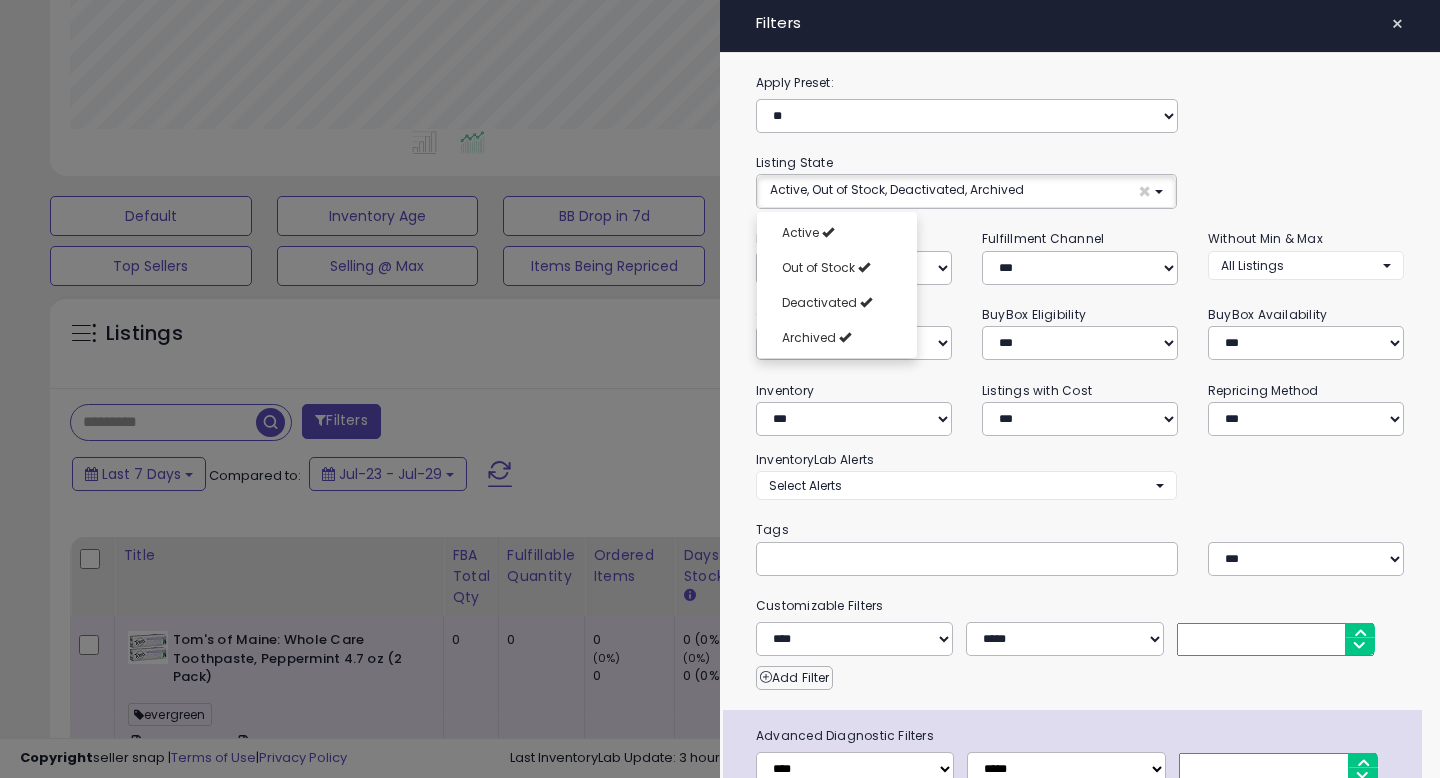 click on "Retrieving aggregations.." at bounding box center (1108, -53) 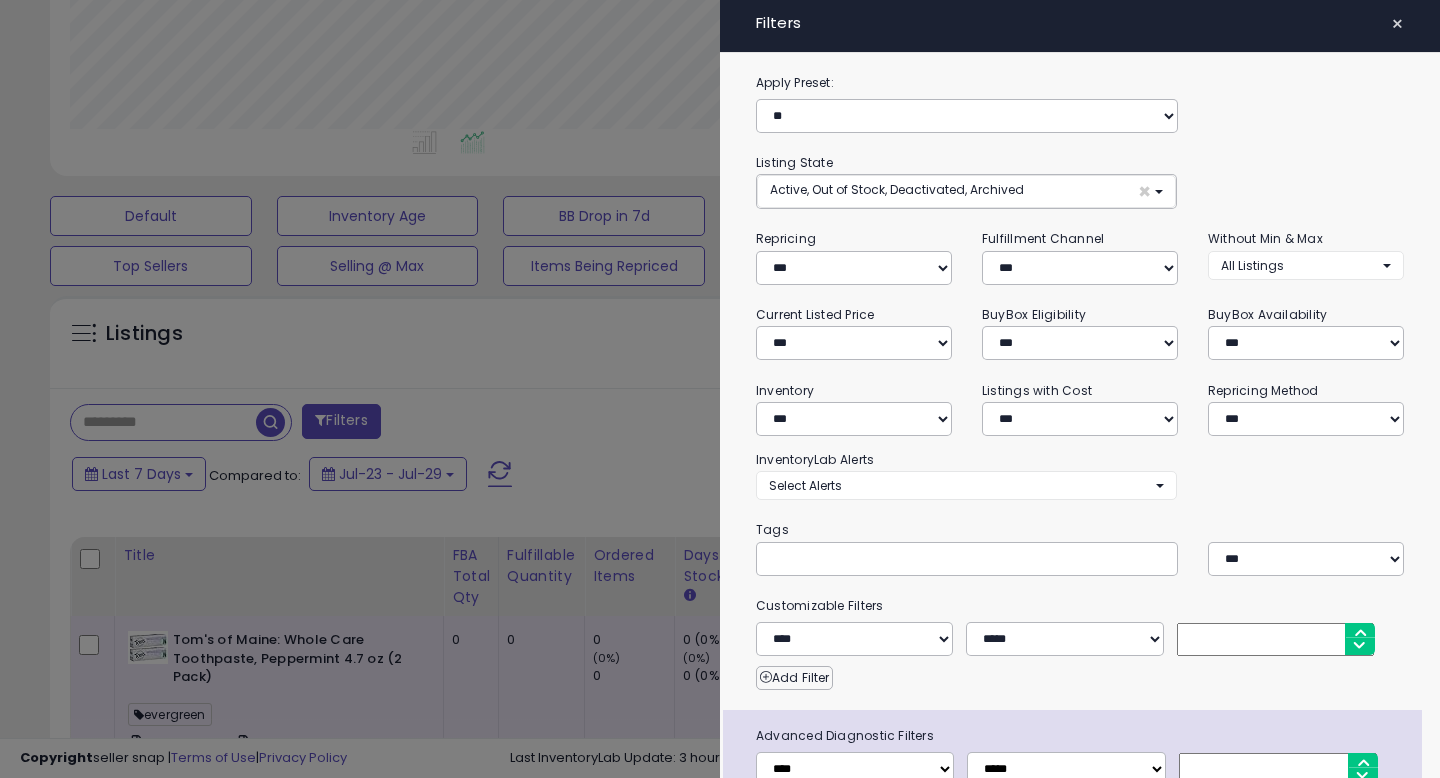 click on "Retrieving aggregations.." at bounding box center (1108, -53) 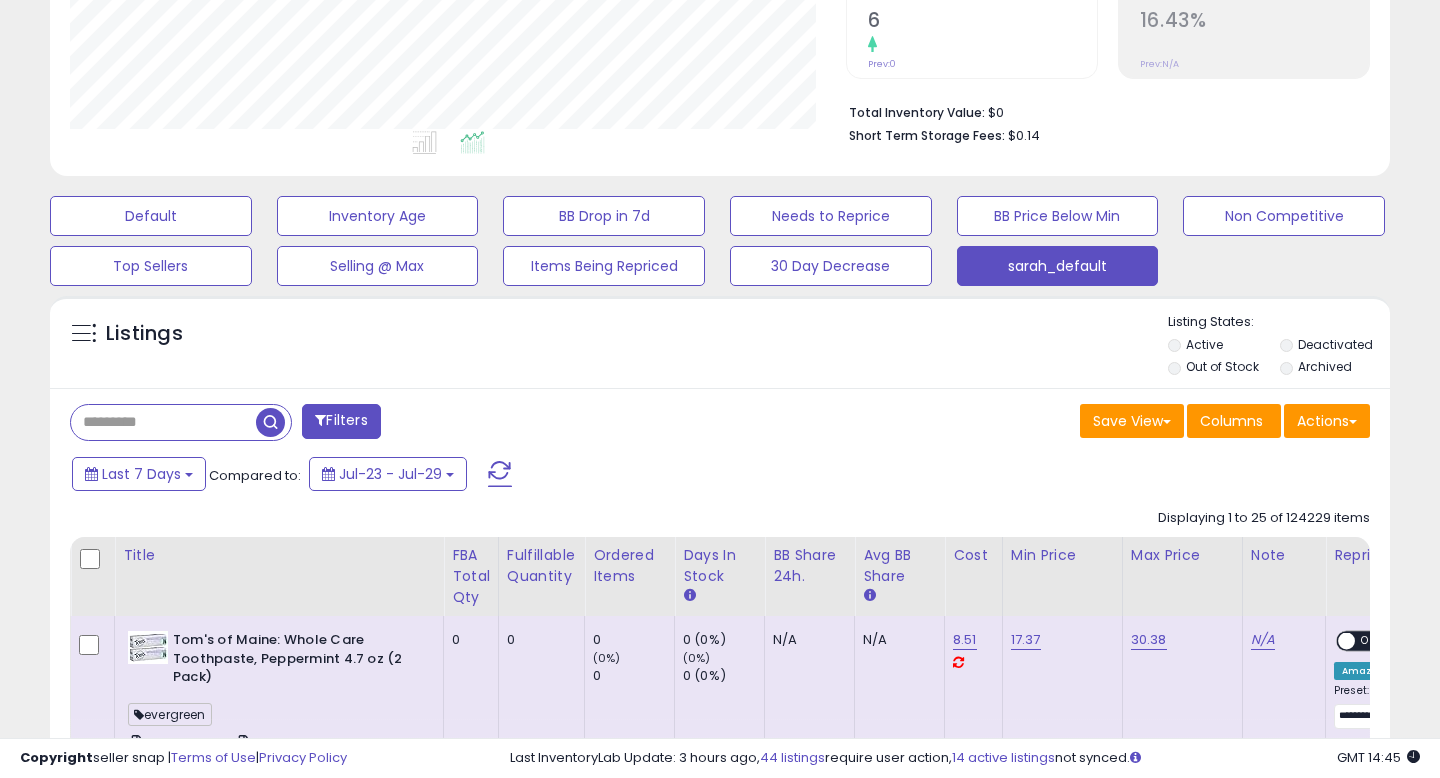 click at bounding box center [320, 420] 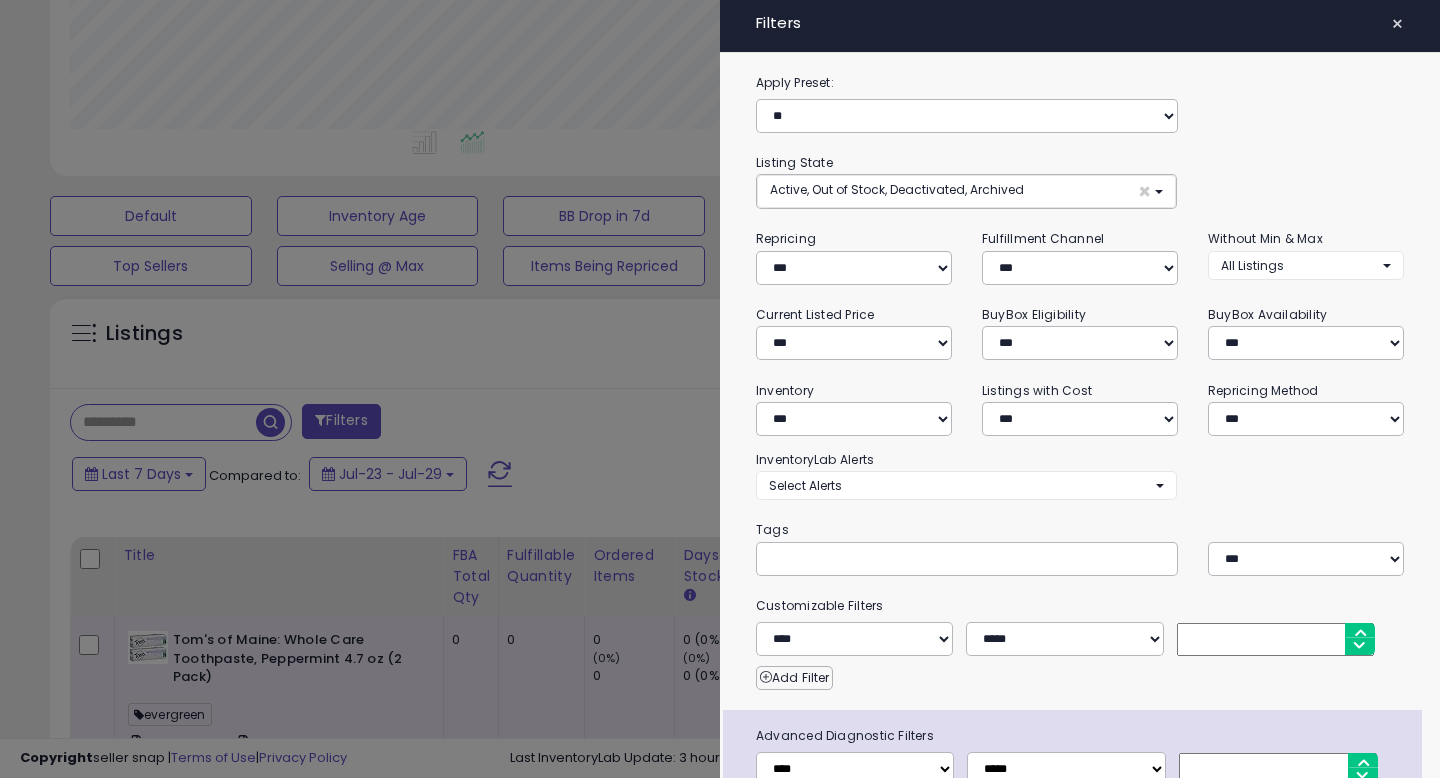 click on "Retrieving aggregations.." at bounding box center [1108, -53] 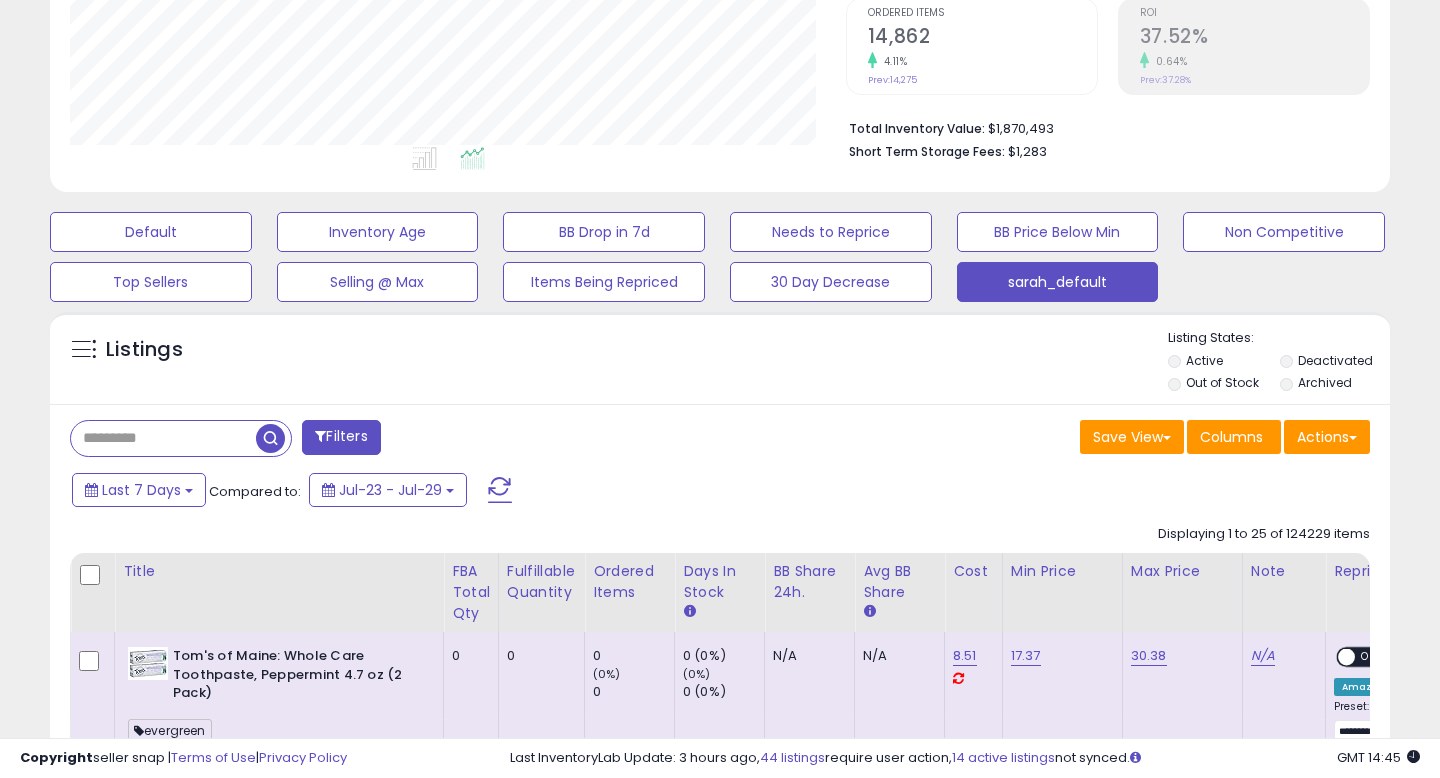scroll, scrollTop: 422, scrollLeft: 0, axis: vertical 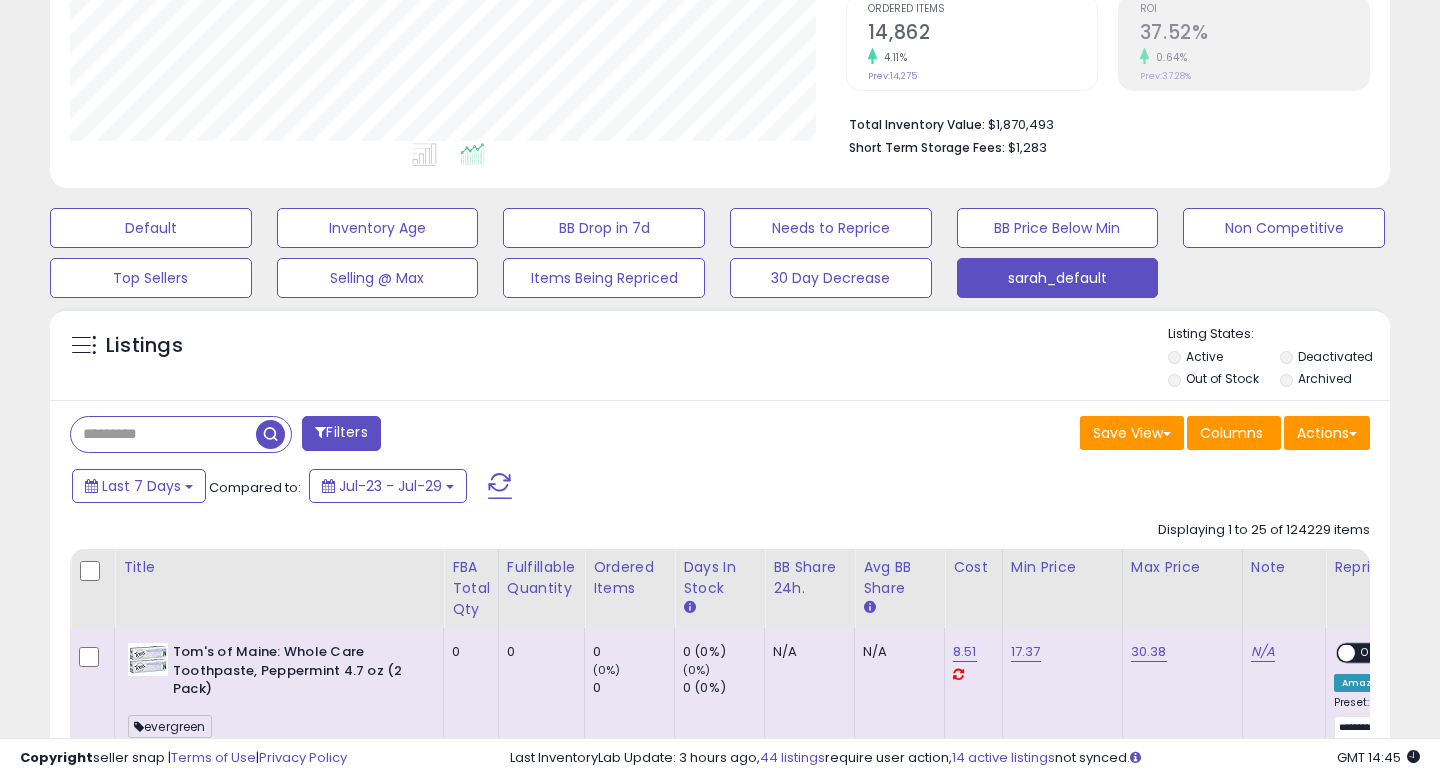 click on "Filters" at bounding box center [341, 433] 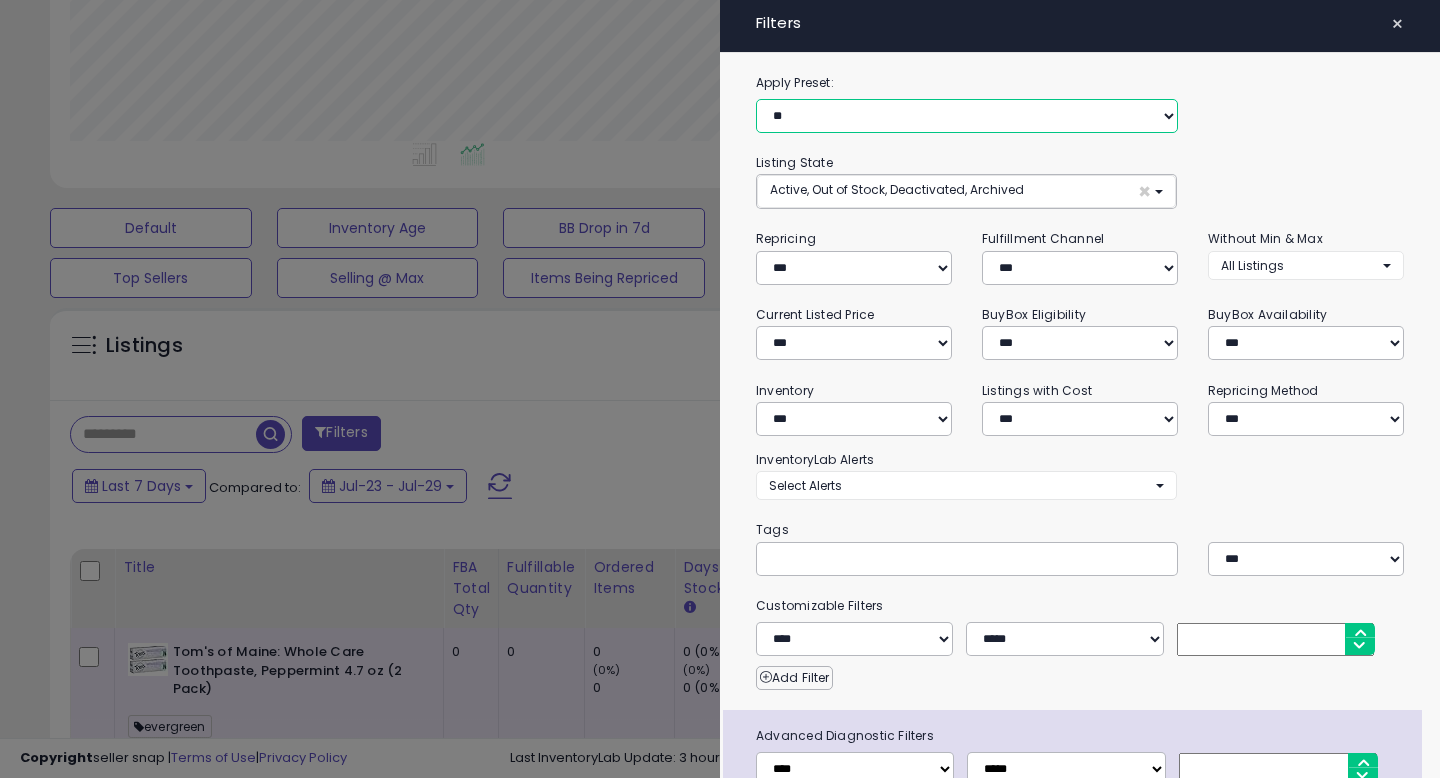 click on "**********" at bounding box center [967, 116] 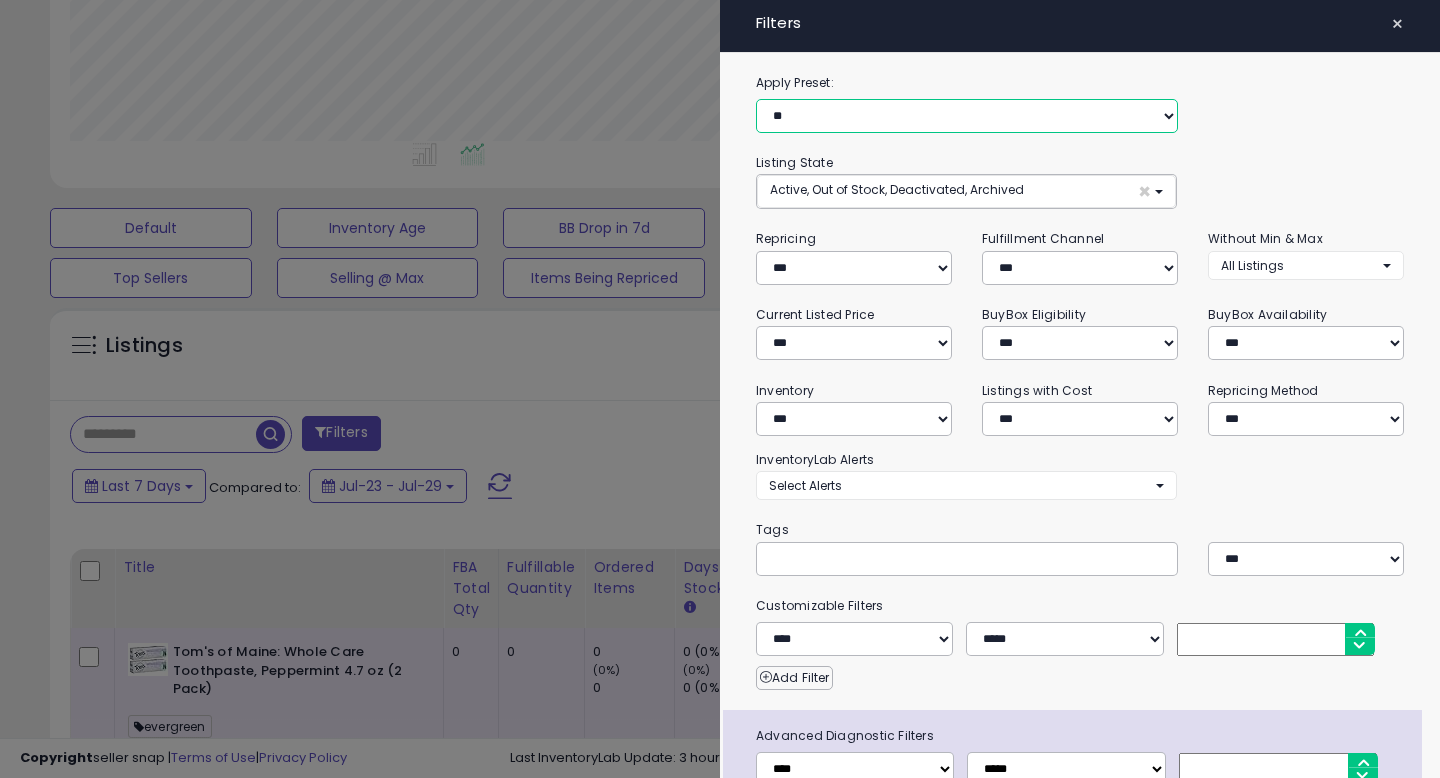 select on "**********" 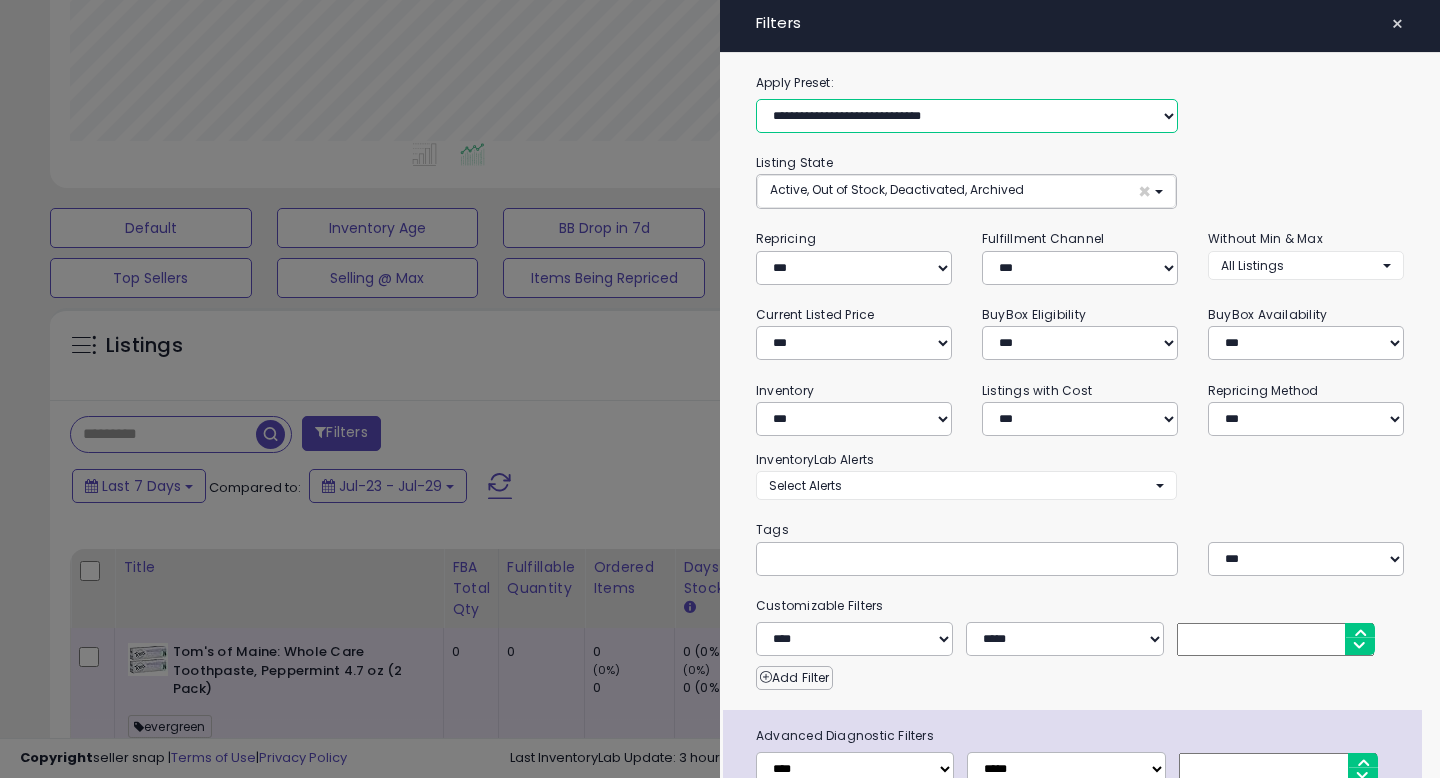 select on "**" 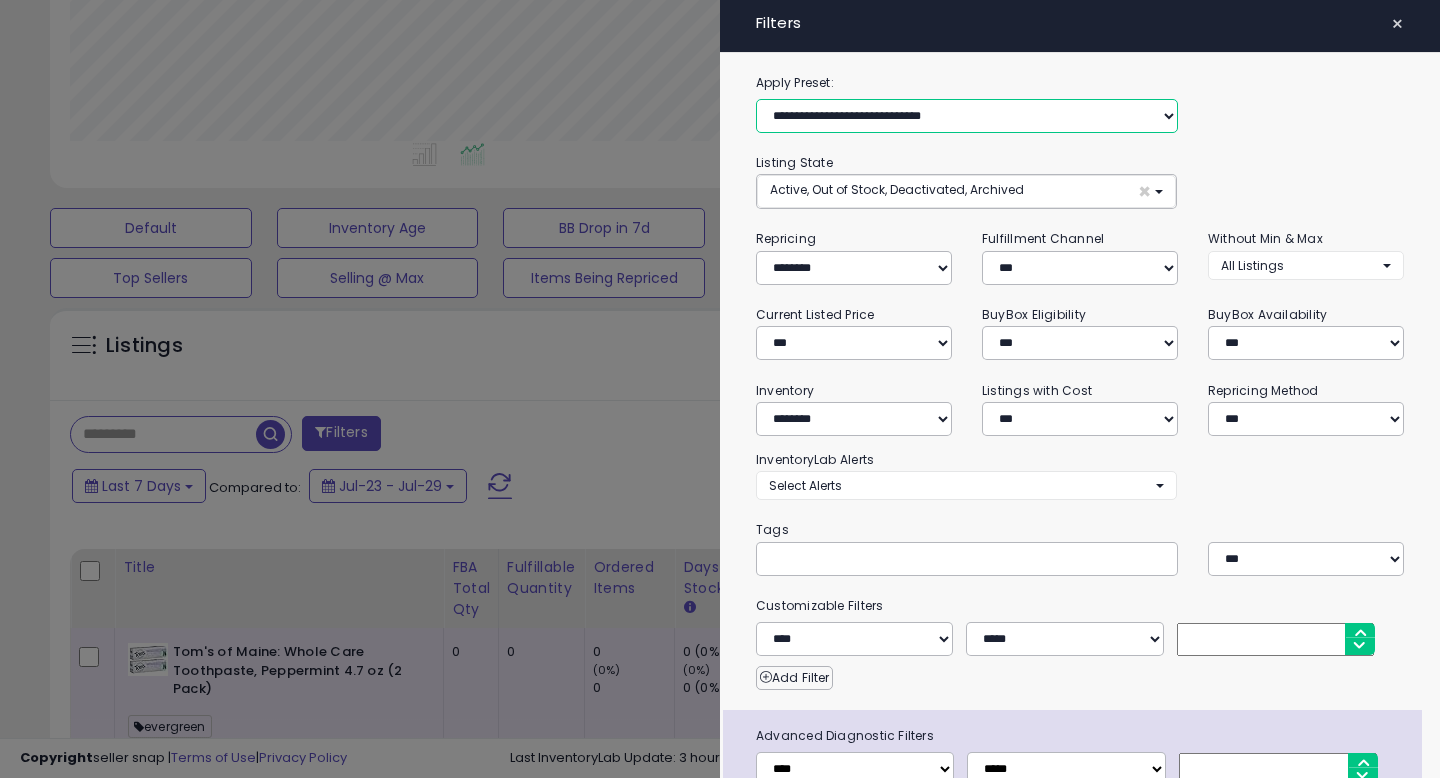 select on "*" 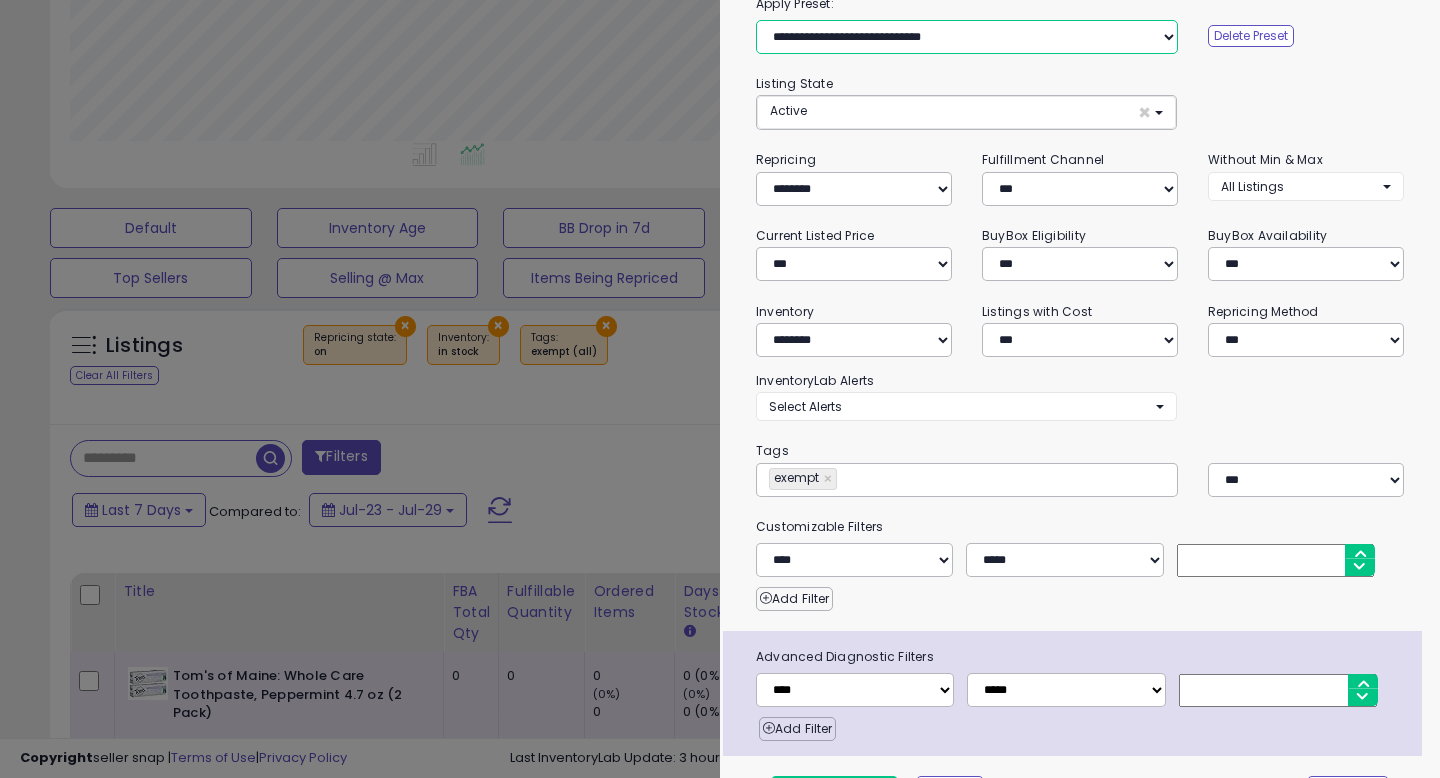 scroll, scrollTop: 130, scrollLeft: 0, axis: vertical 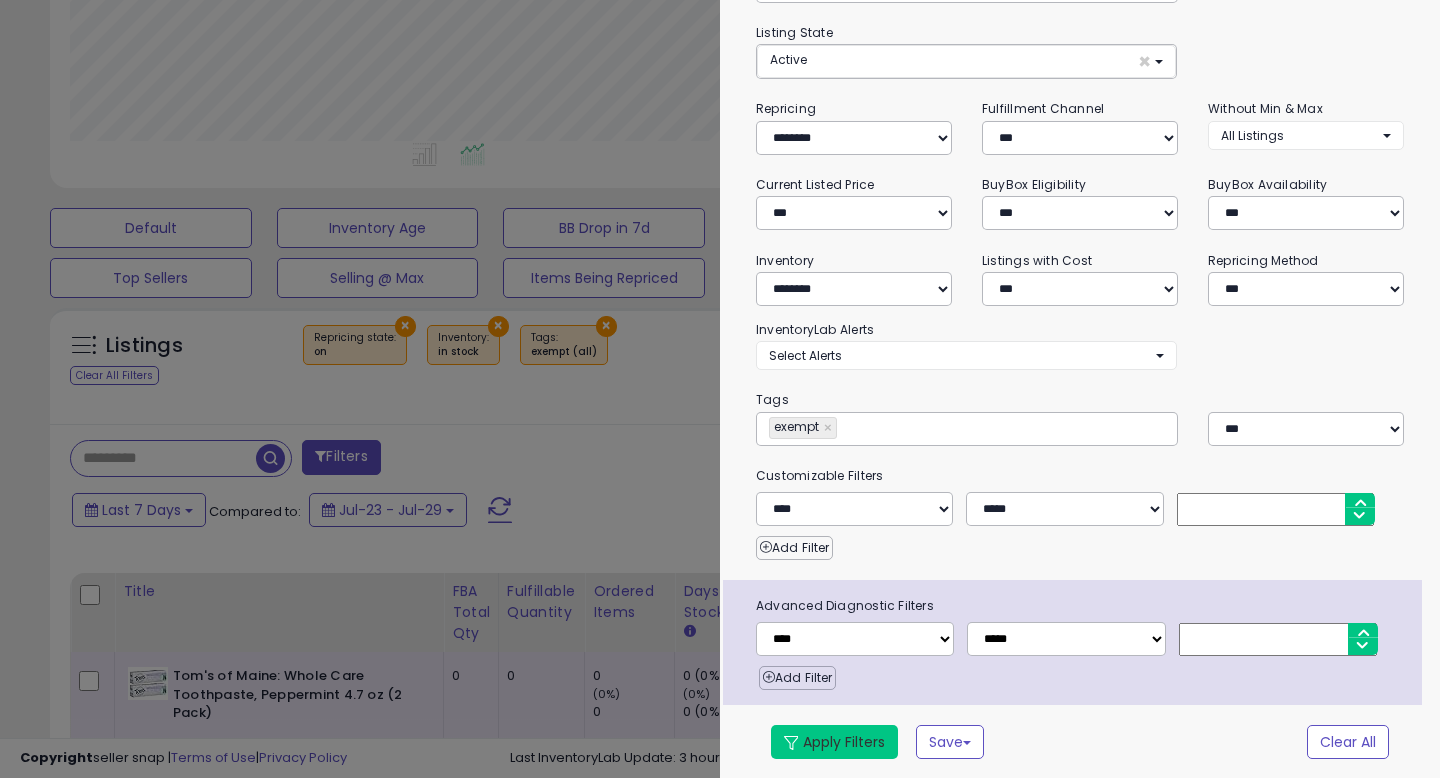 click on "Apply Filters" at bounding box center [834, 742] 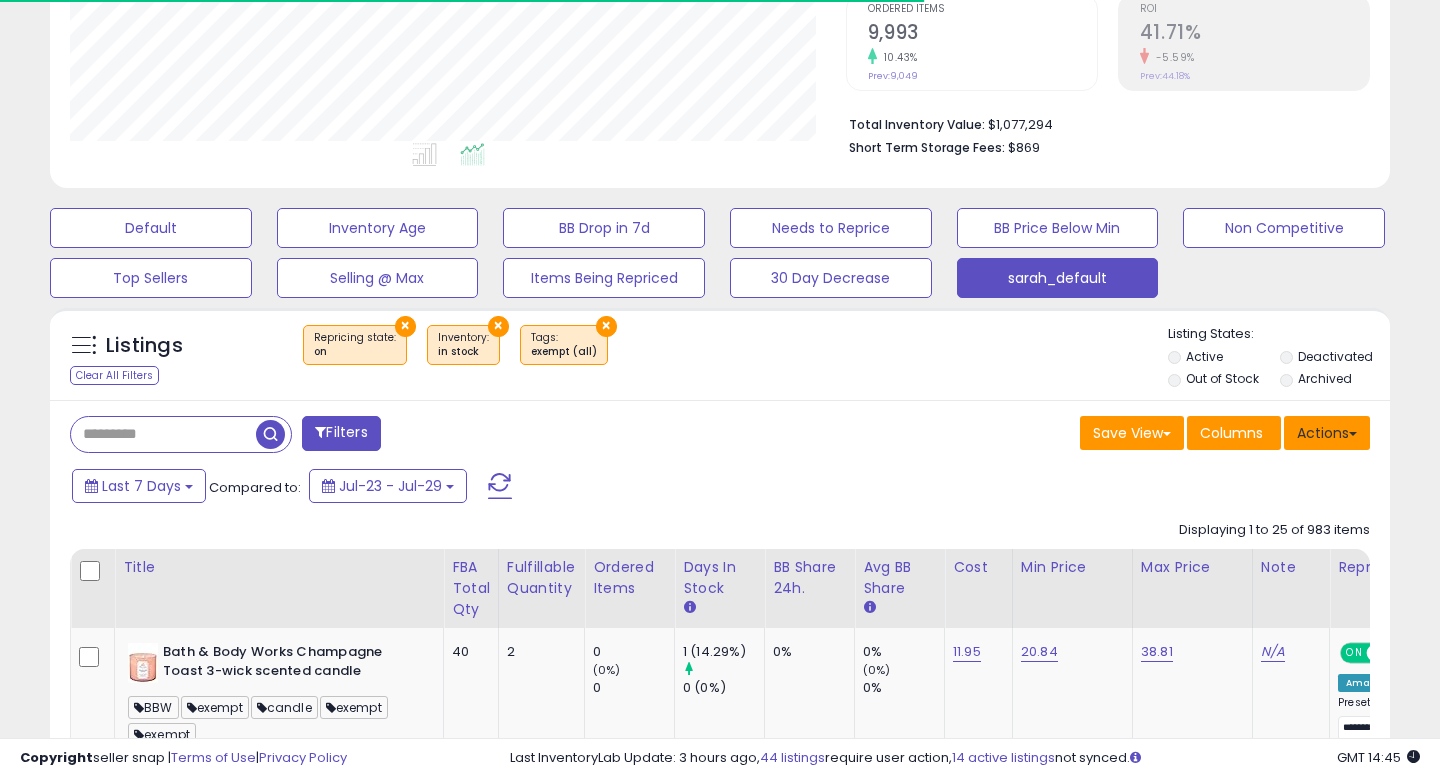 click on "Actions" at bounding box center (1327, 433) 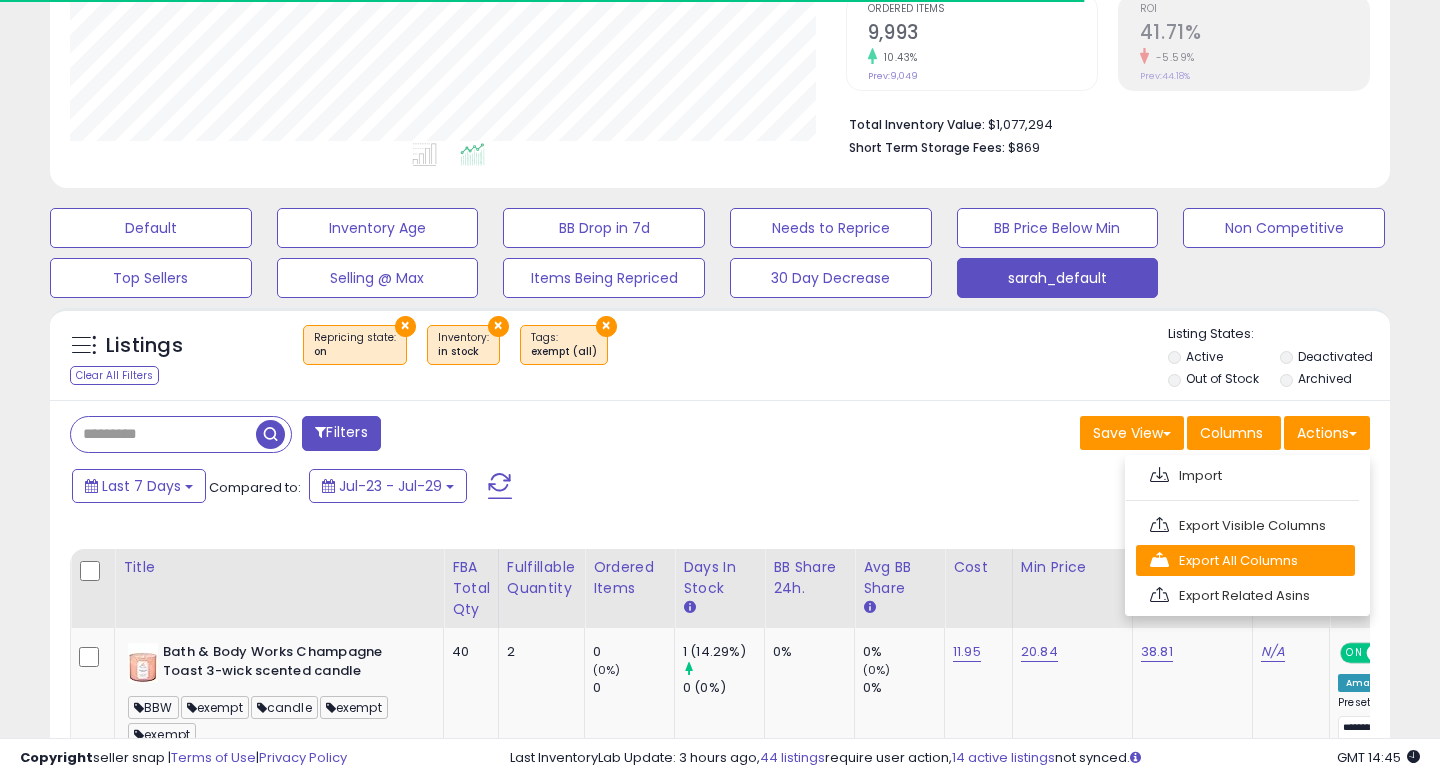 click on "Export All Columns" at bounding box center (1245, 560) 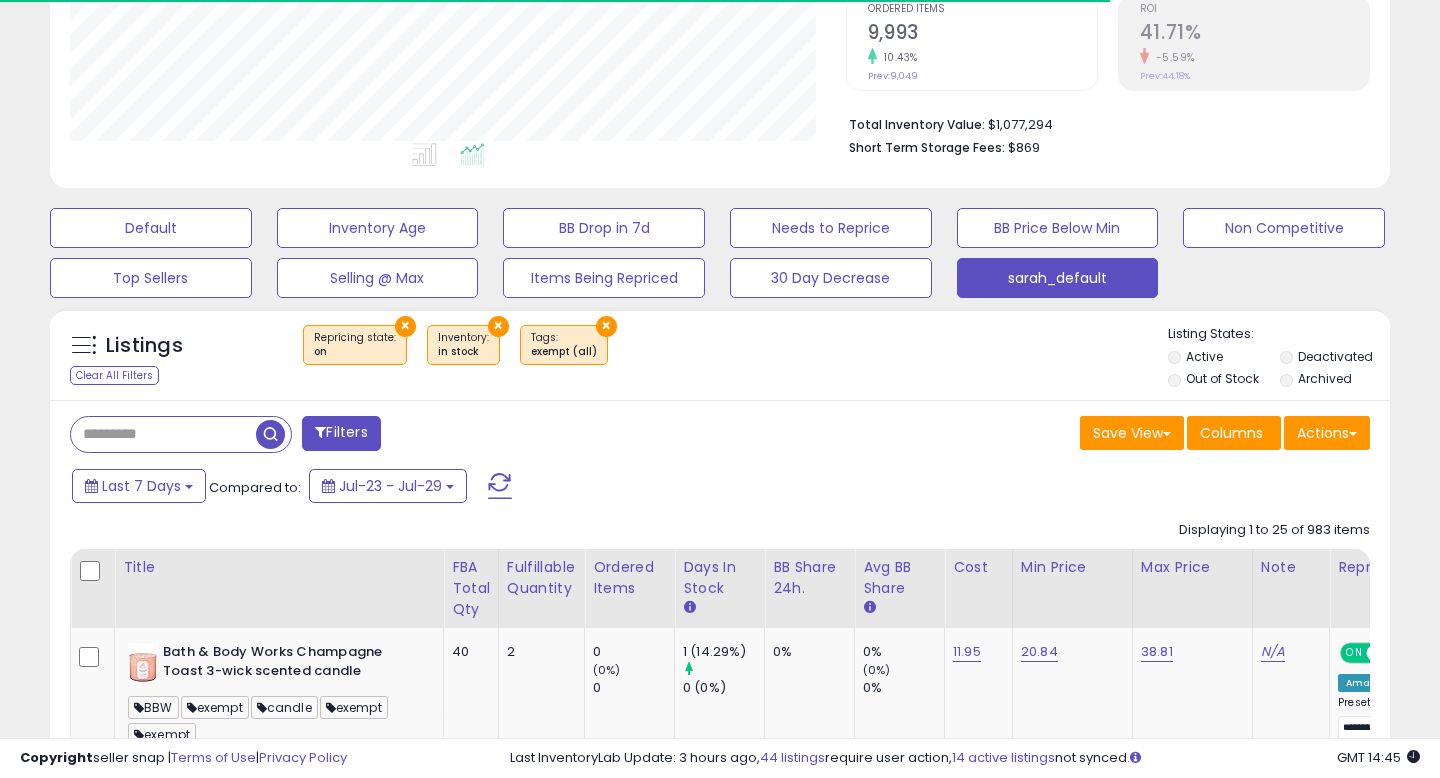 scroll, scrollTop: 999590, scrollLeft: 999224, axis: both 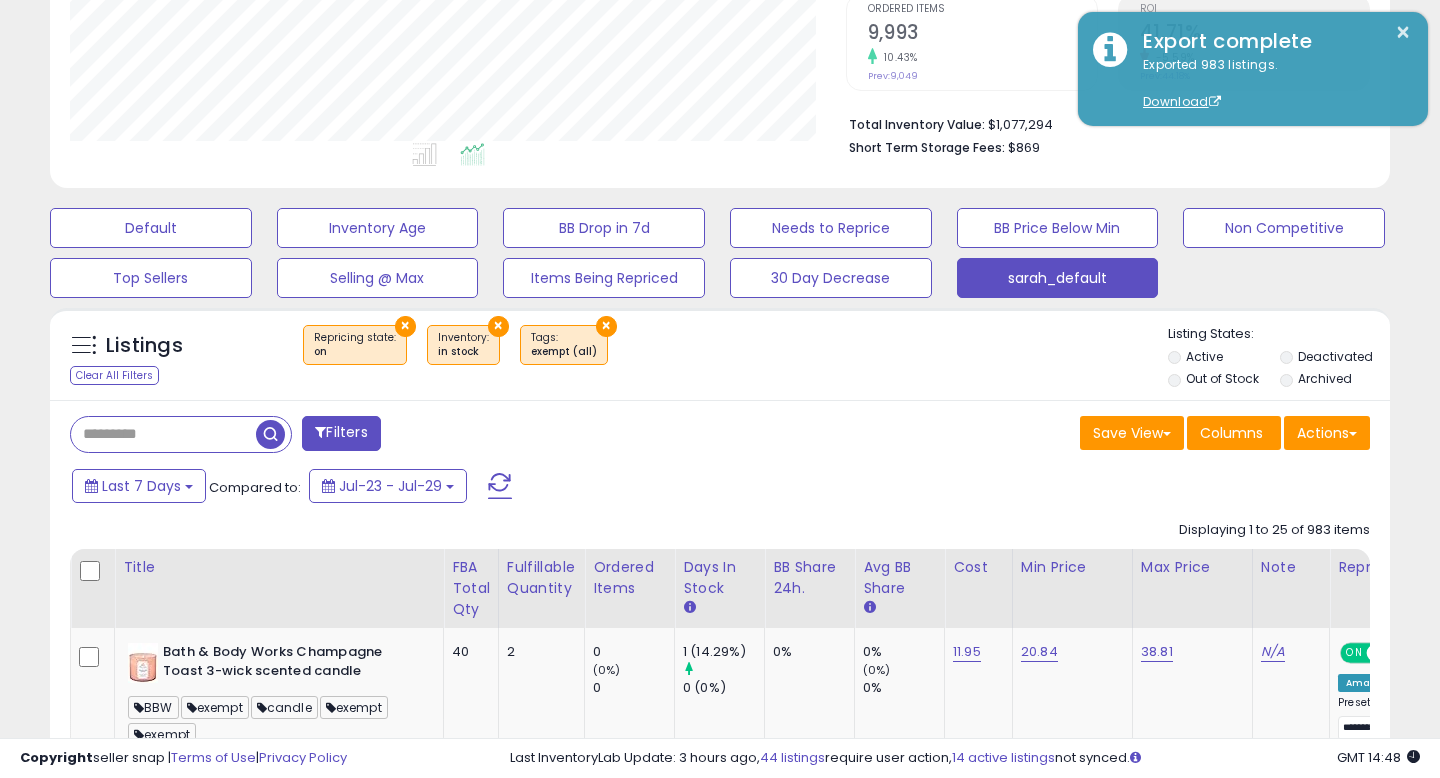 click on "Listings
Clear All Filters
×
Repricing state :
on" at bounding box center (720, 359) 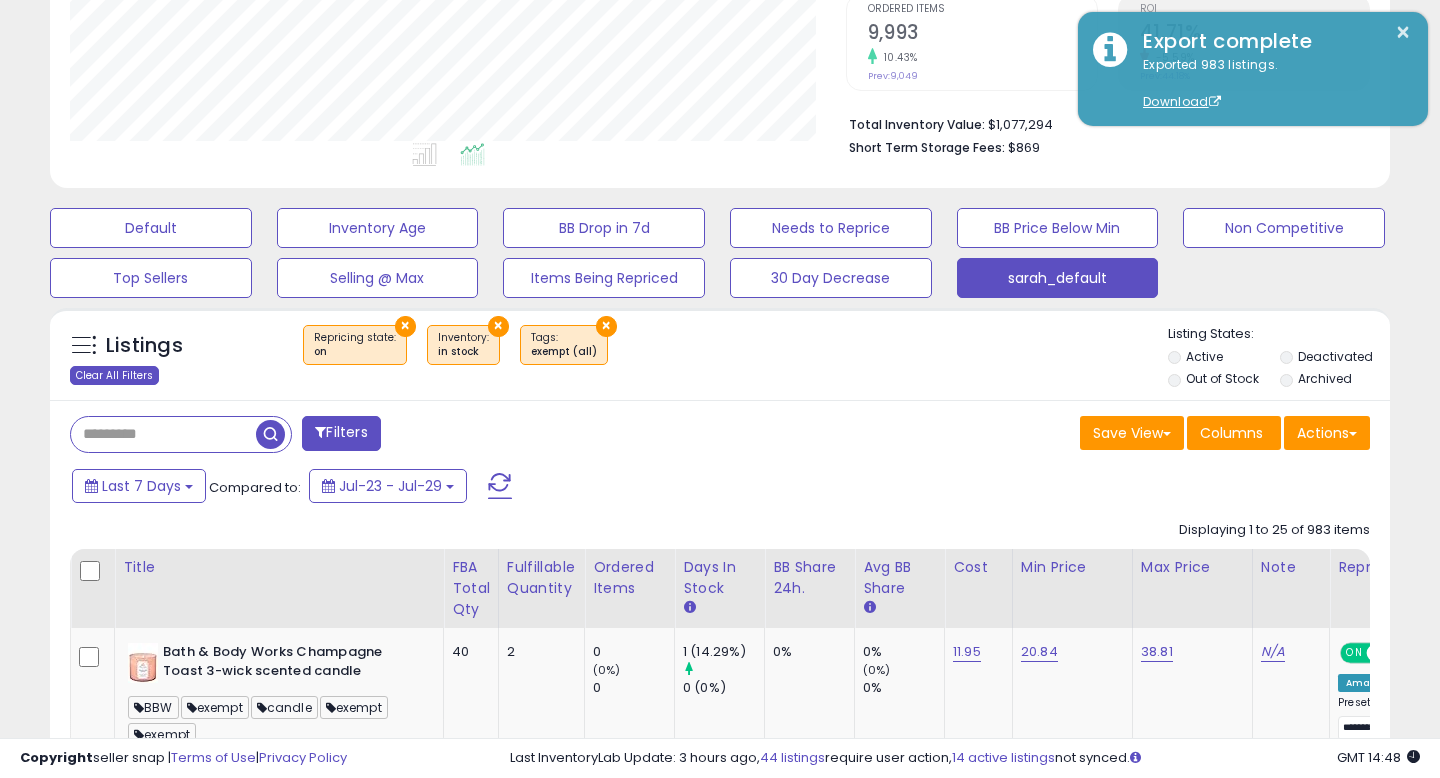 click on "Clear All Filters" at bounding box center [114, 375] 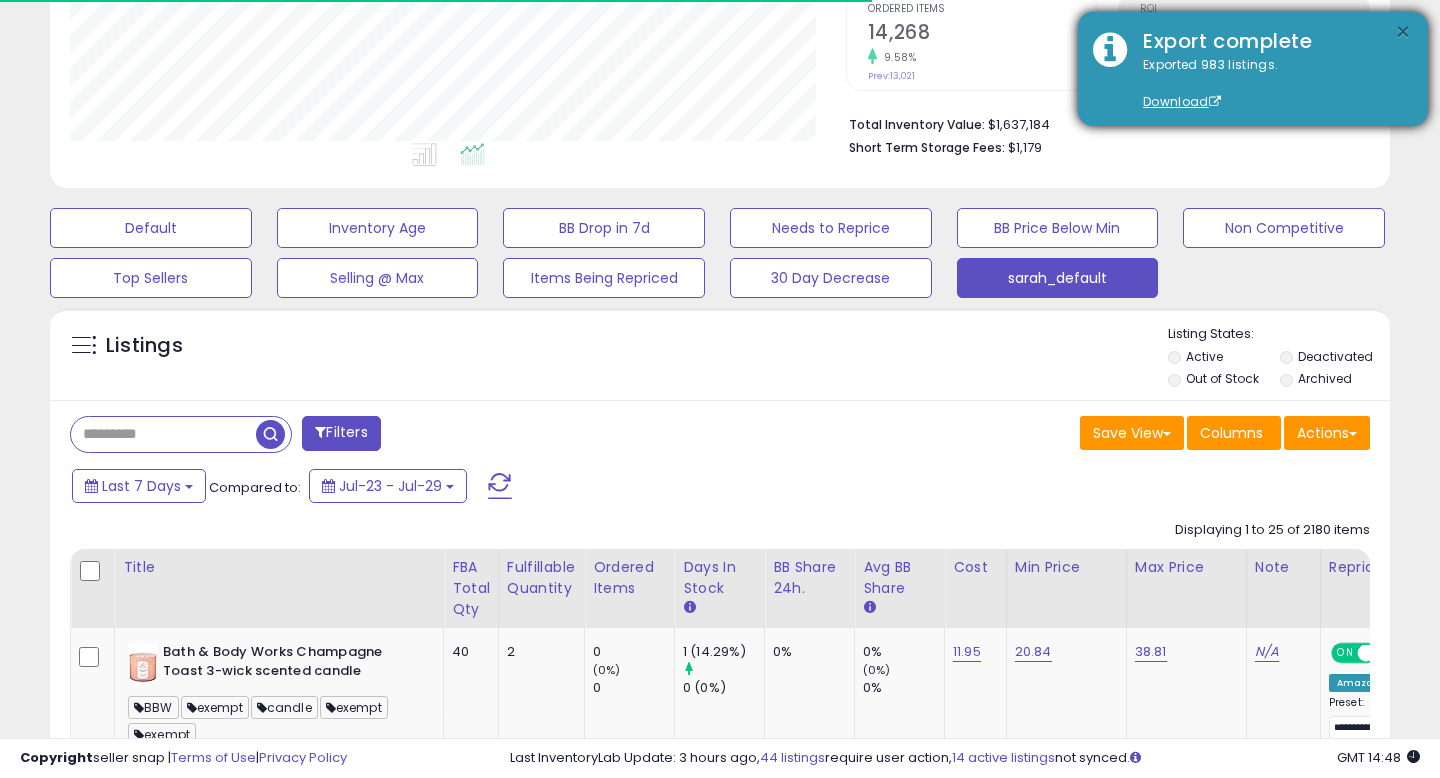 click on "×" at bounding box center [1403, 32] 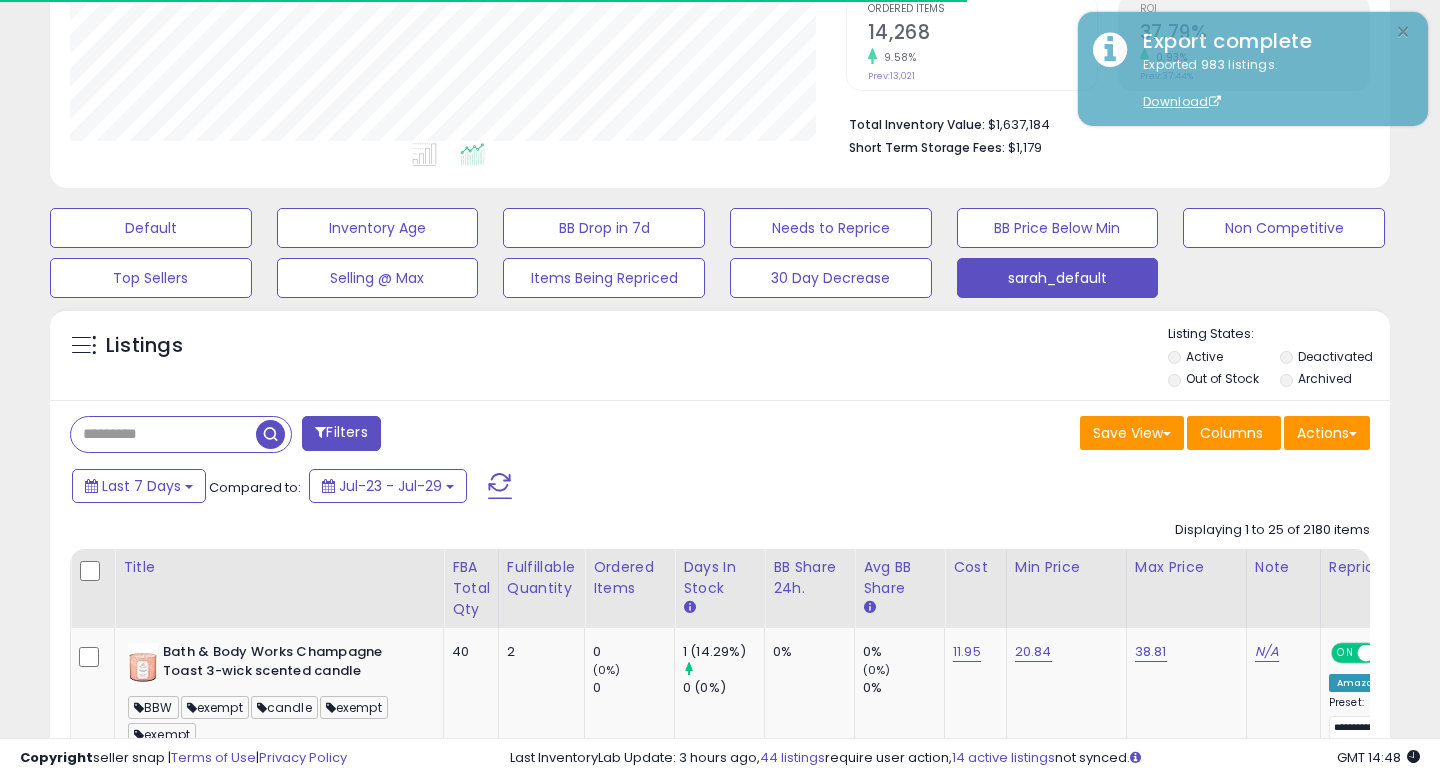 type 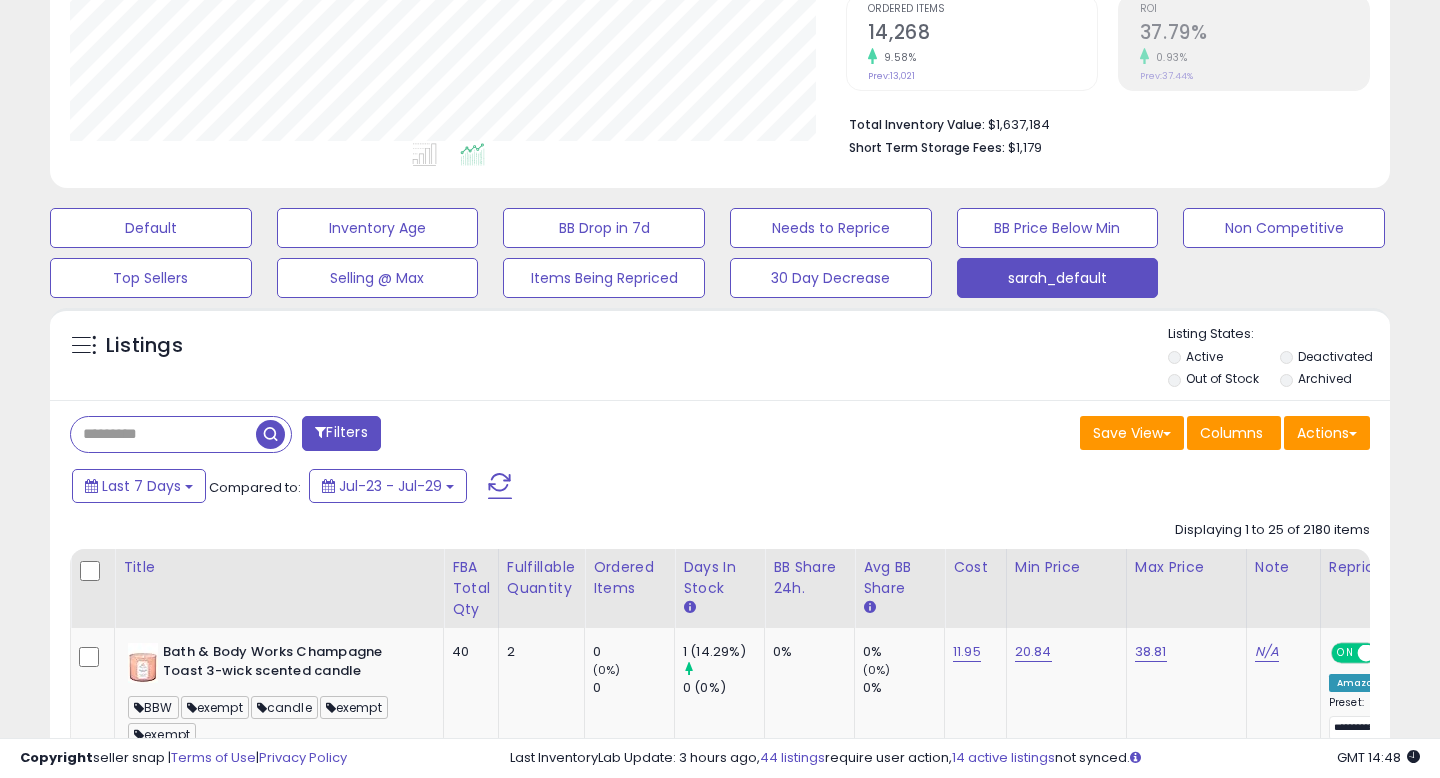 scroll, scrollTop: 999590, scrollLeft: 999224, axis: both 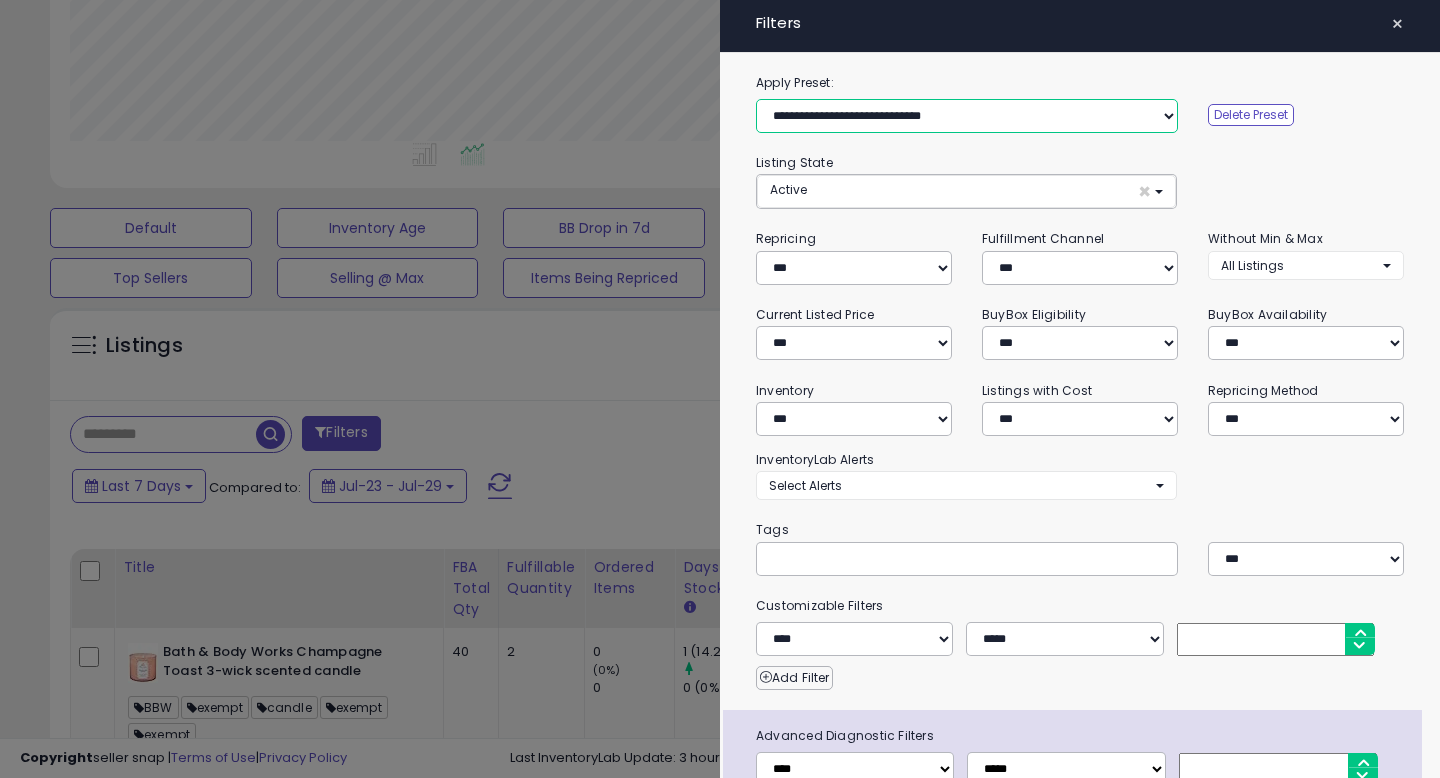 click on "**********" at bounding box center [967, 116] 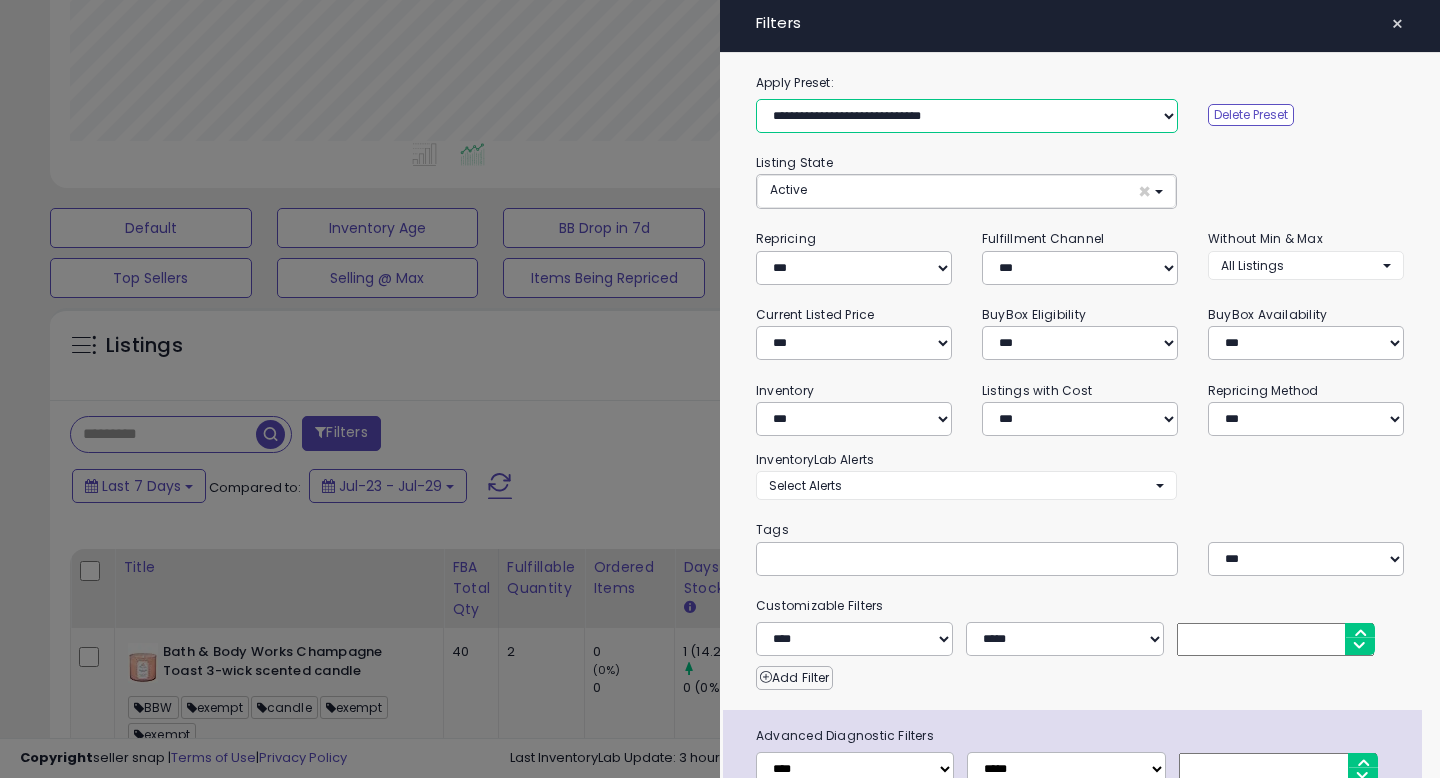 select on "**********" 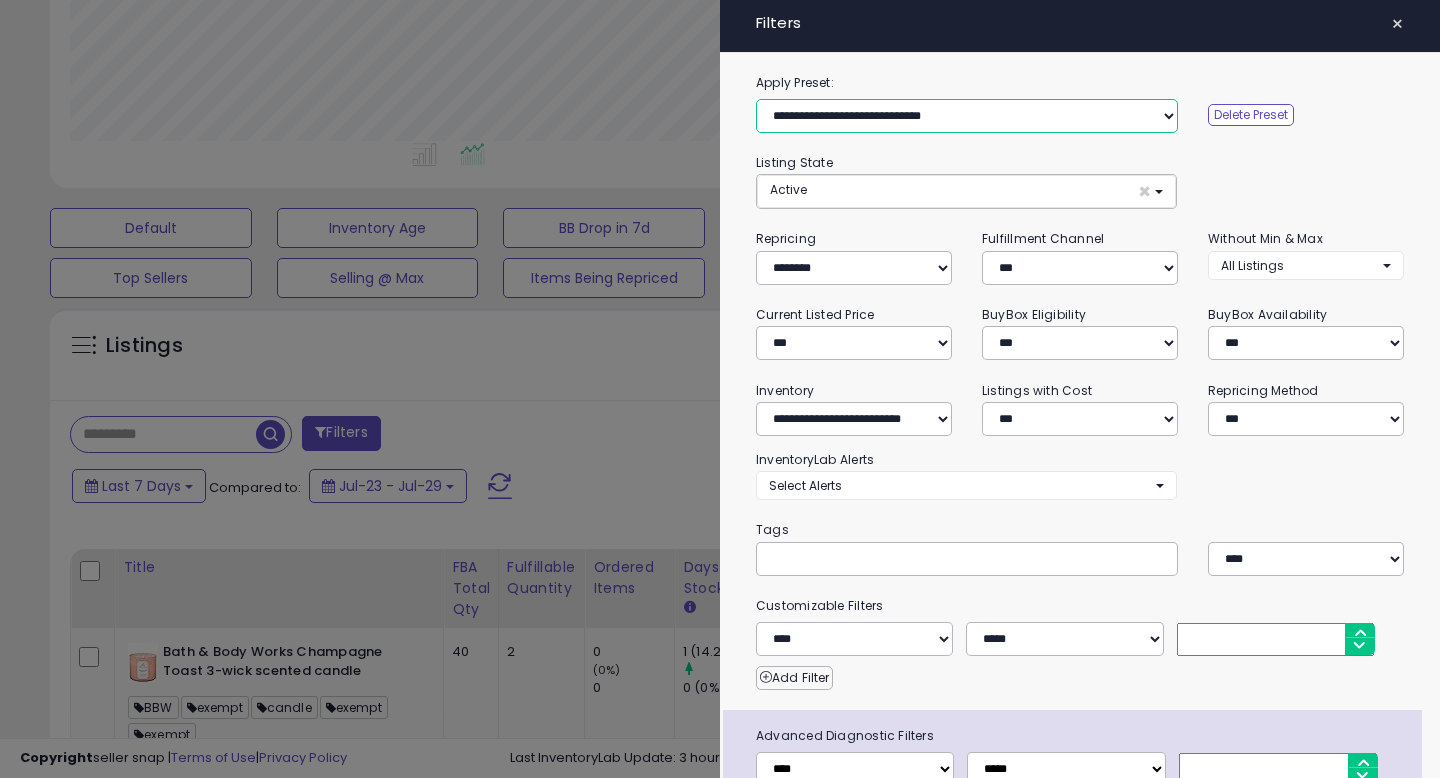 select on "*" 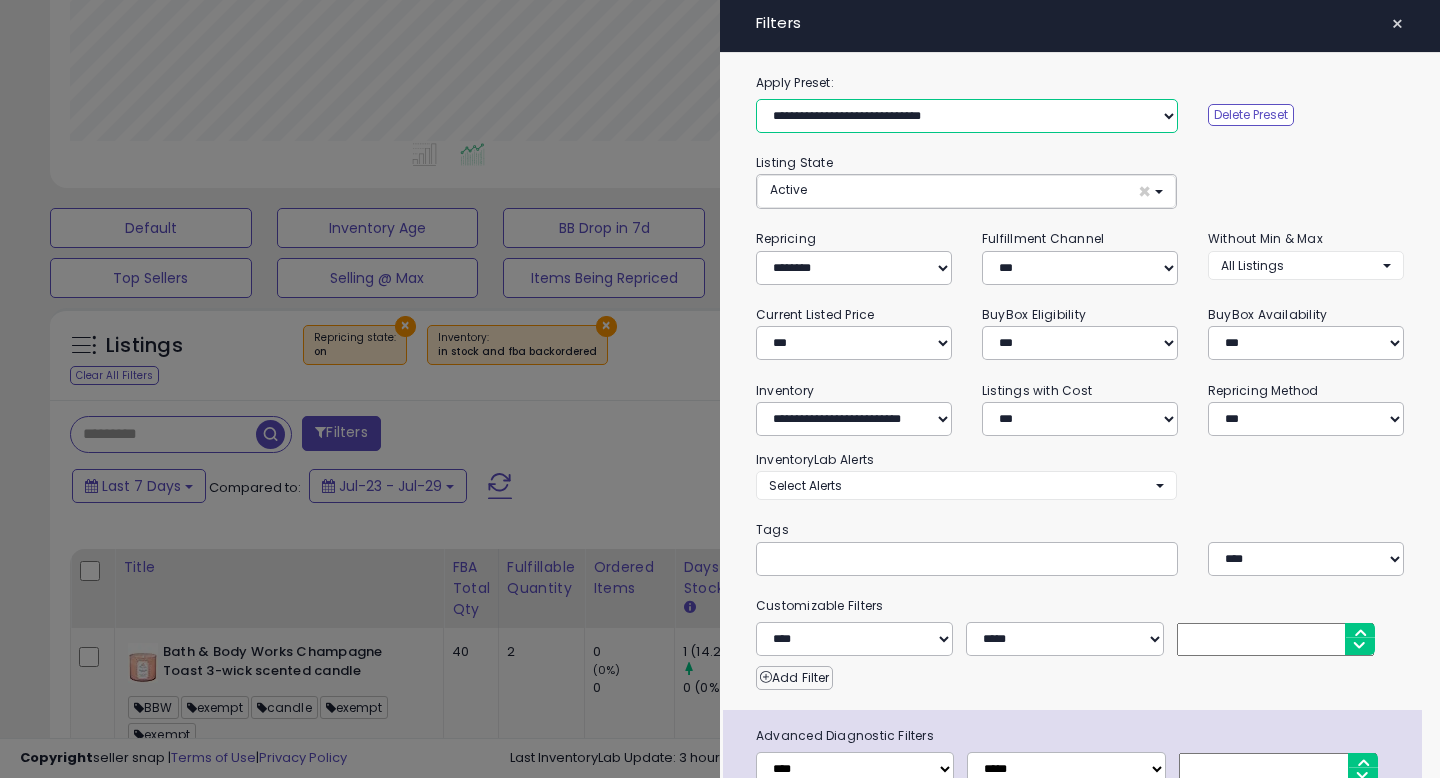 scroll, scrollTop: 130, scrollLeft: 0, axis: vertical 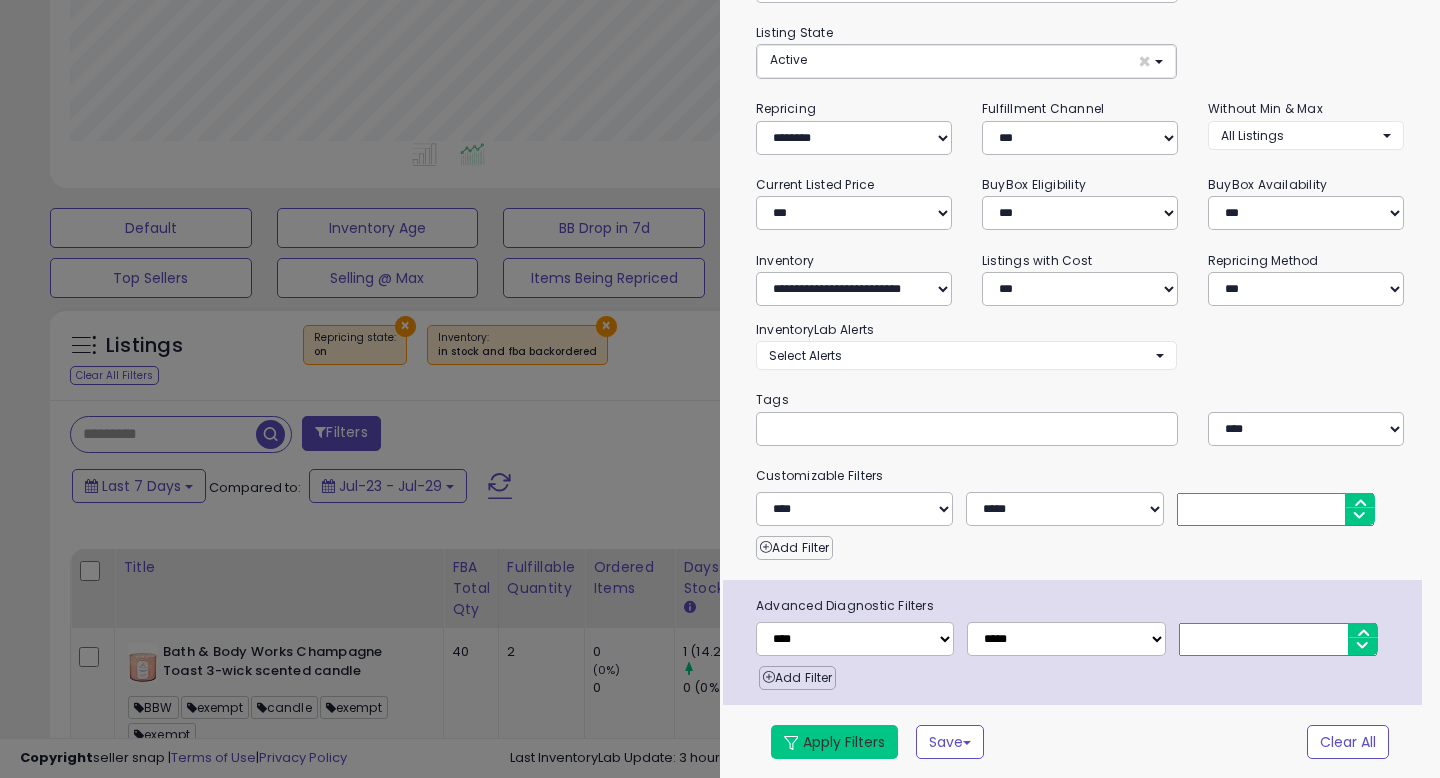 click on "Apply Filters" at bounding box center [834, 742] 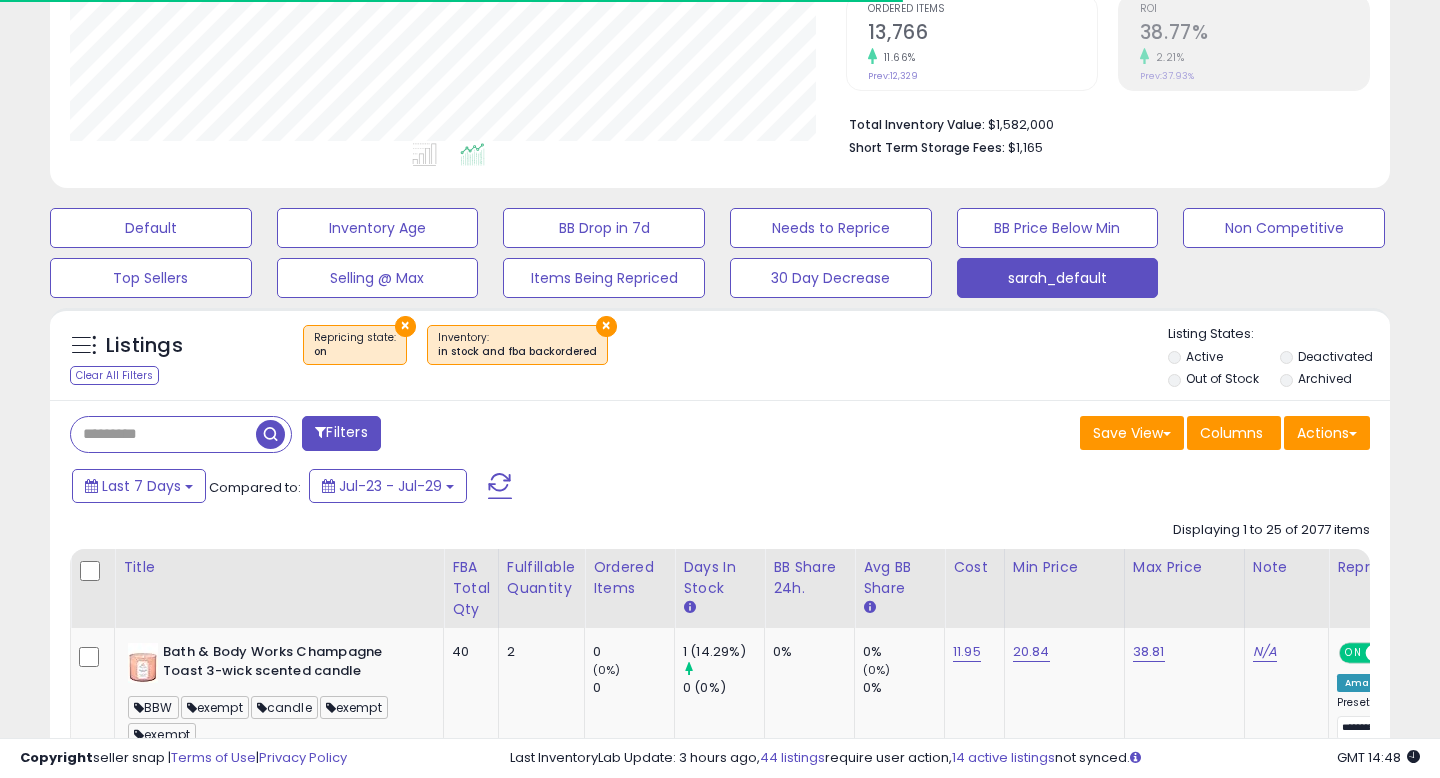 scroll, scrollTop: 999590, scrollLeft: 999224, axis: both 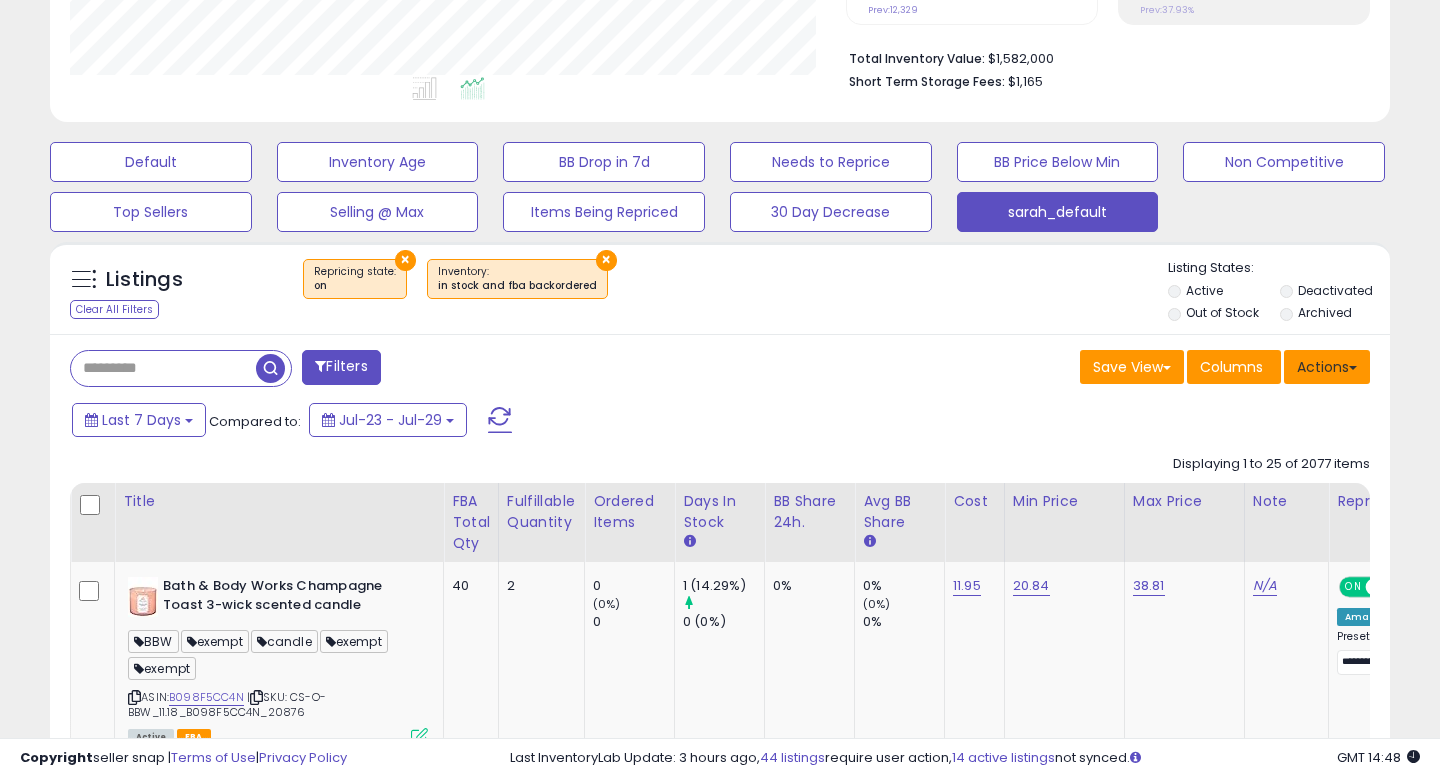 click on "Actions" at bounding box center (1327, 367) 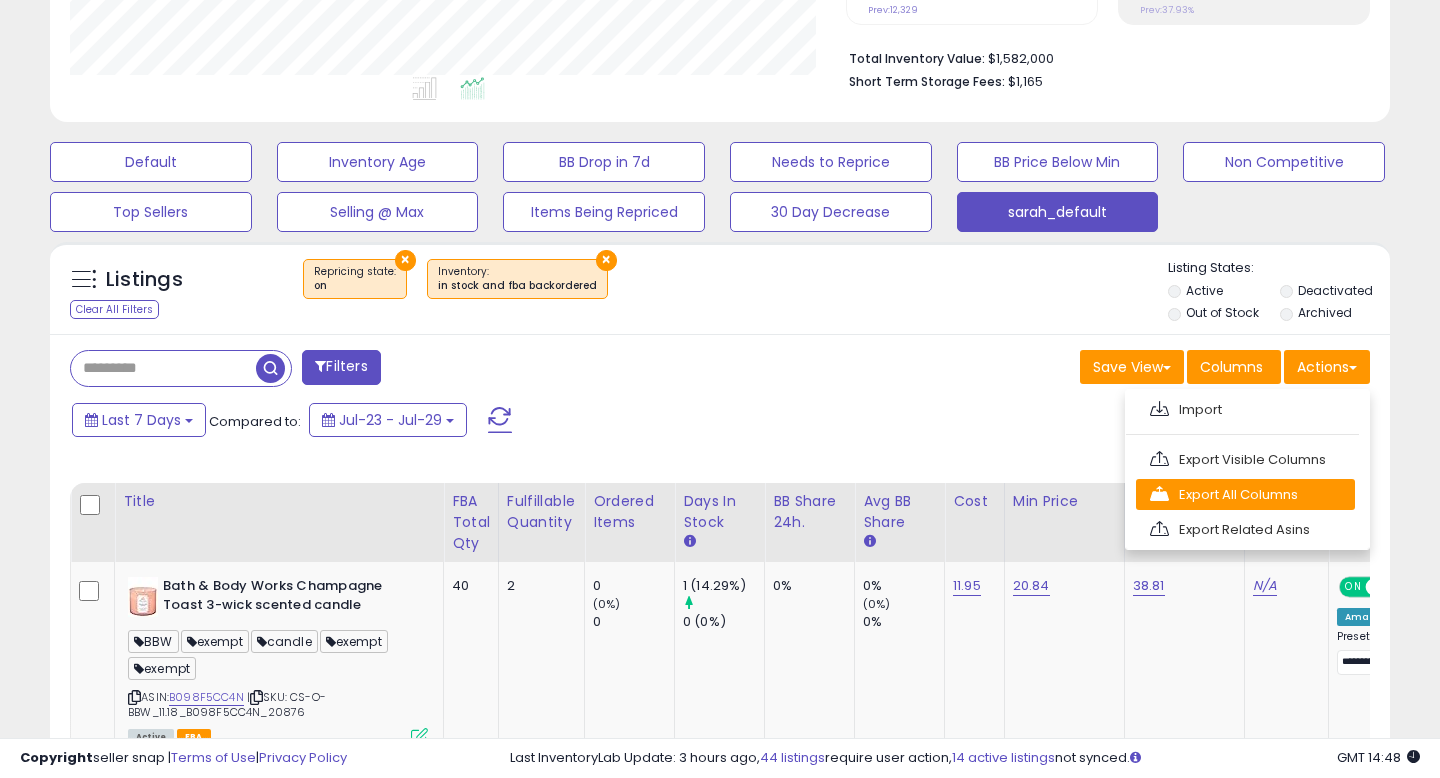 click on "Export All Columns" at bounding box center [1245, 494] 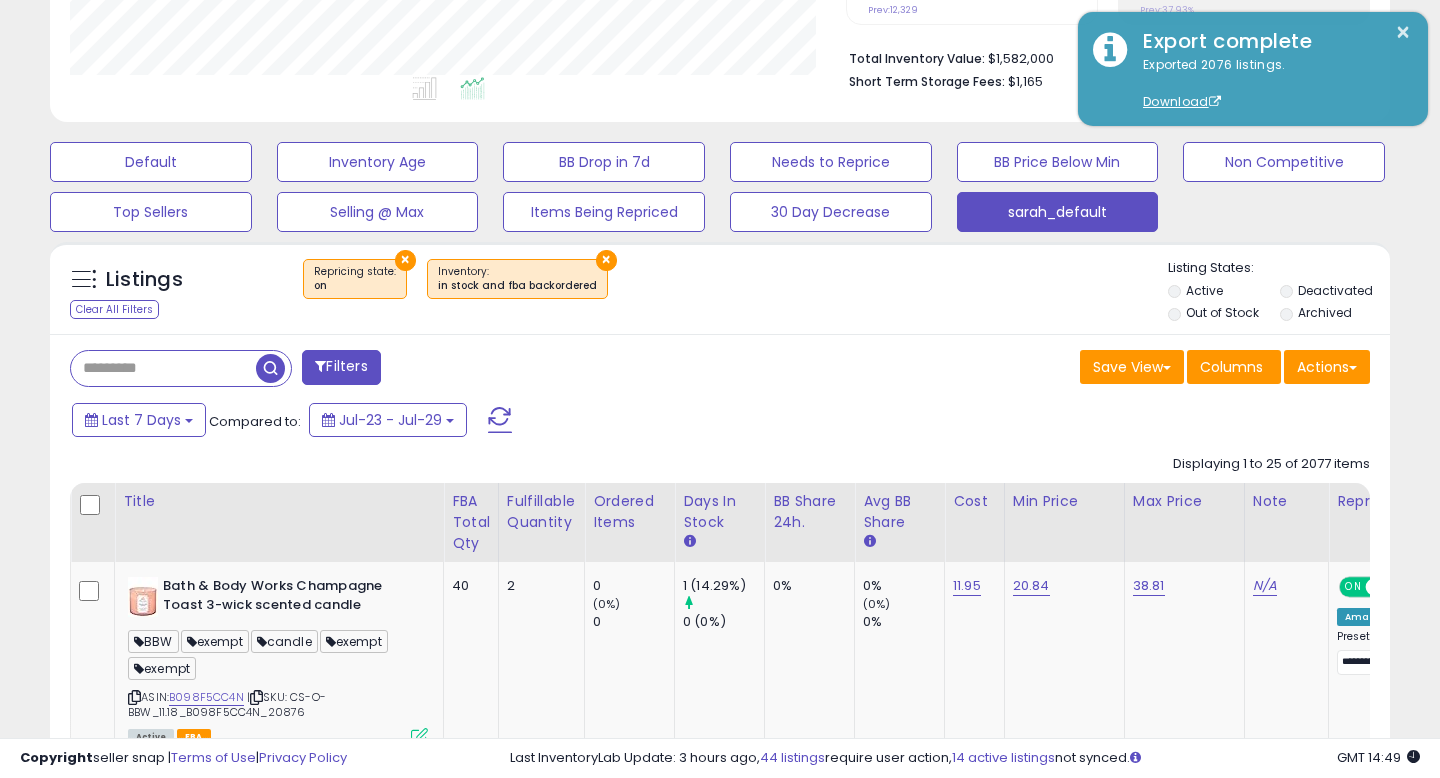 click on "Save View
Save As New View
Update Current View
Columns
Actions
Import  Export Visible Columns" at bounding box center (1052, 369) 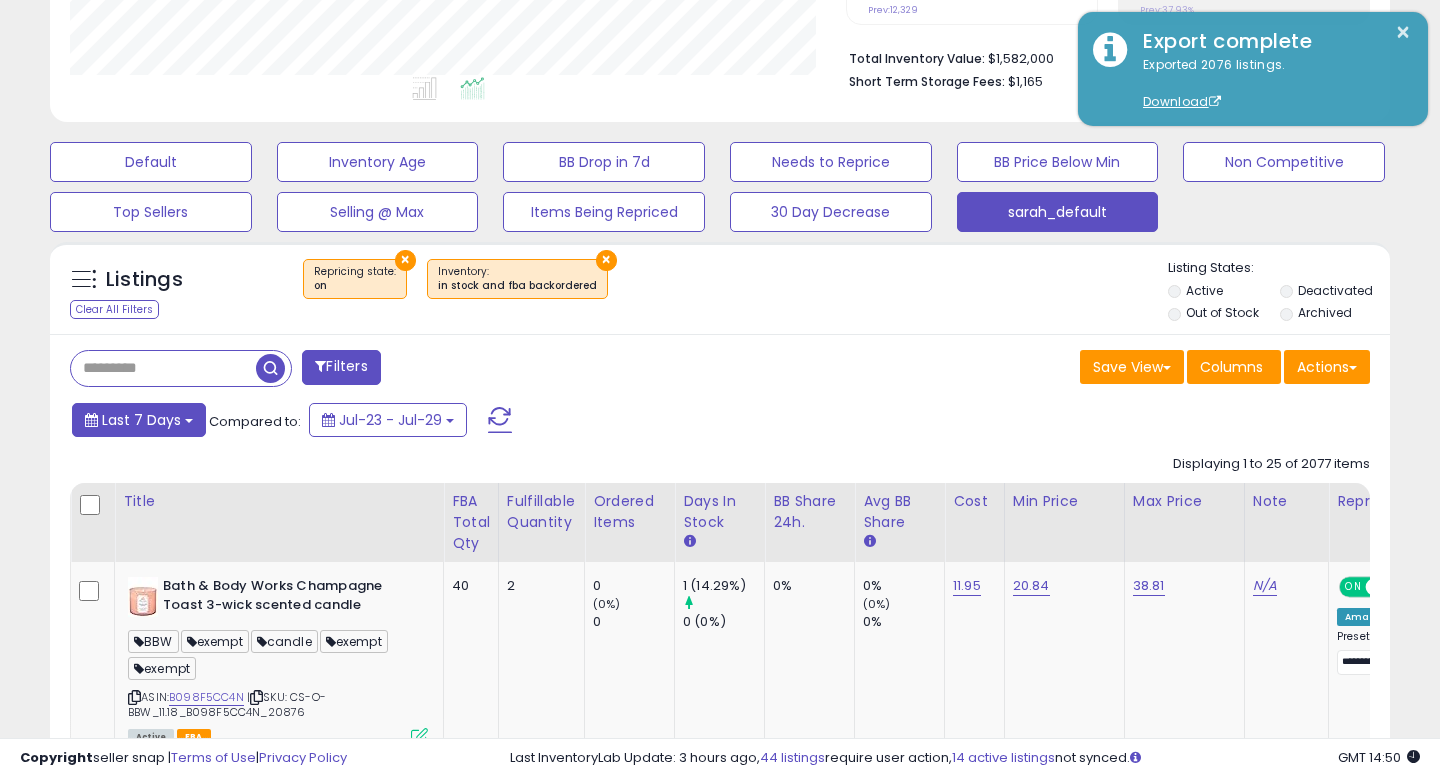 click on "Last 7 Days" at bounding box center (141, 420) 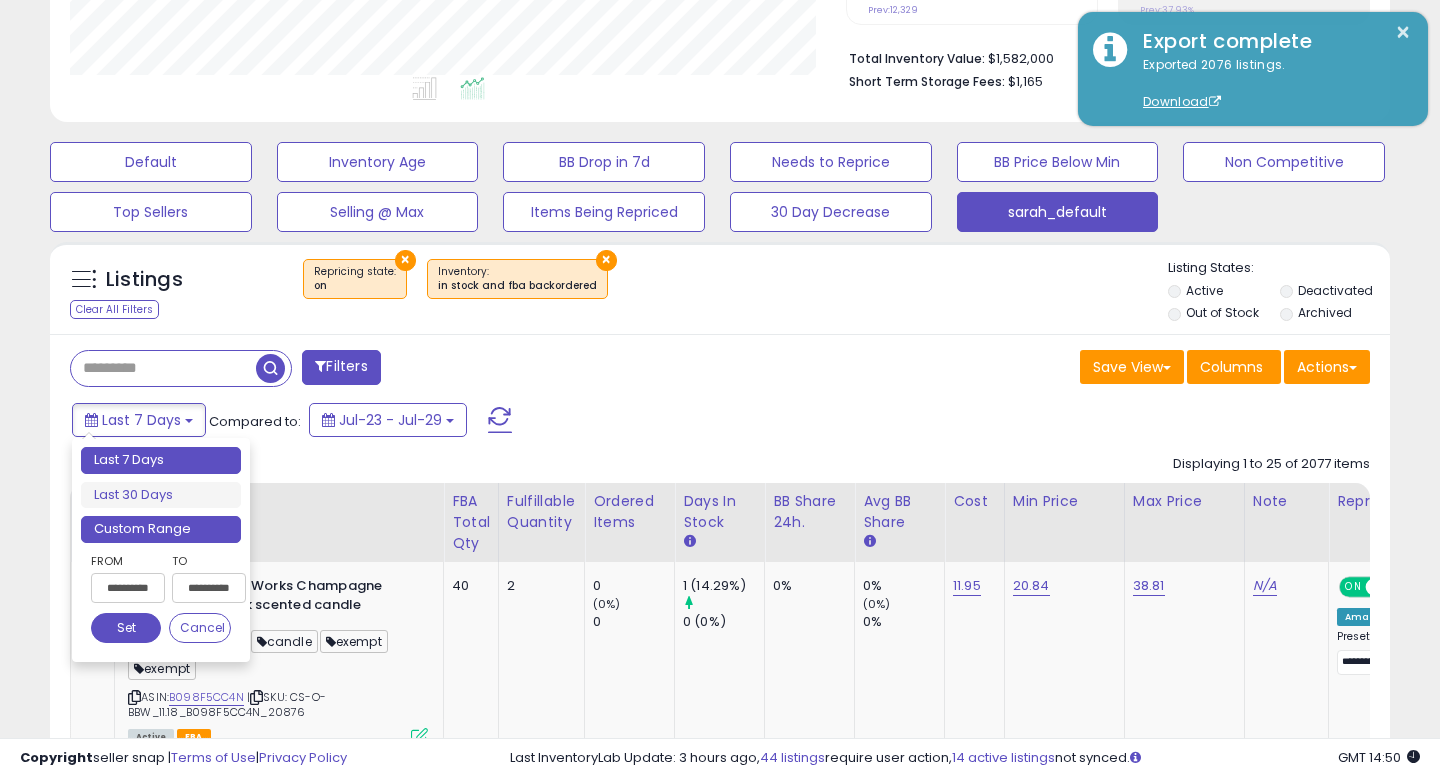 click on "Custom Range" at bounding box center [161, 529] 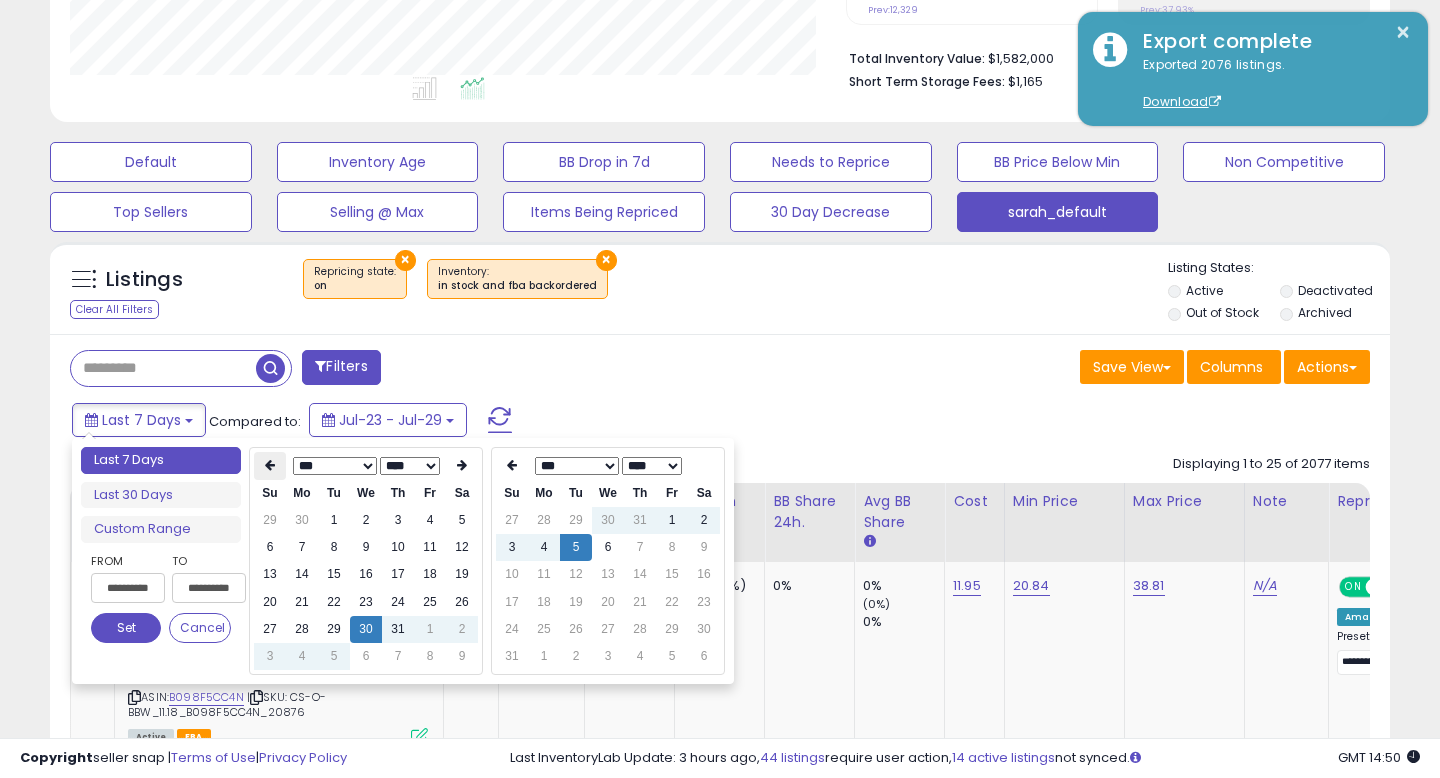 click at bounding box center (270, 466) 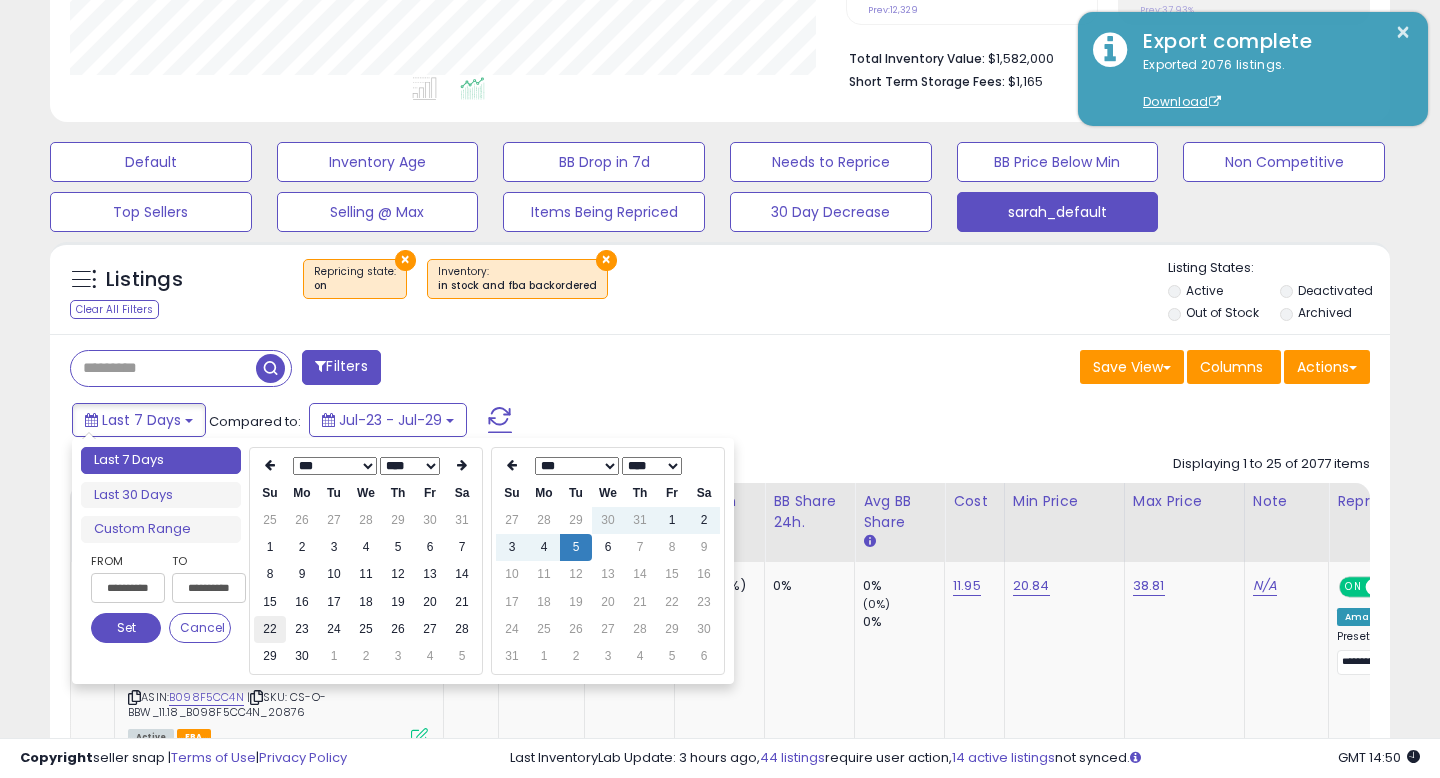 click on "22" at bounding box center (270, 629) 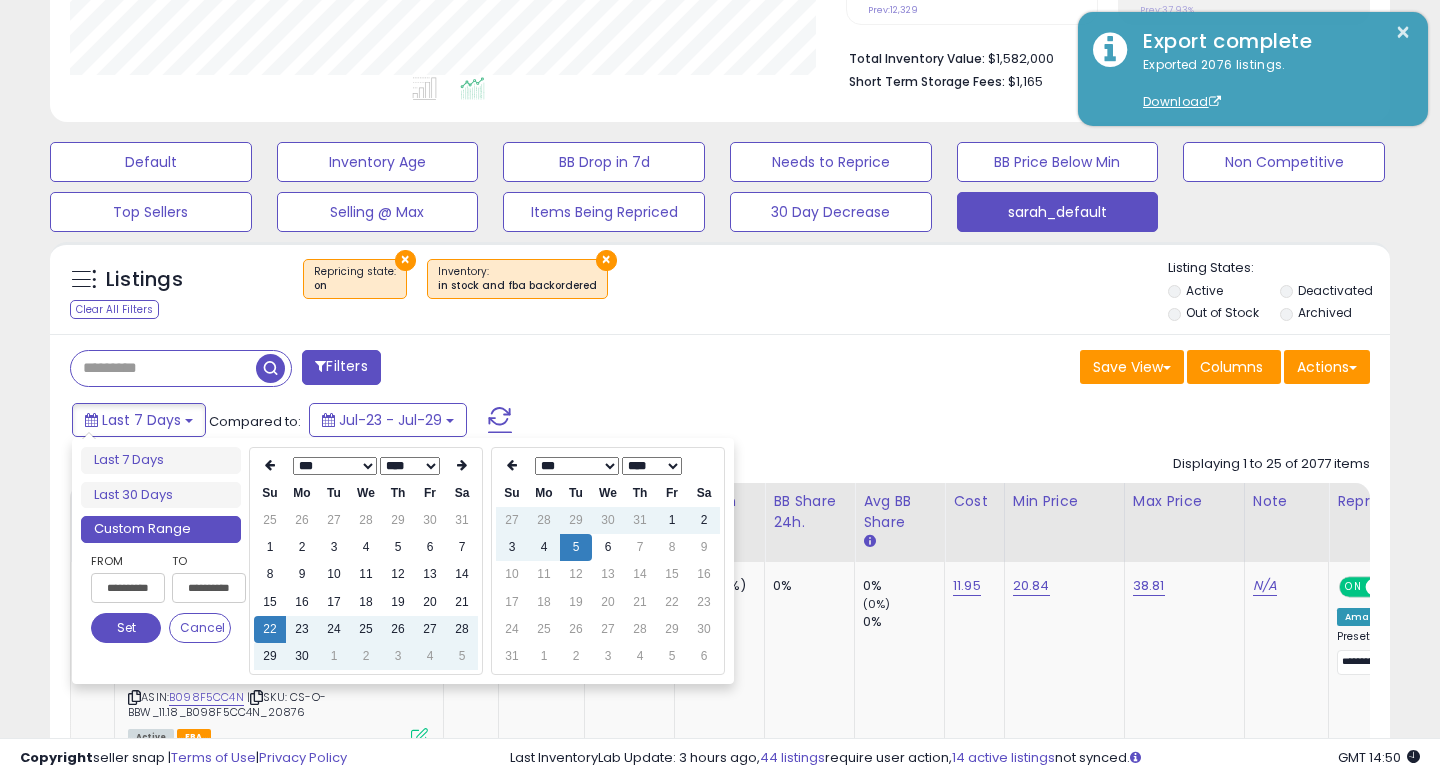type on "**********" 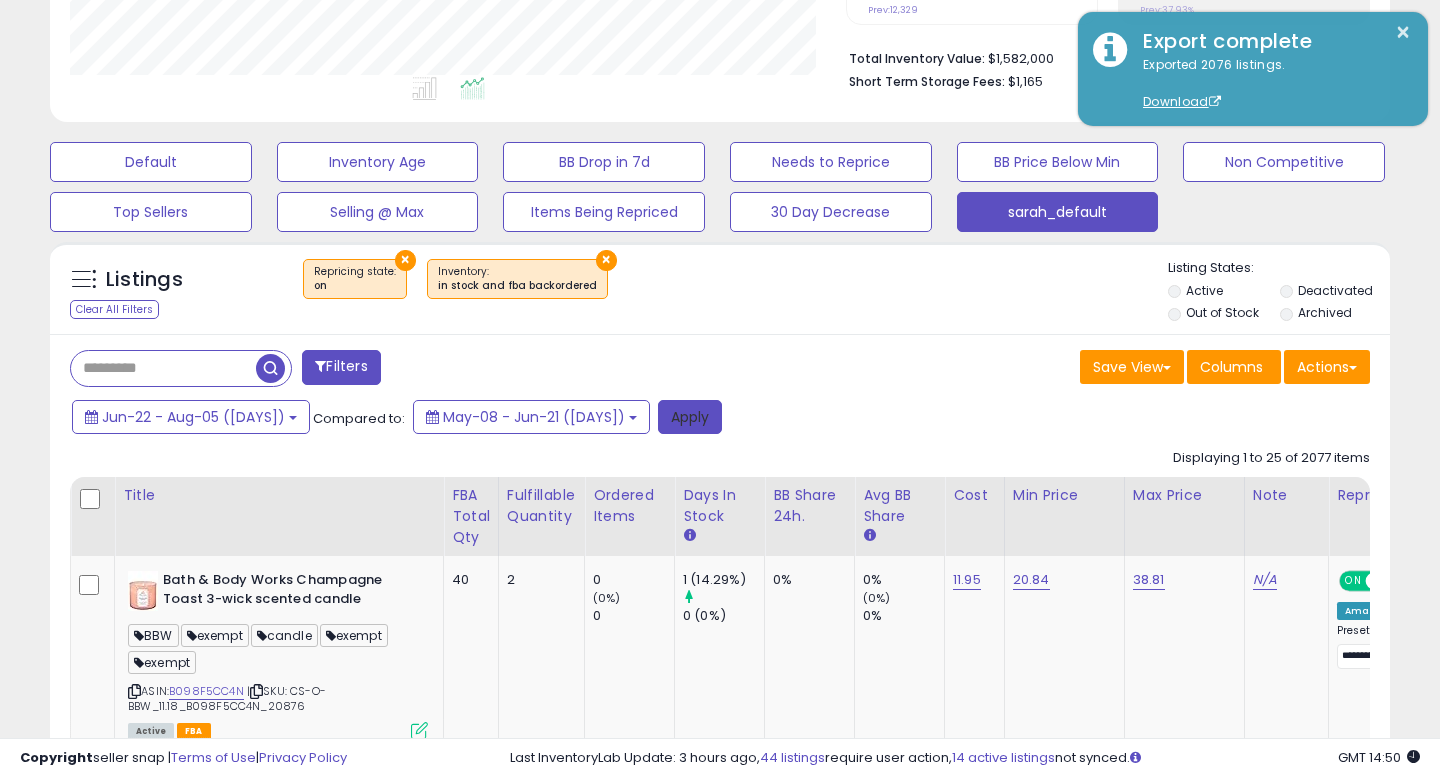 click on "Apply" at bounding box center [690, 417] 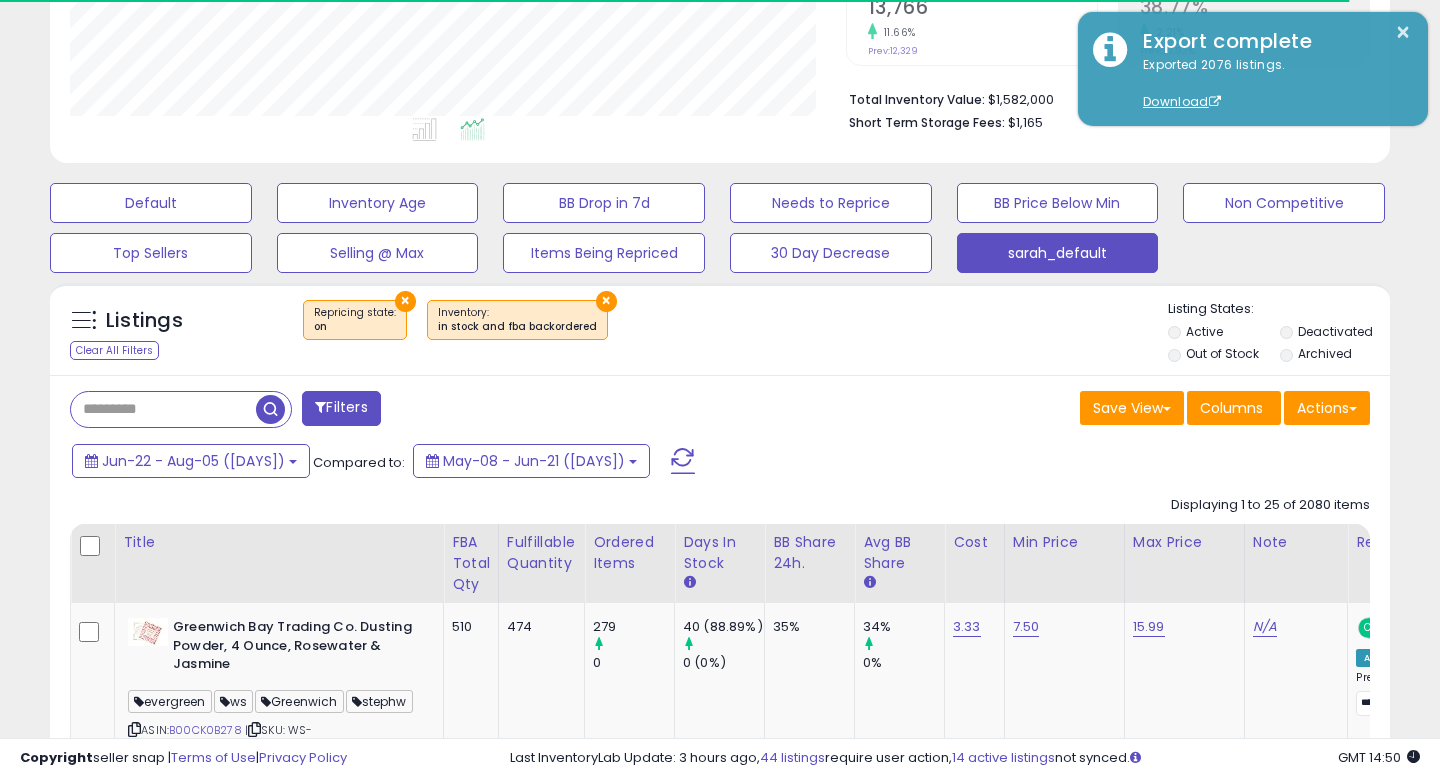 scroll, scrollTop: 488, scrollLeft: 0, axis: vertical 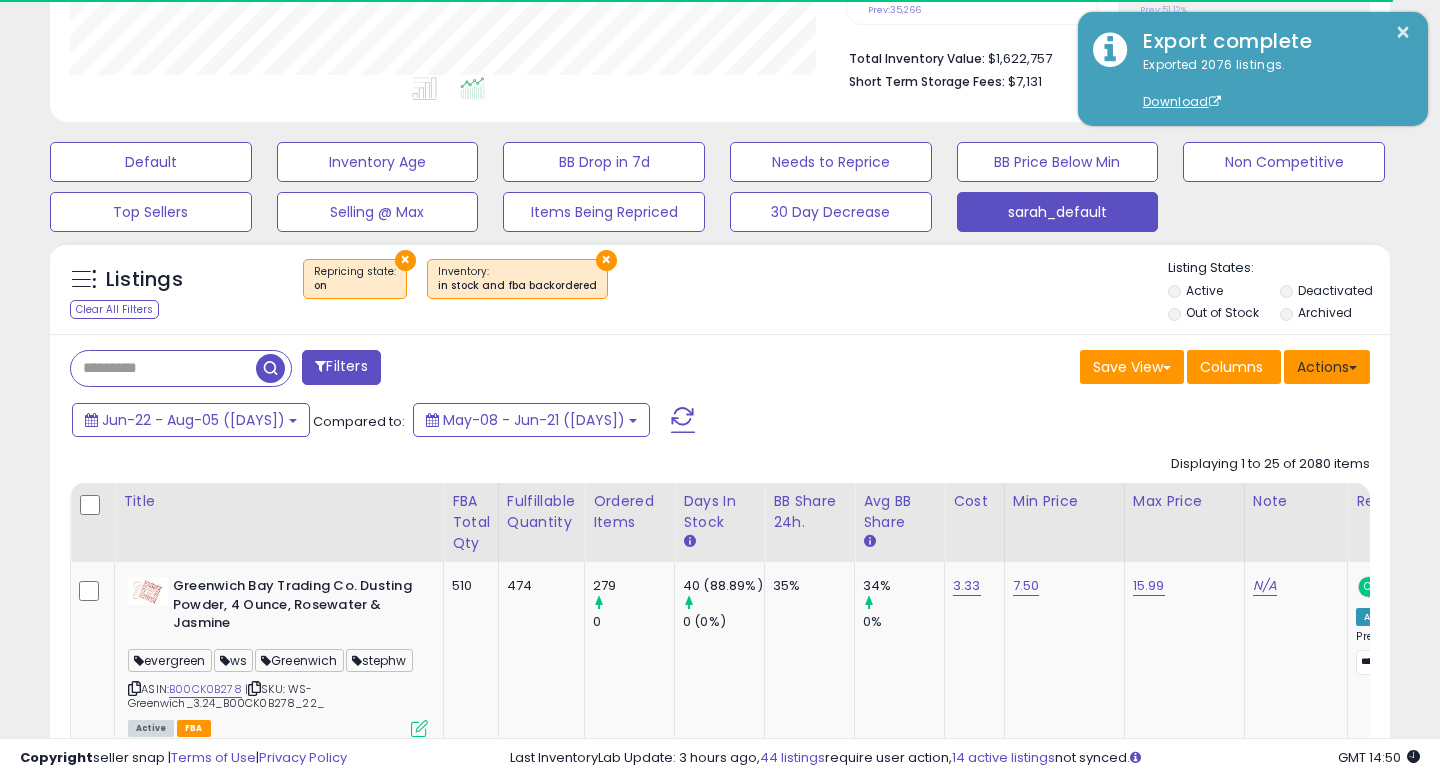 click on "Actions" at bounding box center (1327, 367) 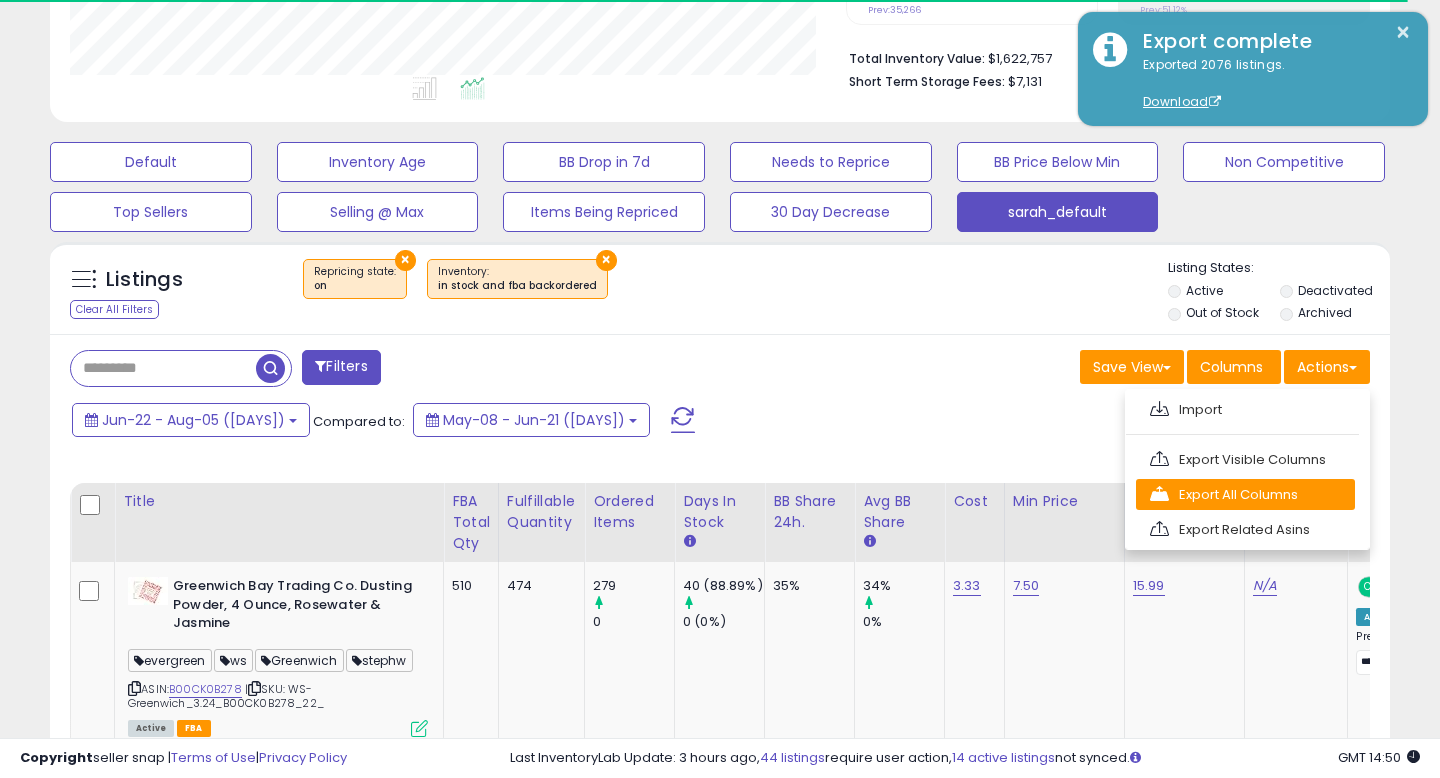 click on "Export All Columns" at bounding box center [1245, 494] 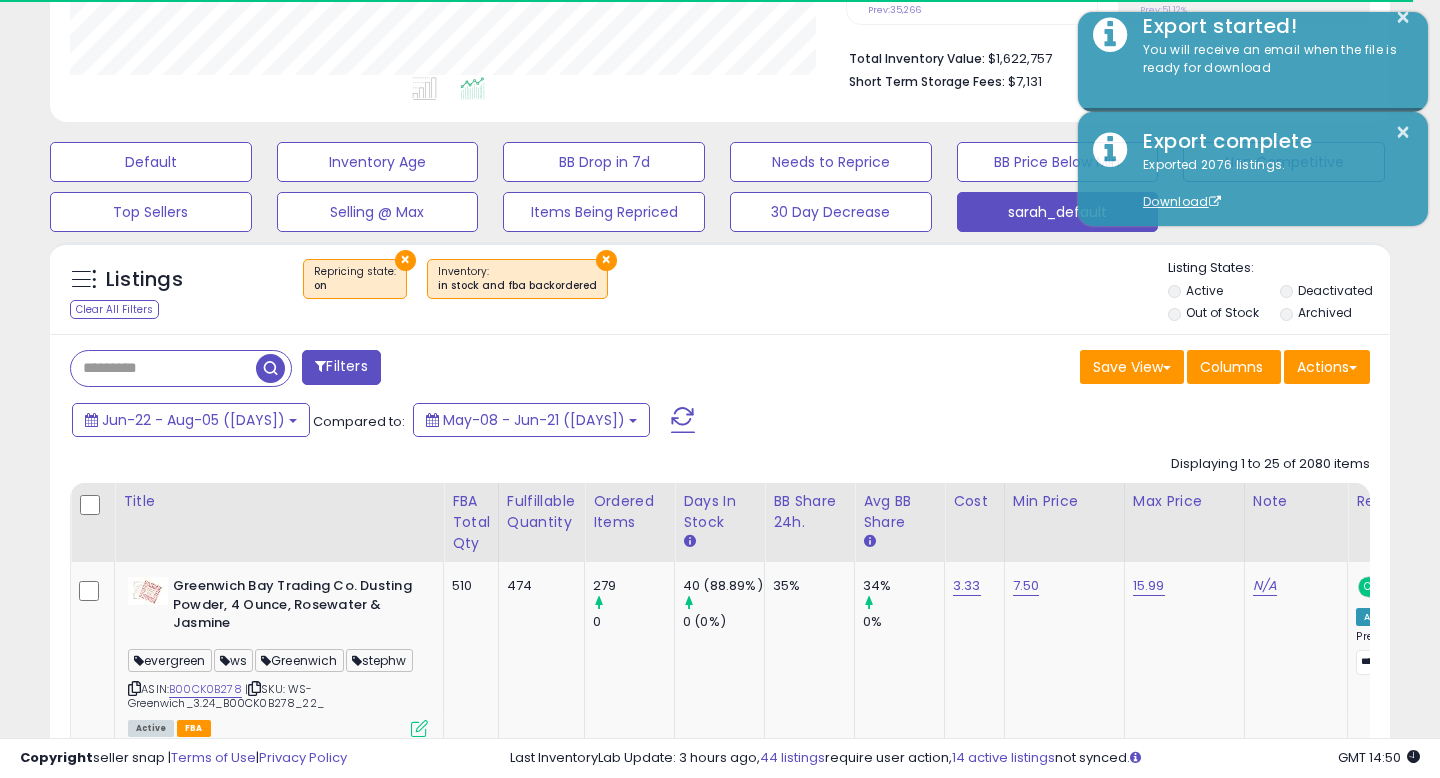 scroll, scrollTop: 999590, scrollLeft: 999224, axis: both 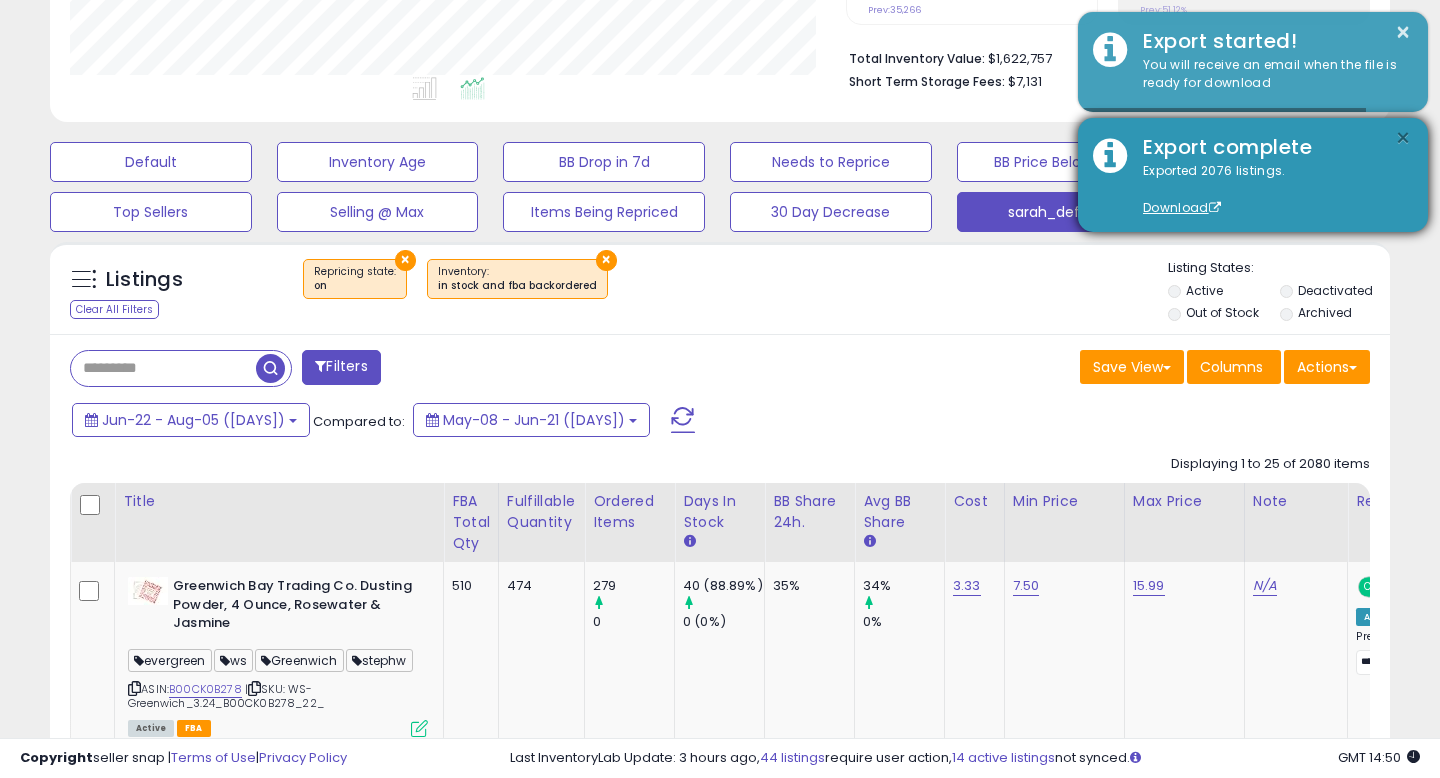 click on "×" at bounding box center (1403, 138) 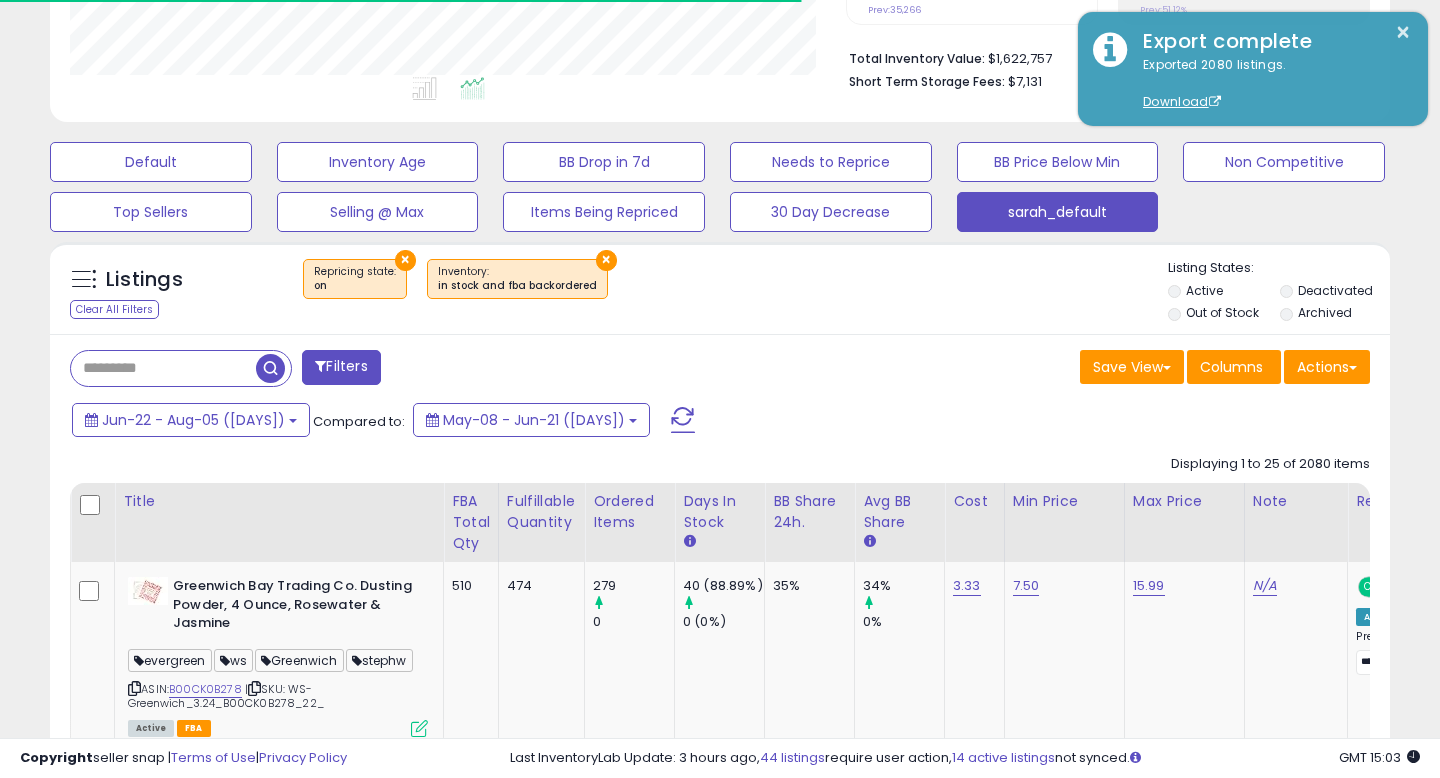 click at bounding box center (163, 368) 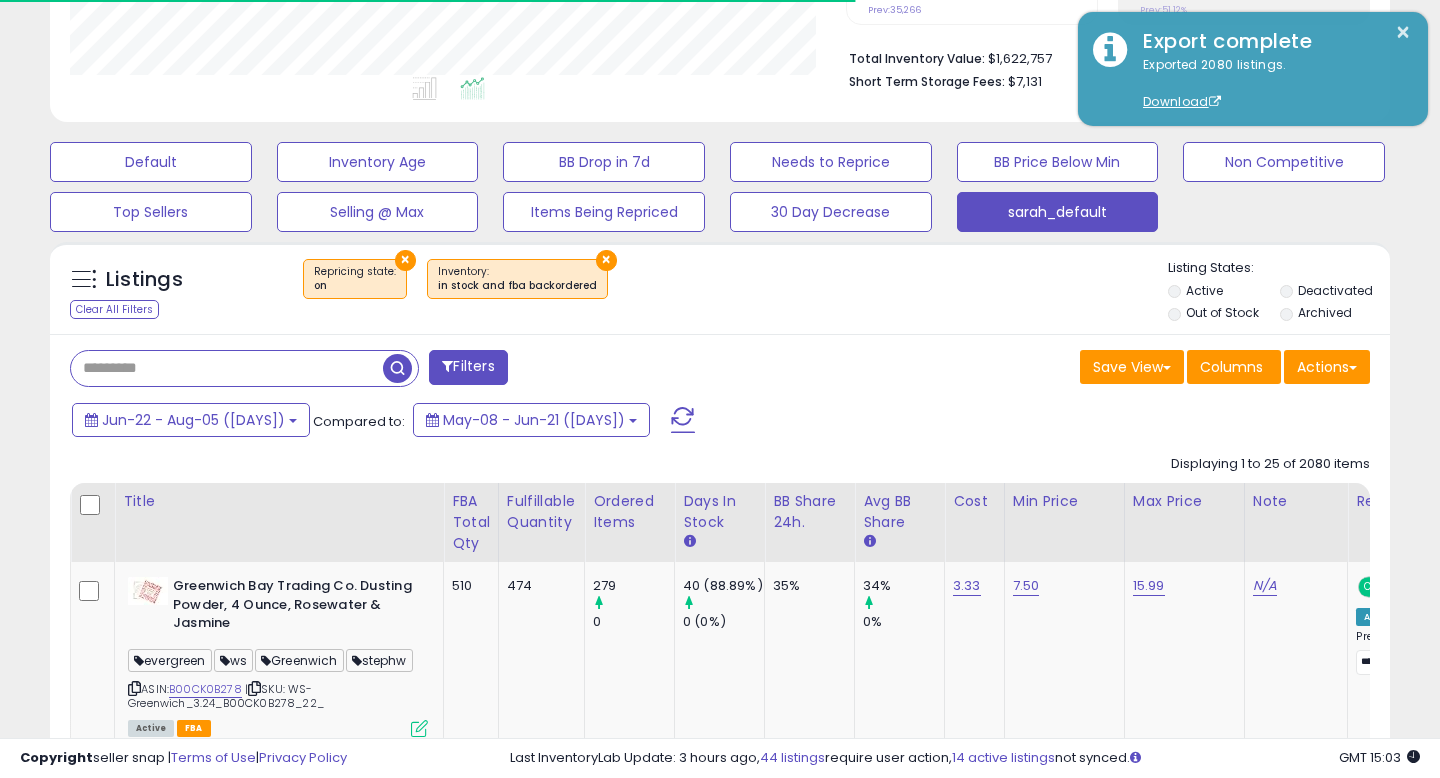 paste on "**********" 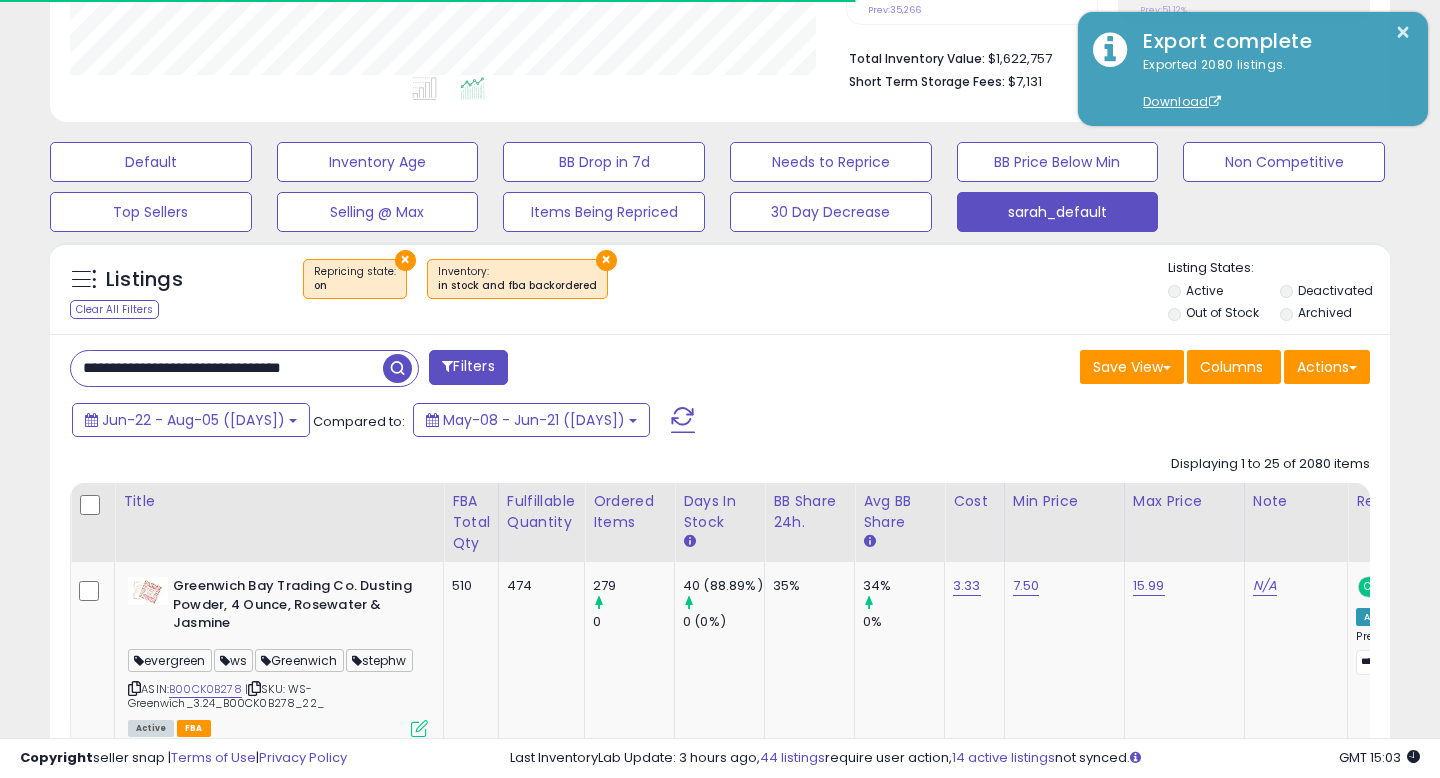 scroll, scrollTop: 0, scrollLeft: 25, axis: horizontal 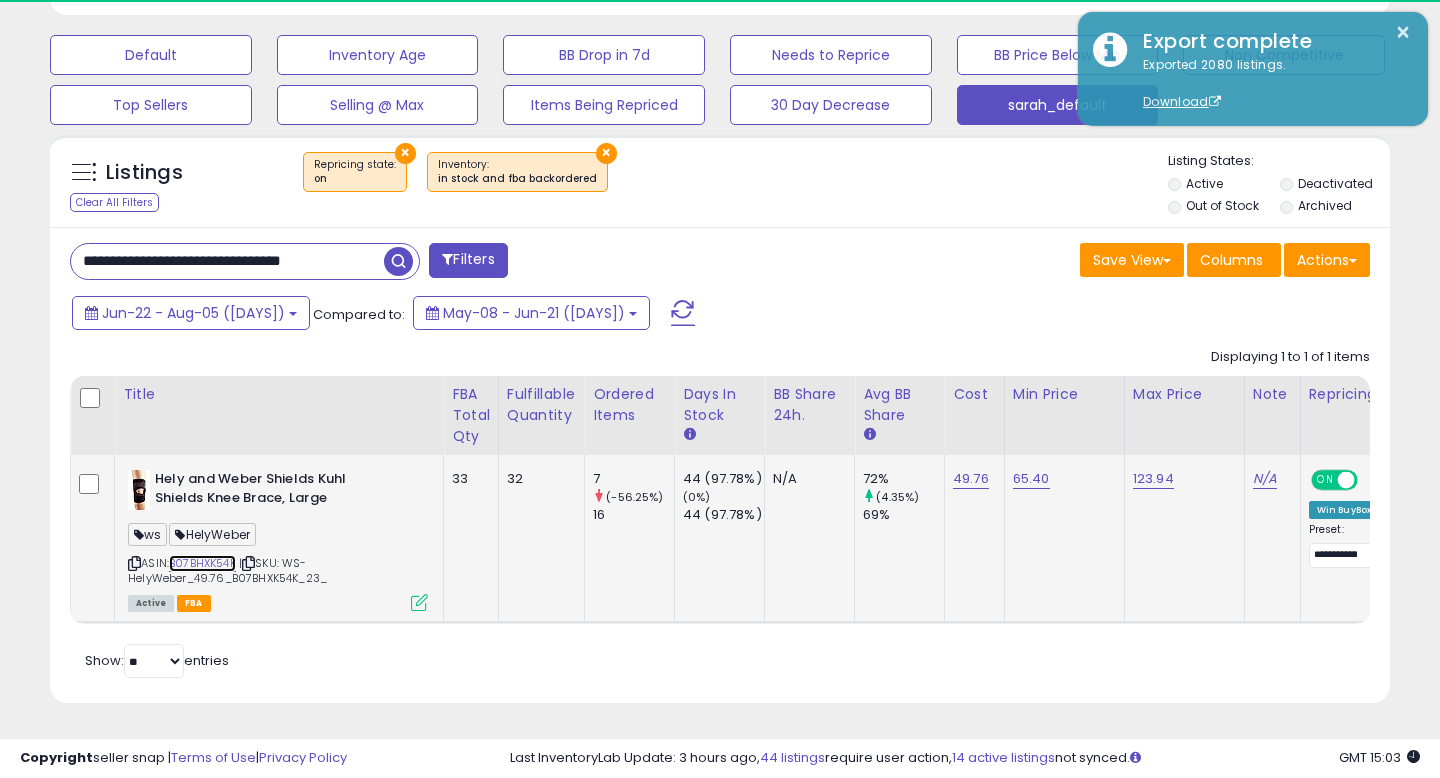 click on "B07BHXK54K" at bounding box center (202, 563) 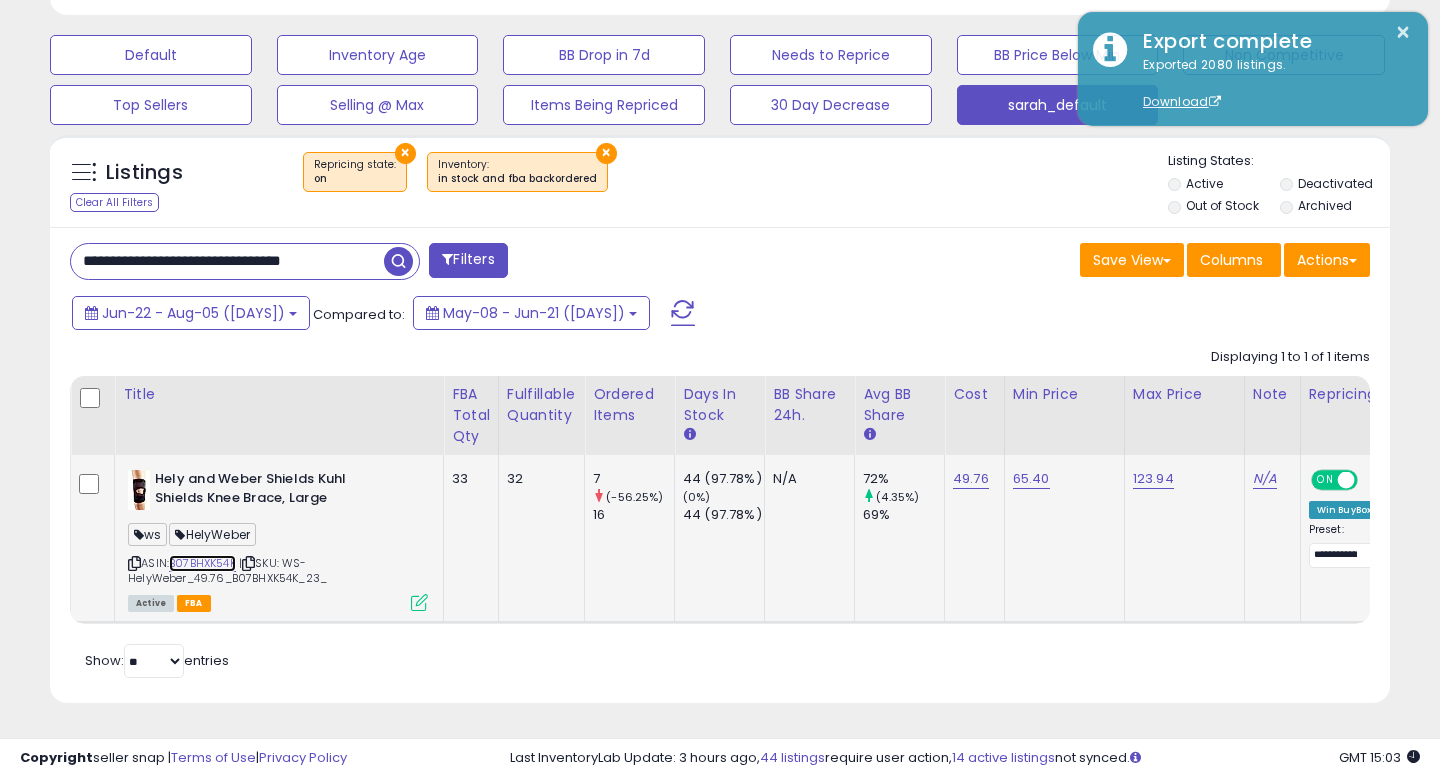 scroll, scrollTop: 999590, scrollLeft: 999224, axis: both 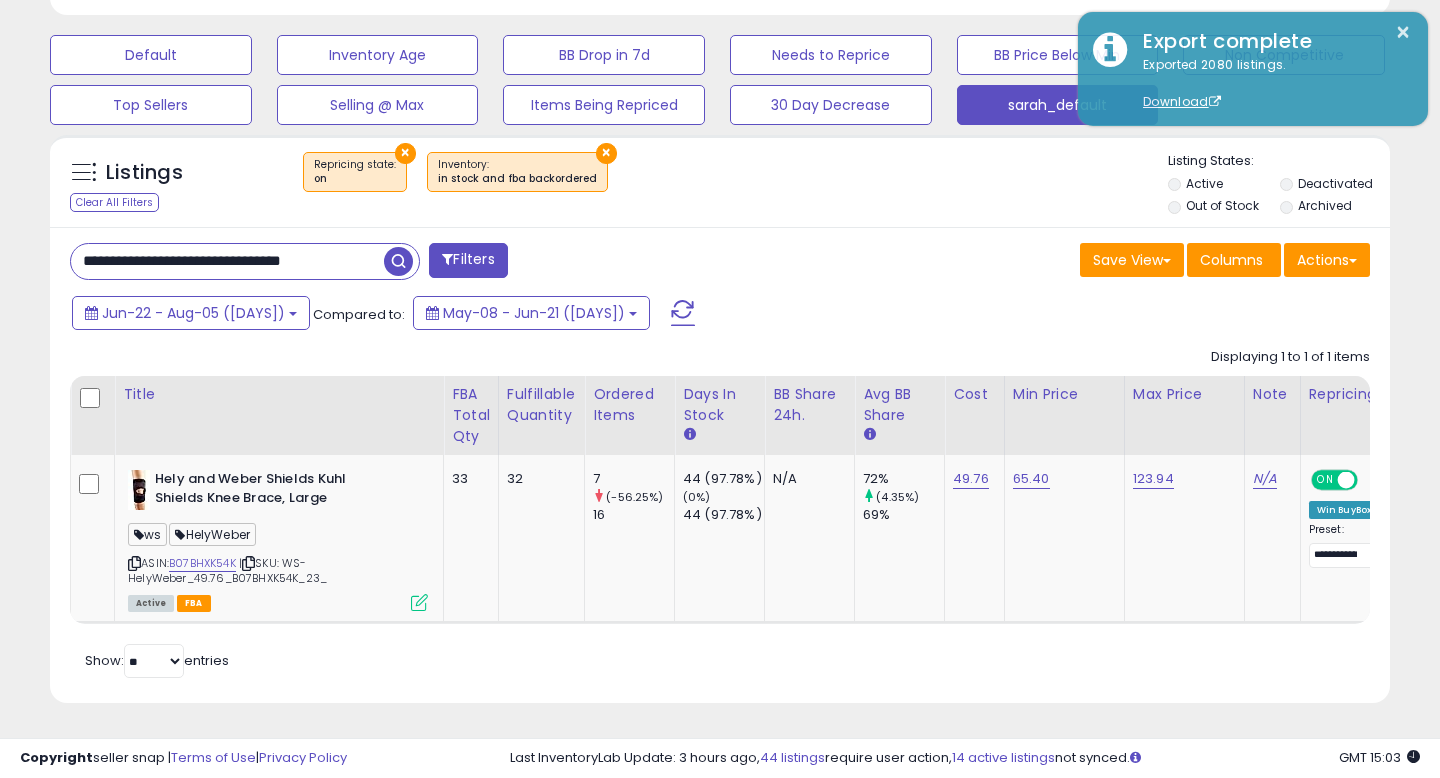 click on "**********" at bounding box center (227, 261) 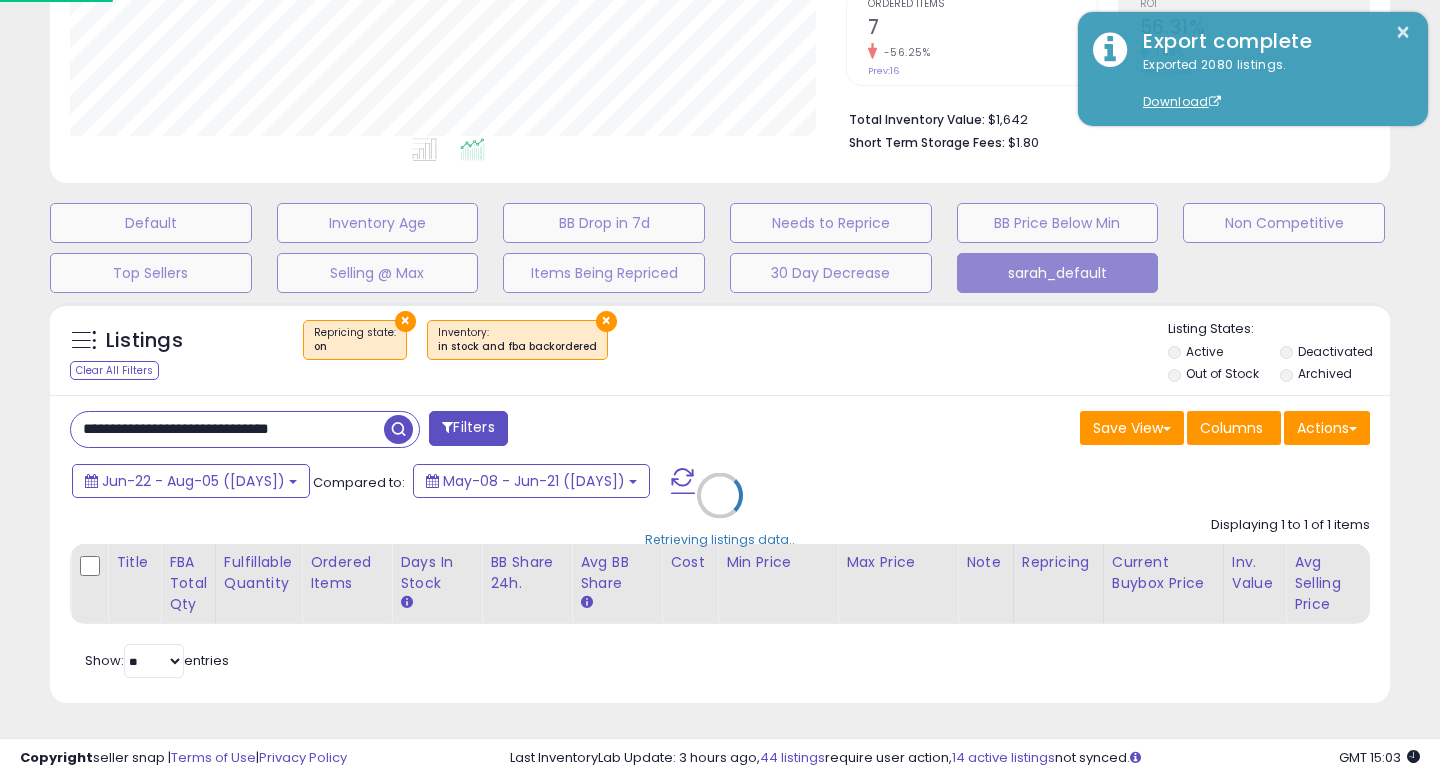 scroll, scrollTop: 427, scrollLeft: 0, axis: vertical 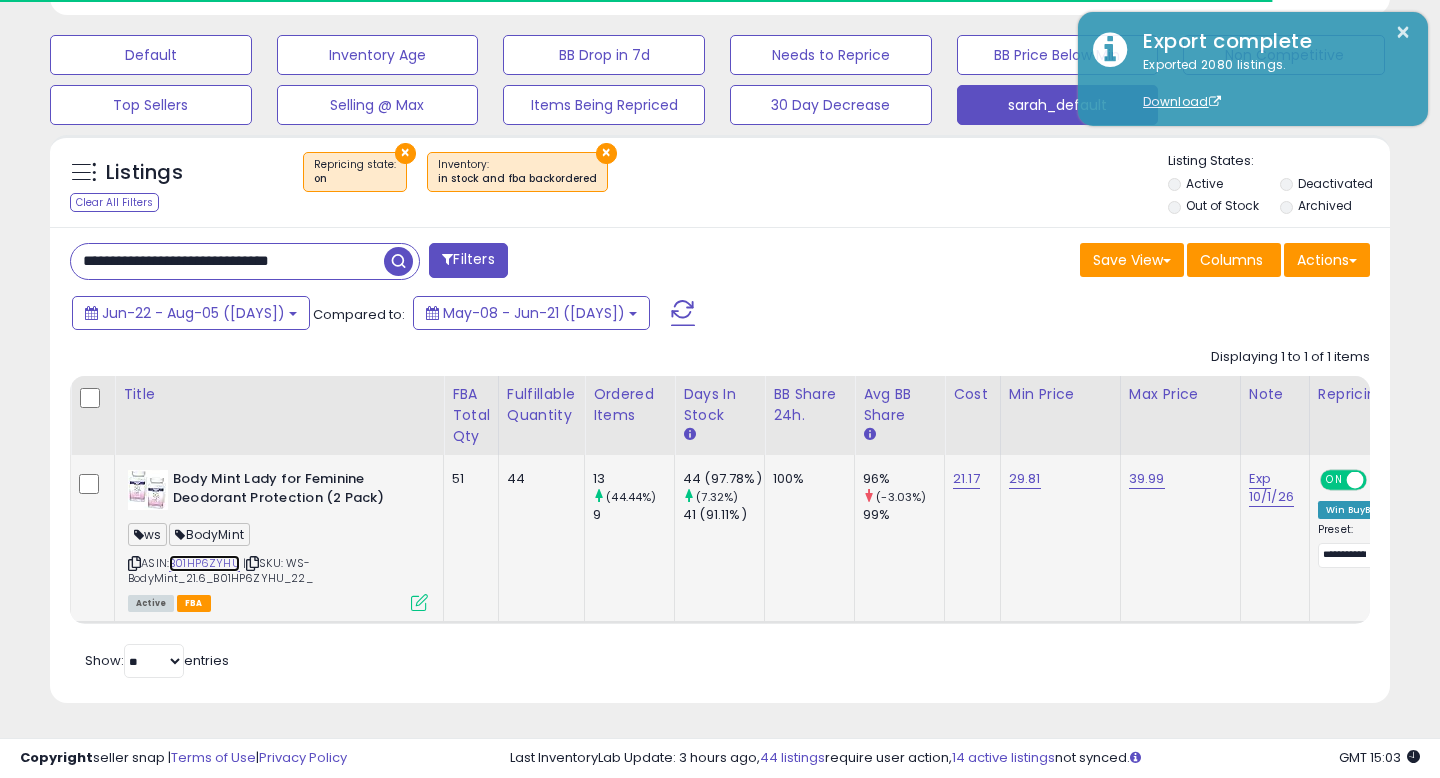 click on "B01HP6ZYHU" at bounding box center [204, 563] 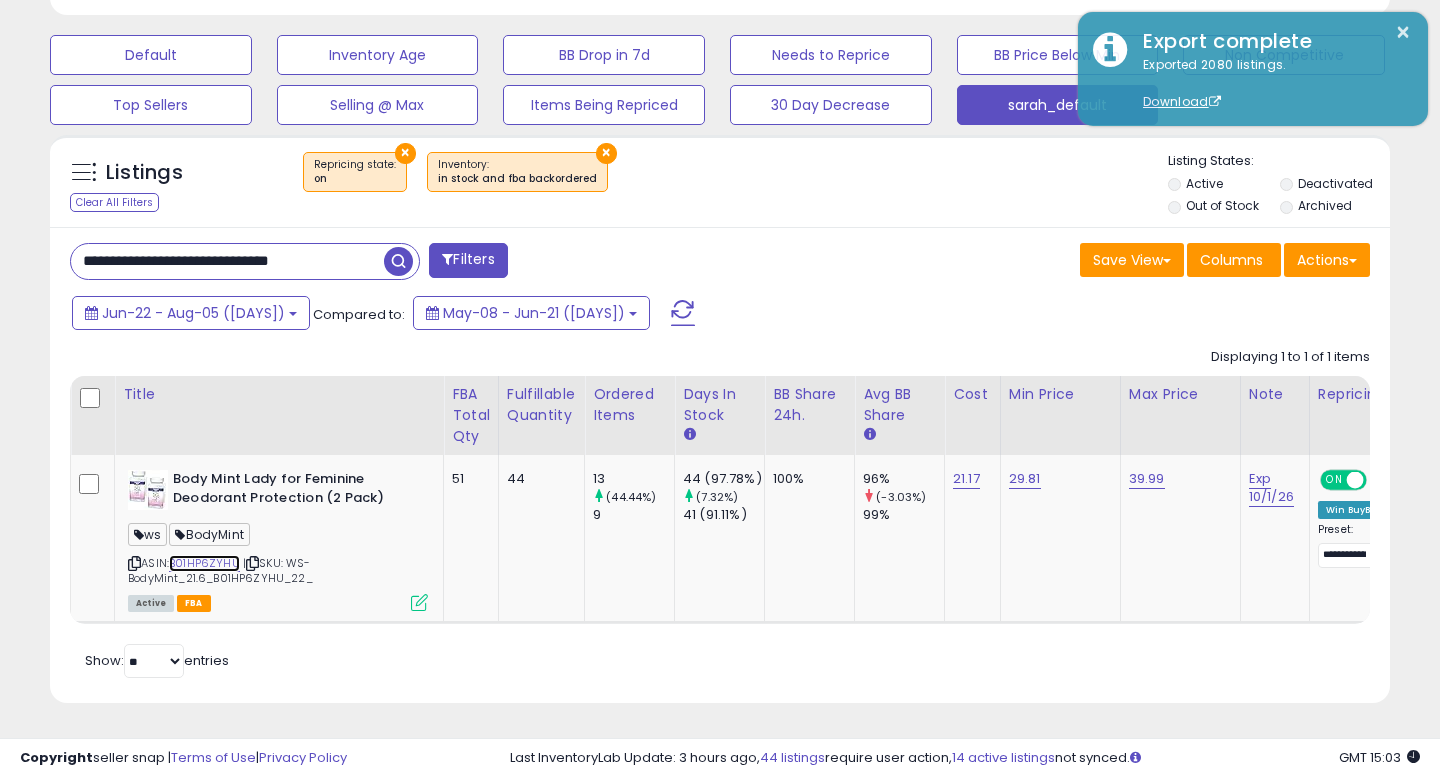 scroll, scrollTop: 999590, scrollLeft: 999224, axis: both 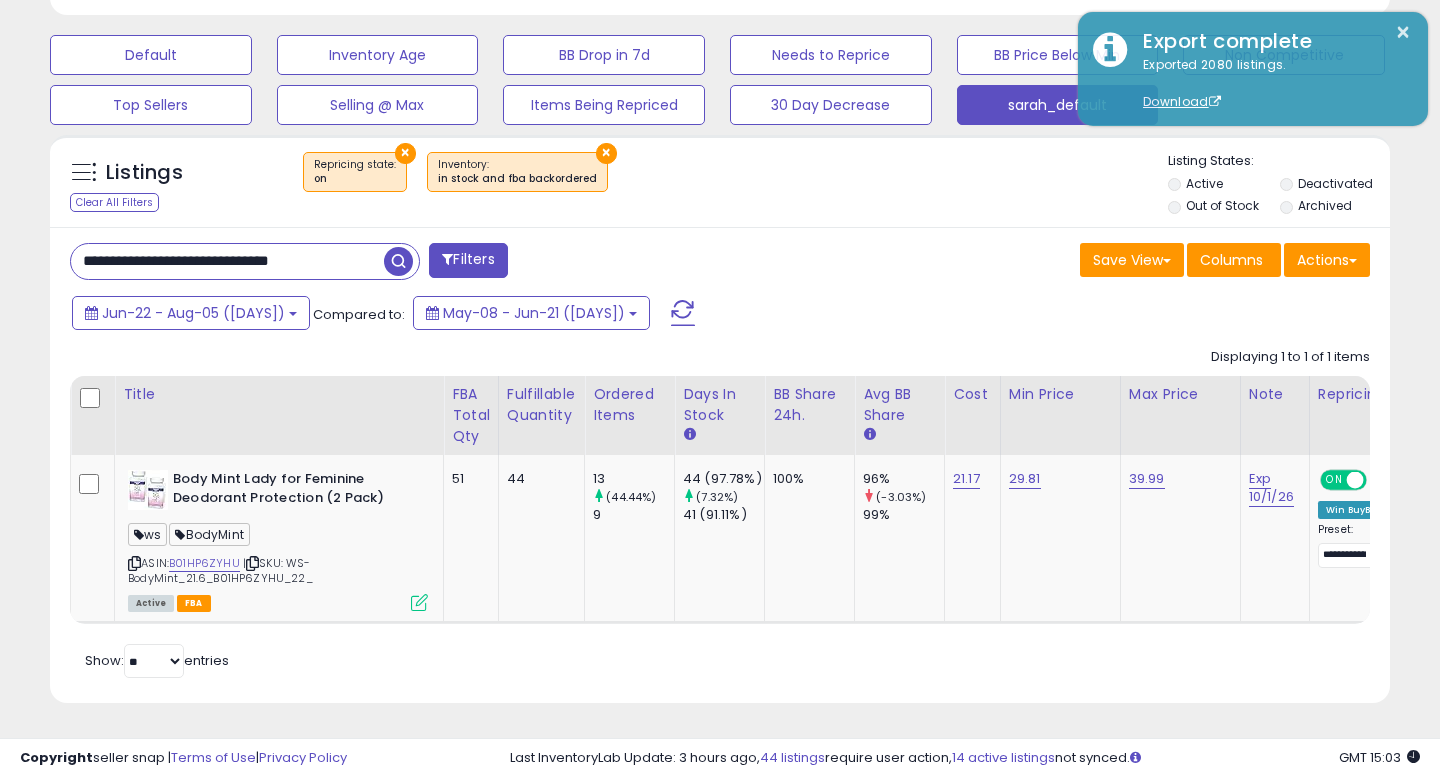 click on "**********" at bounding box center [227, 261] 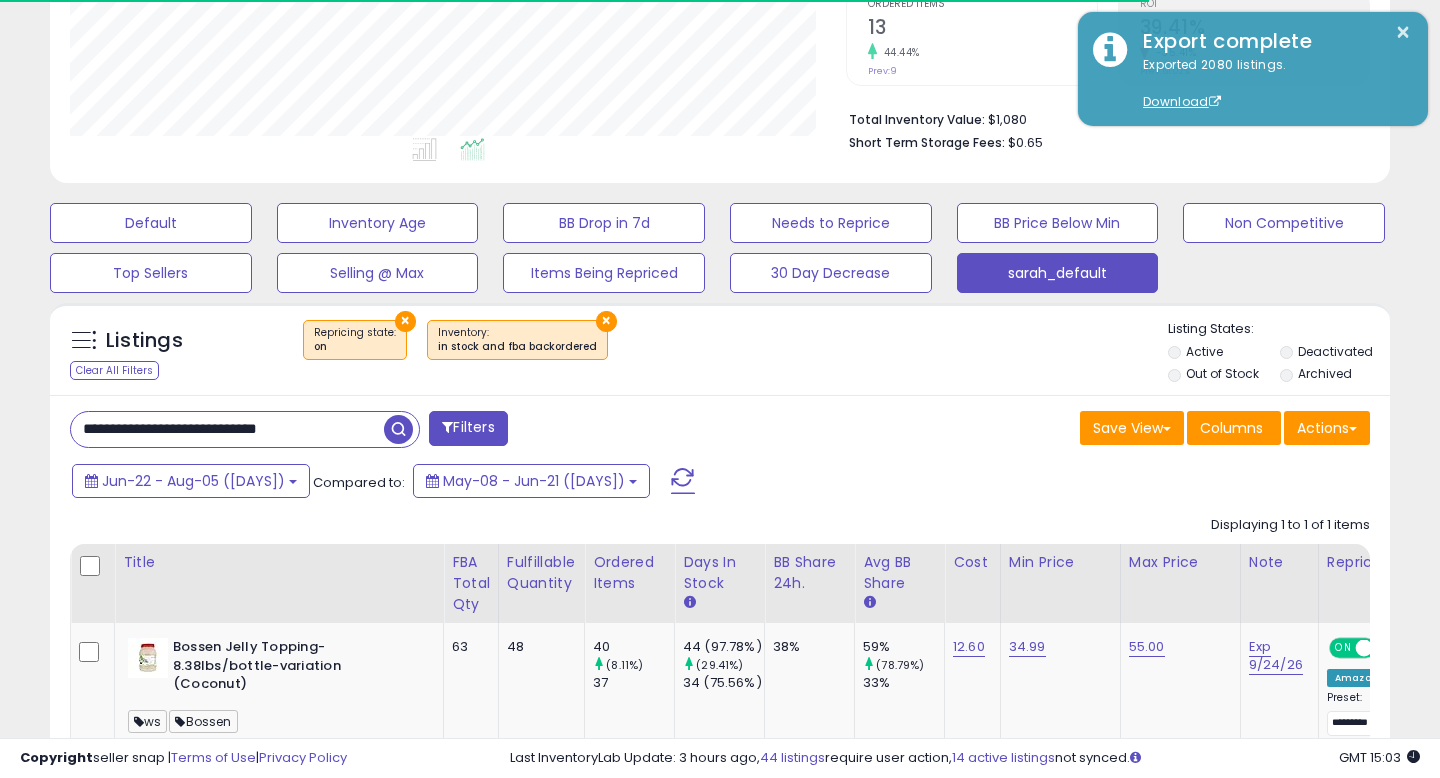 scroll, scrollTop: 595, scrollLeft: 0, axis: vertical 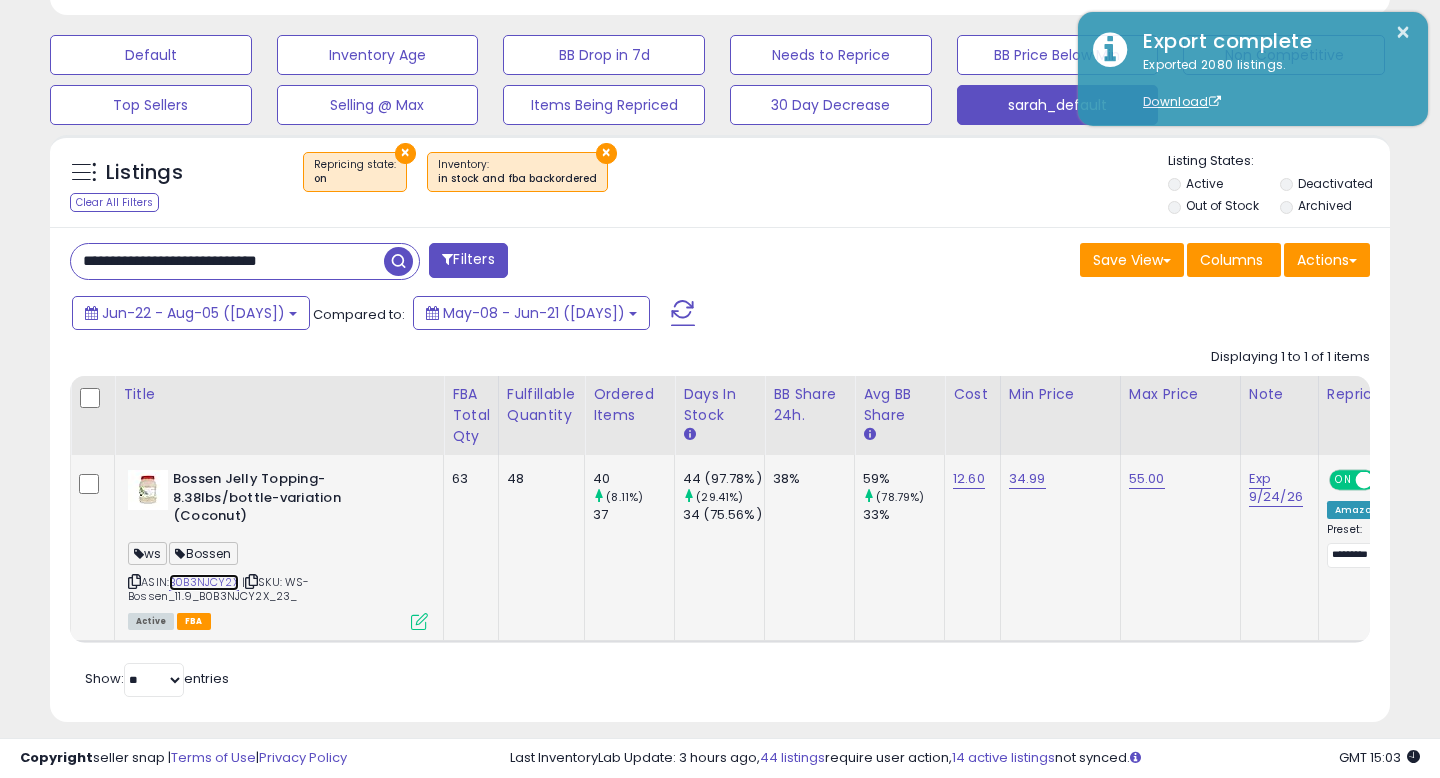 click on "B0B3NJCY2X" at bounding box center (204, 582) 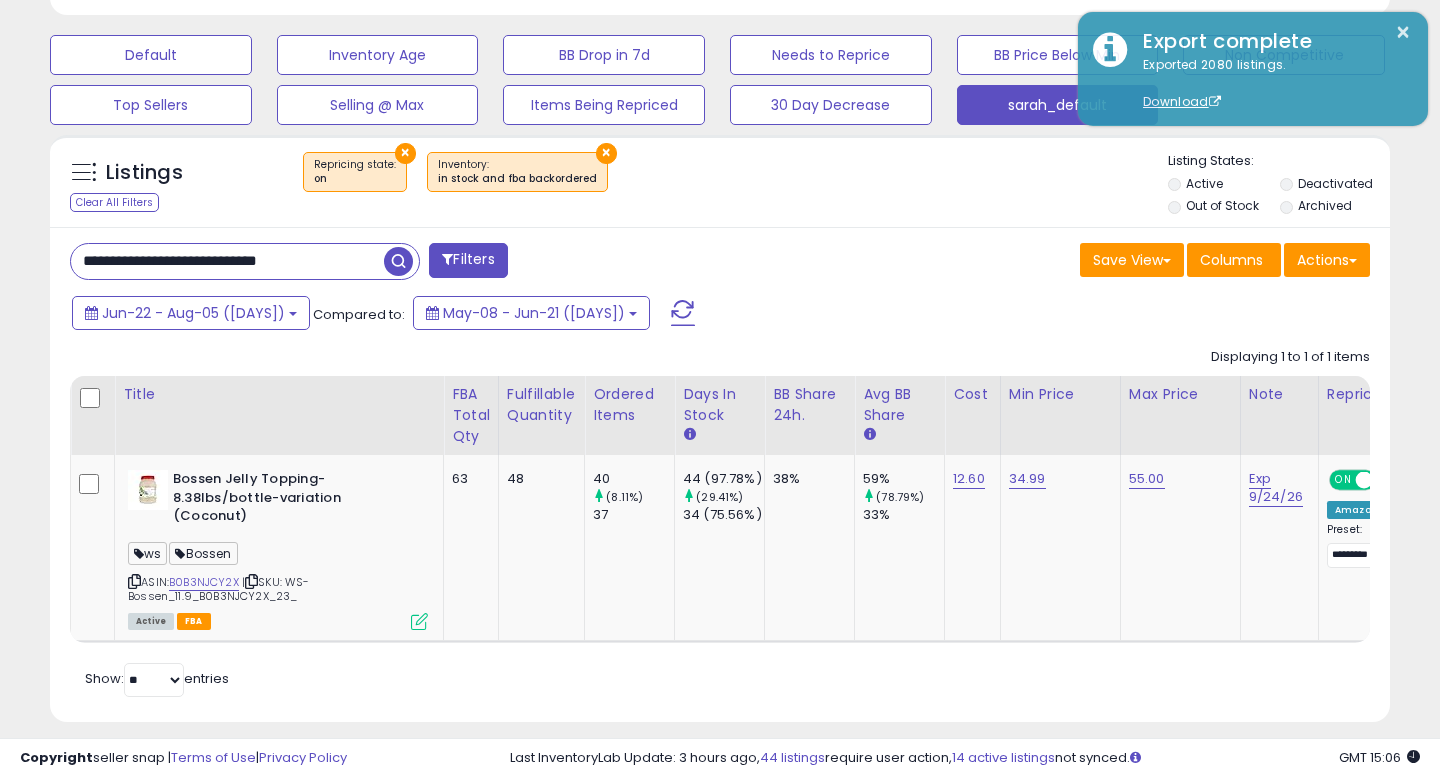 click on "**********" at bounding box center (227, 261) 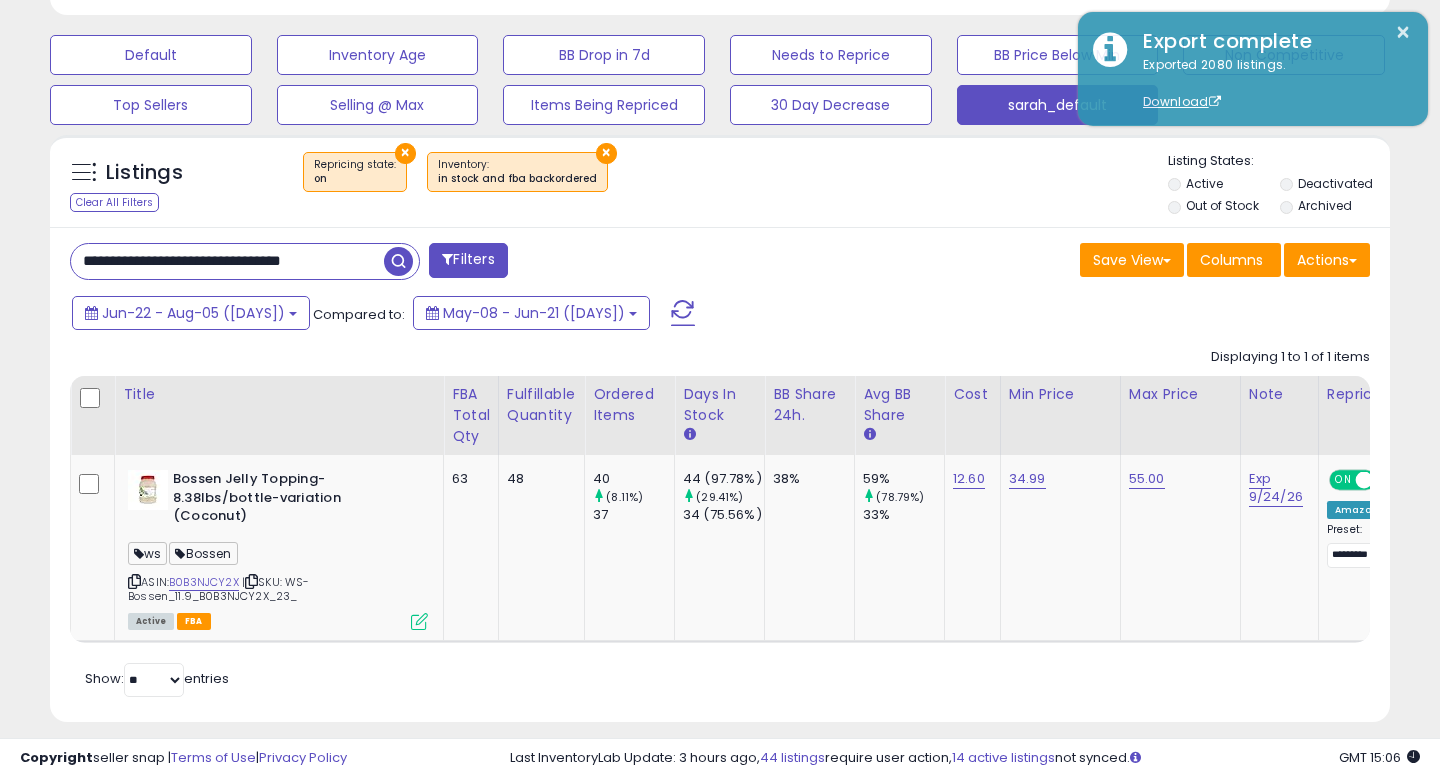 scroll, scrollTop: 0, scrollLeft: 5, axis: horizontal 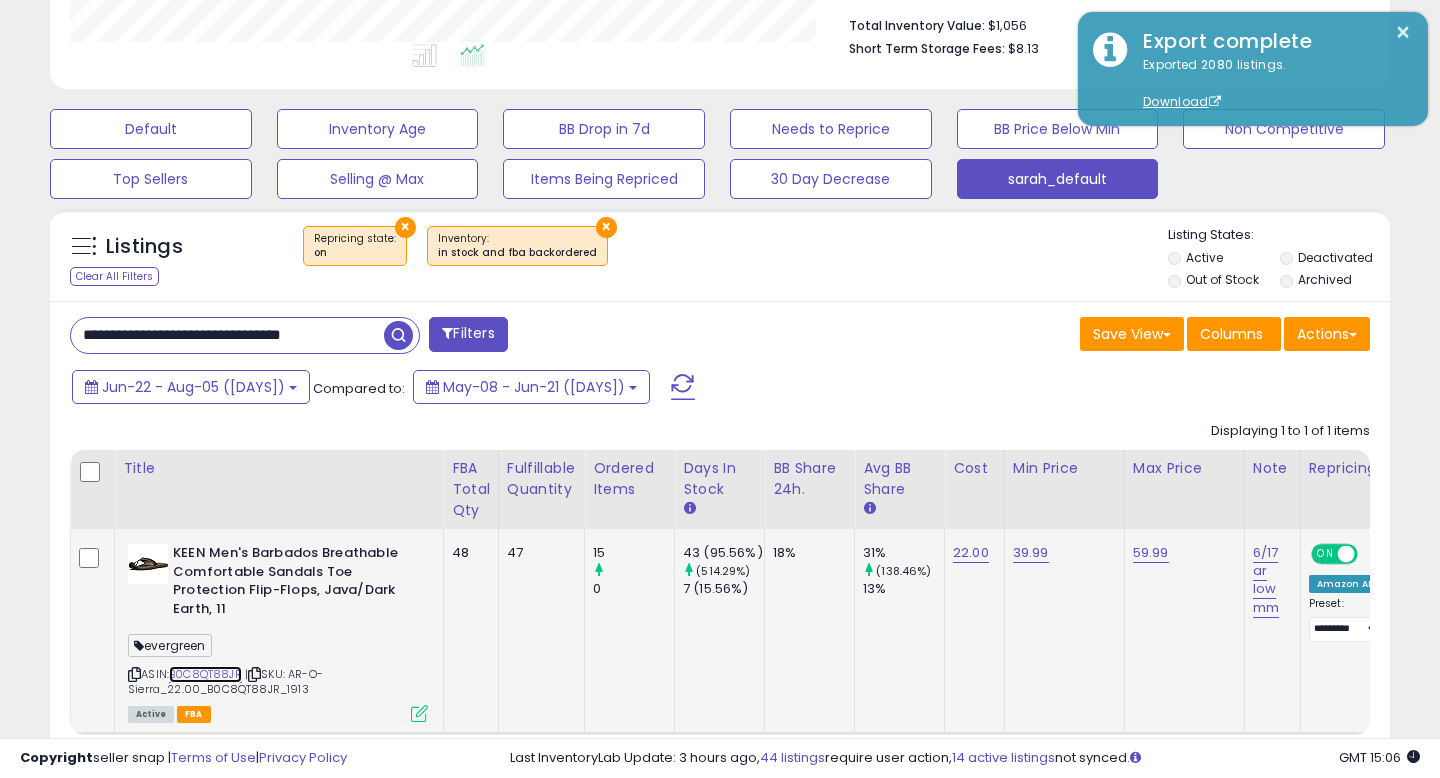 click on "B0C8QT88JR" at bounding box center [205, 674] 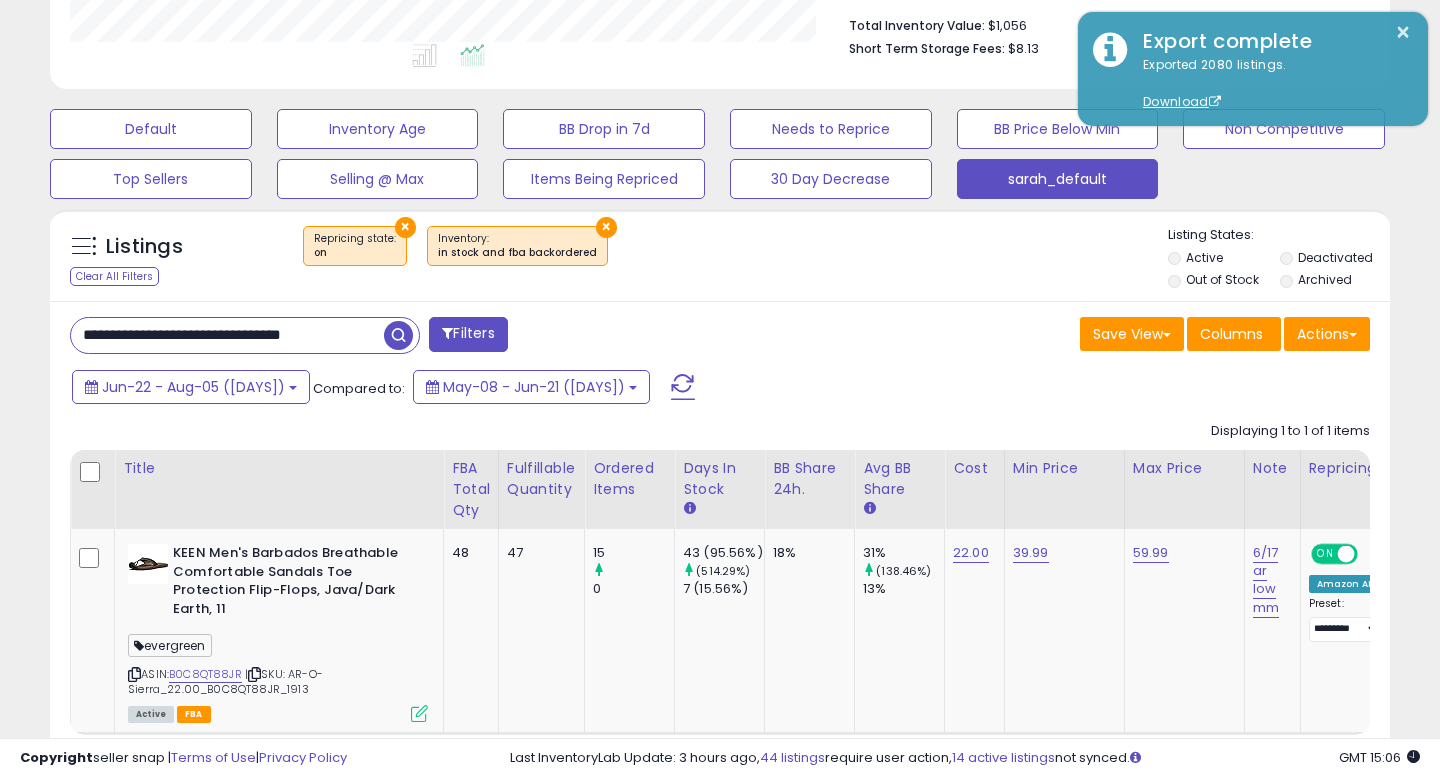 click on "**********" at bounding box center [720, 558] 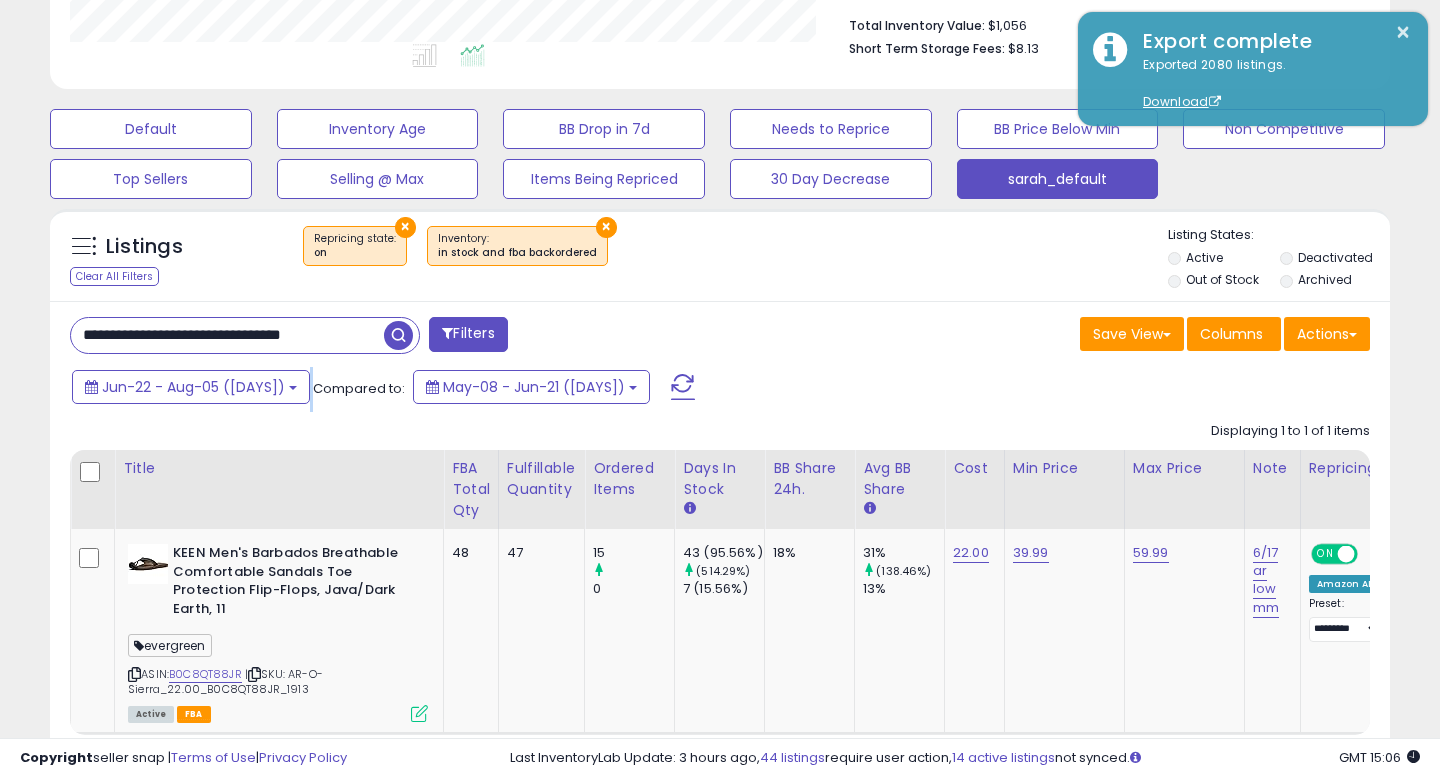 click on "**********" at bounding box center [720, 558] 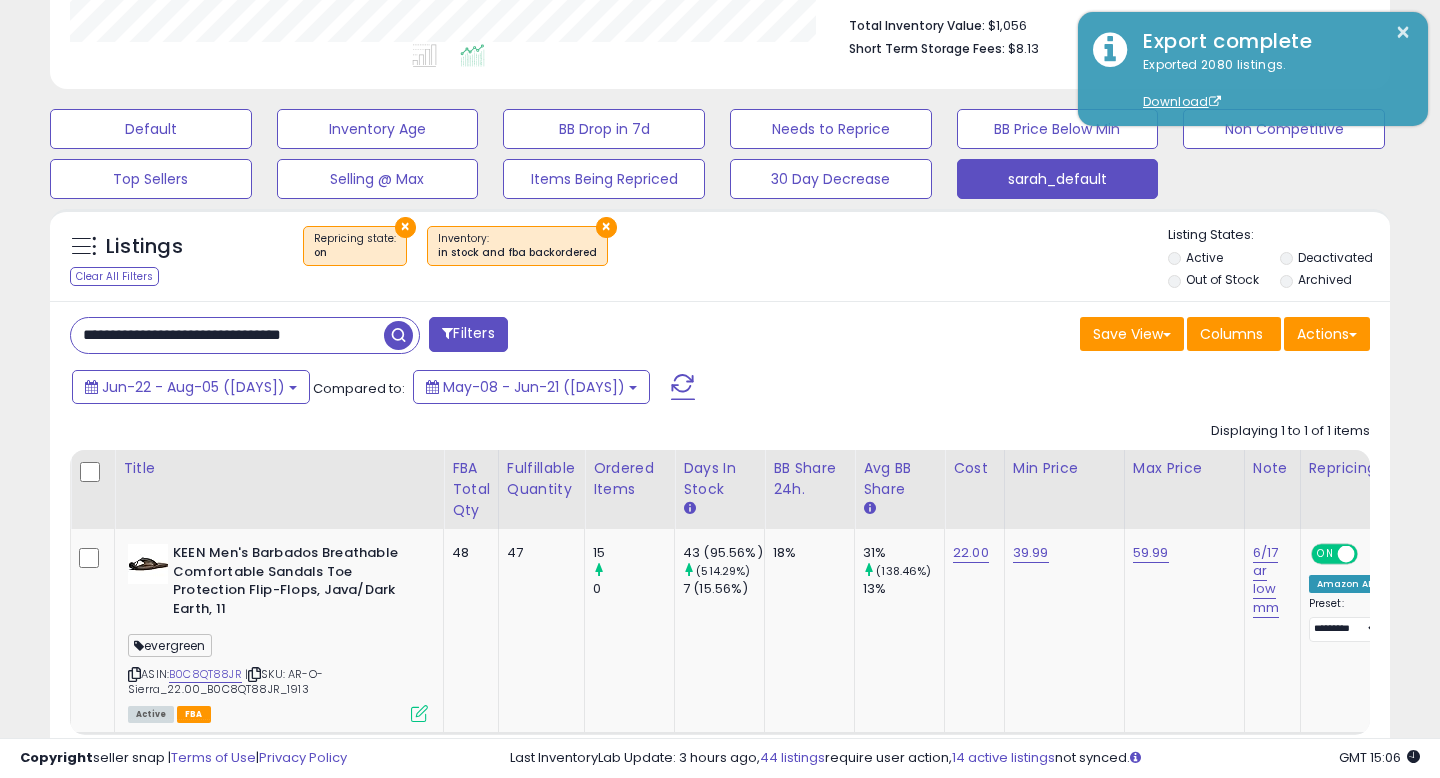 click on "**********" at bounding box center (227, 335) 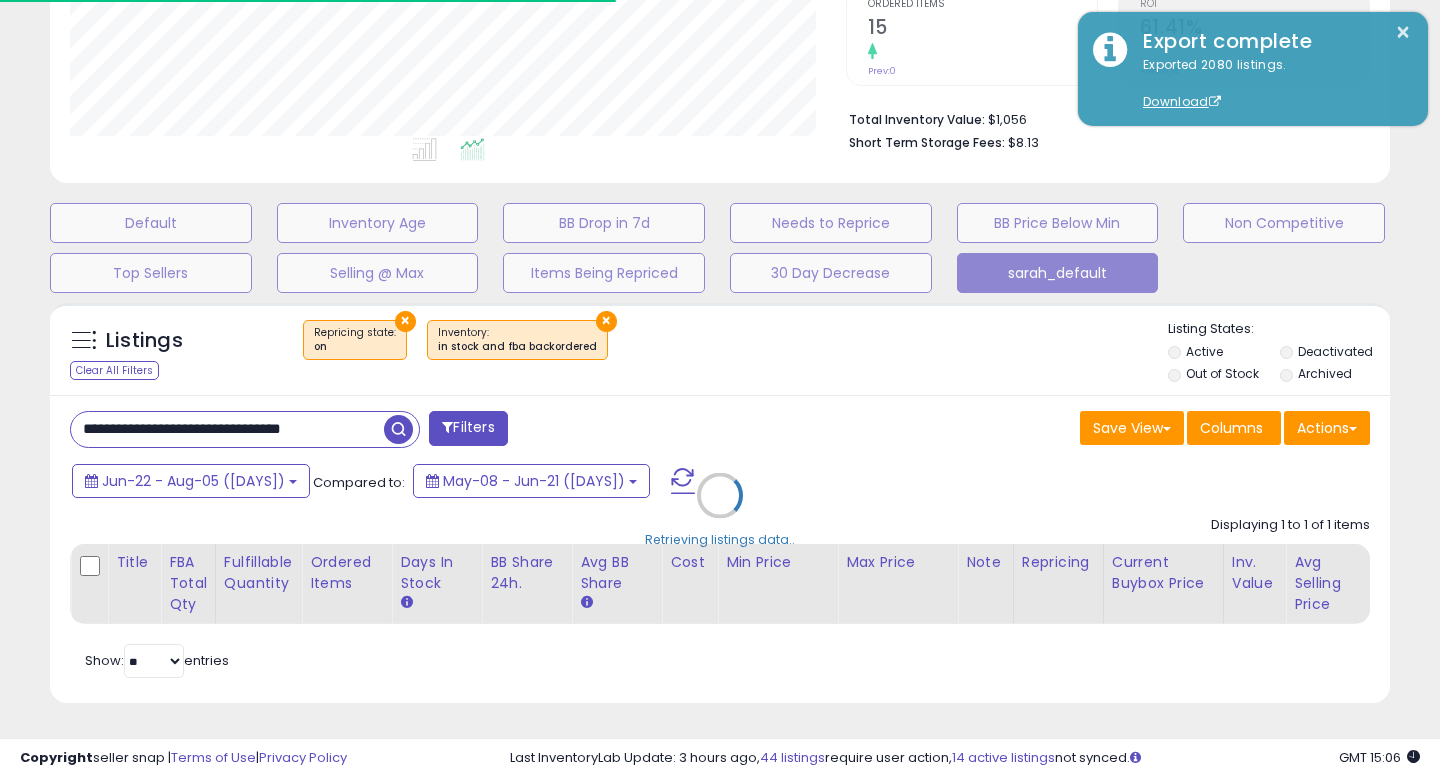 click on "Retrieving listings data.." at bounding box center [720, 510] 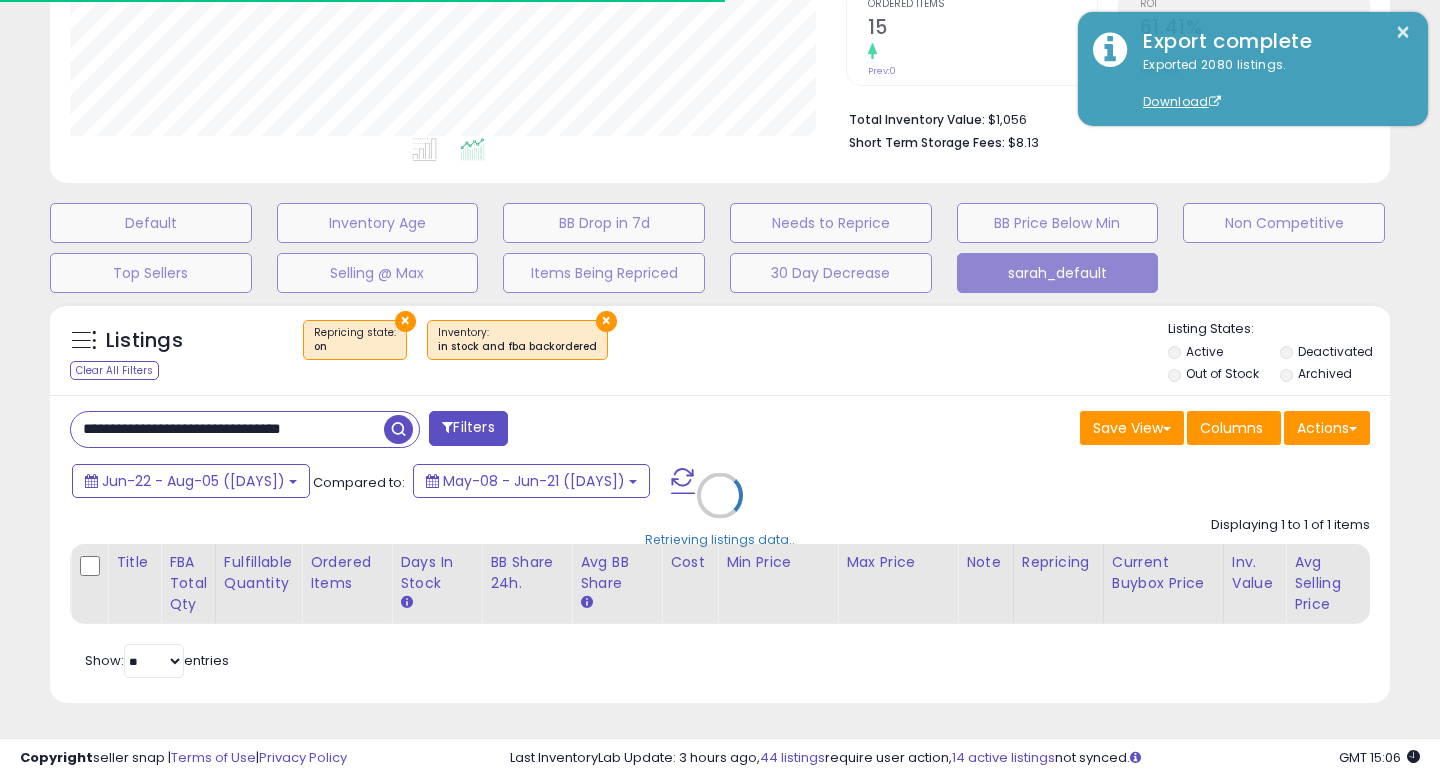 scroll, scrollTop: 0, scrollLeft: 0, axis: both 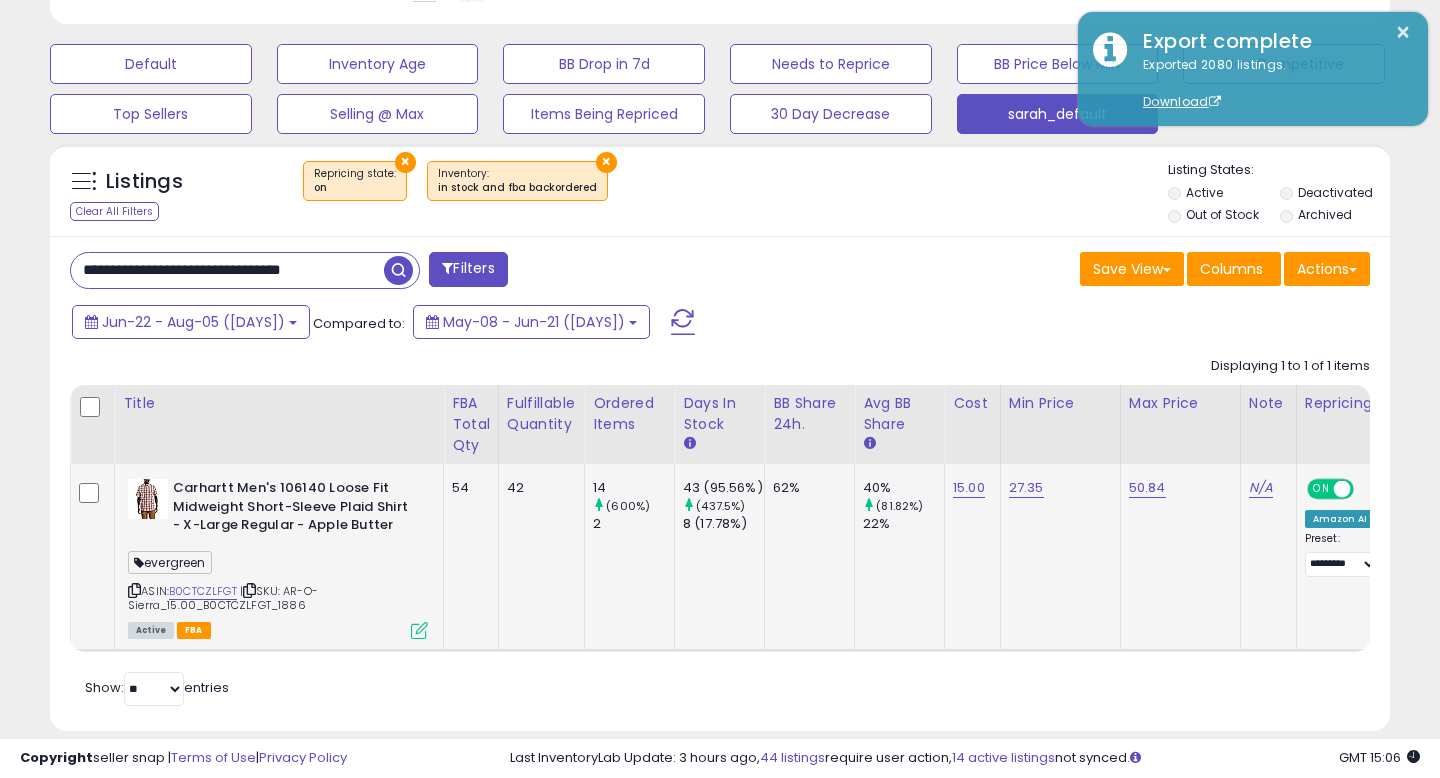 click on "|   SKU: AR-O-Sierra_15.00_B0CTCZLFGT_1886" at bounding box center (223, 598) 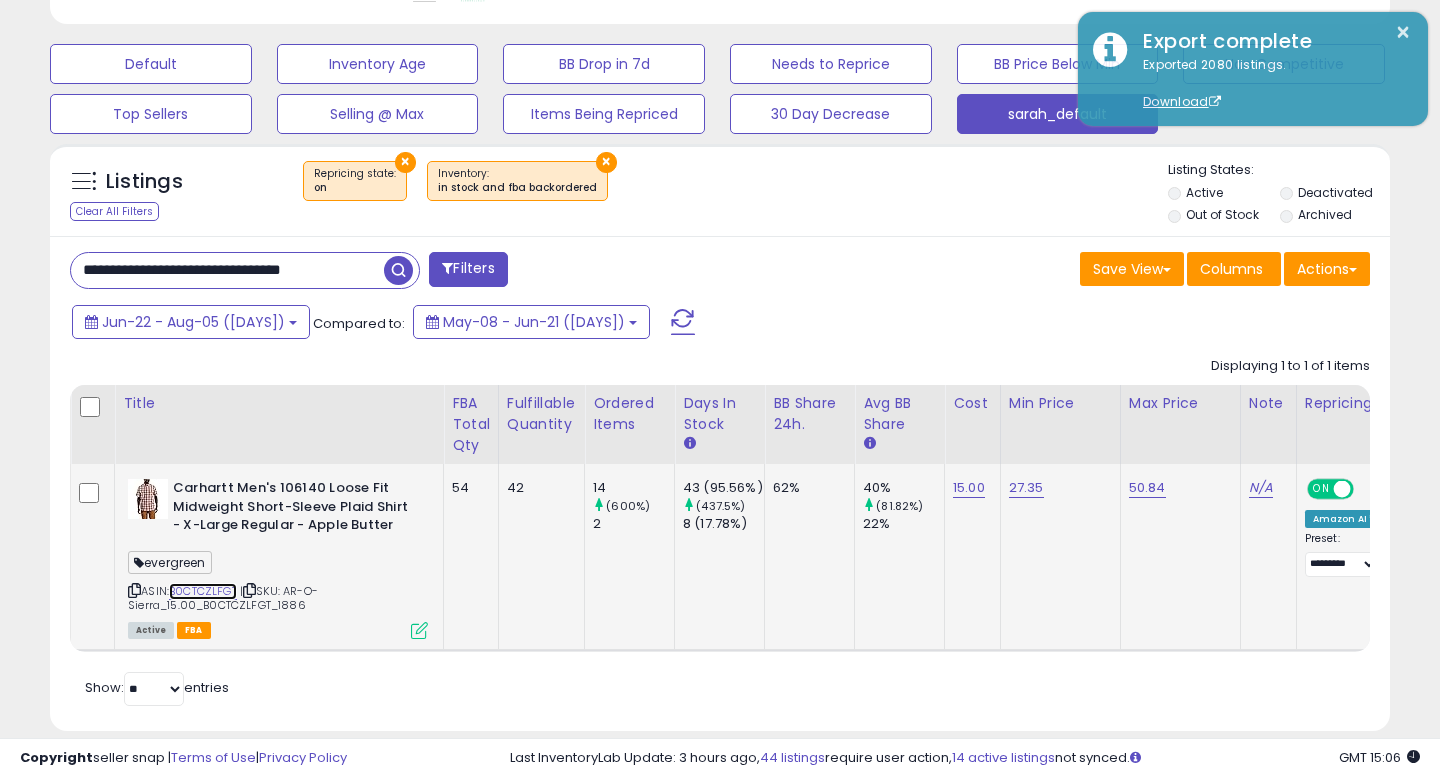 click on "B0CTCZLFGT" at bounding box center (203, 591) 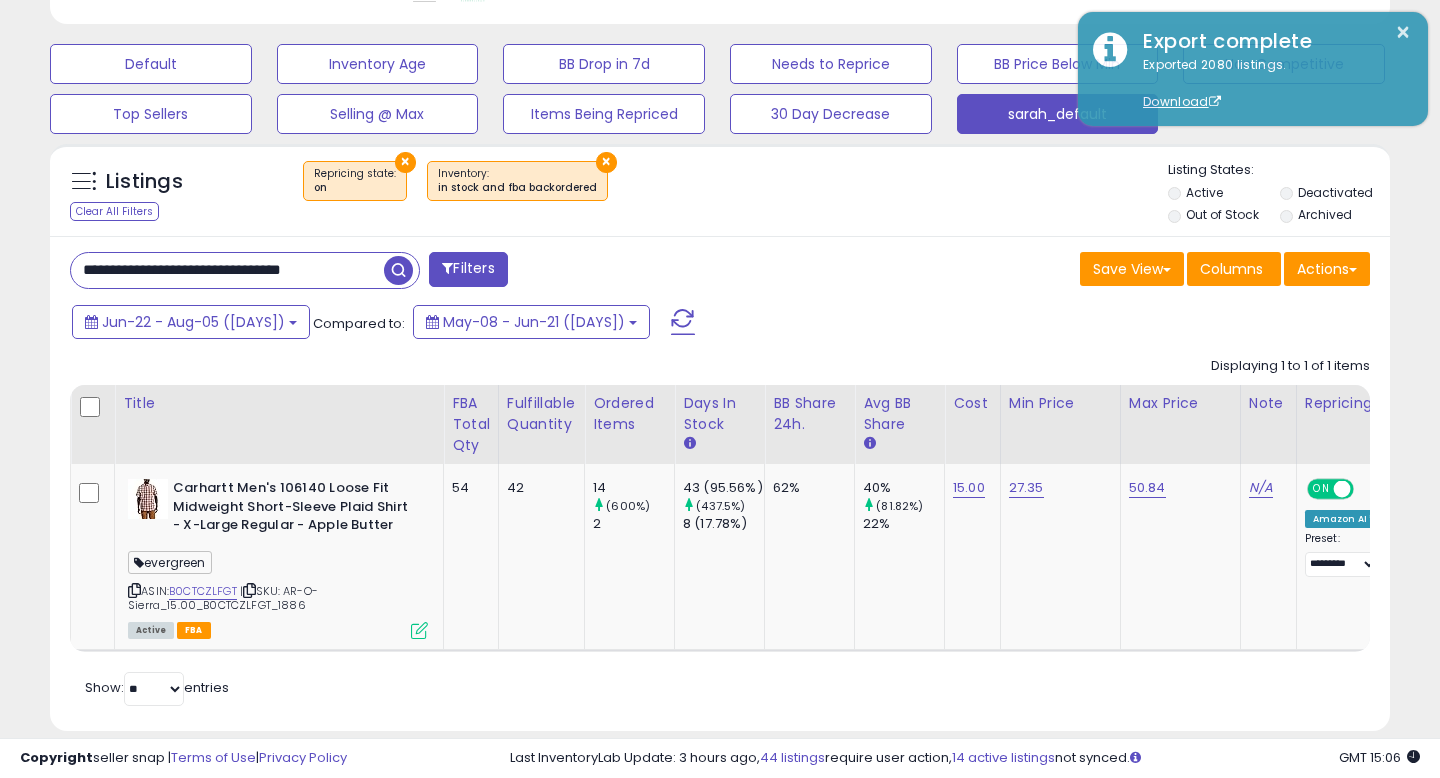 click on "**********" at bounding box center [227, 270] 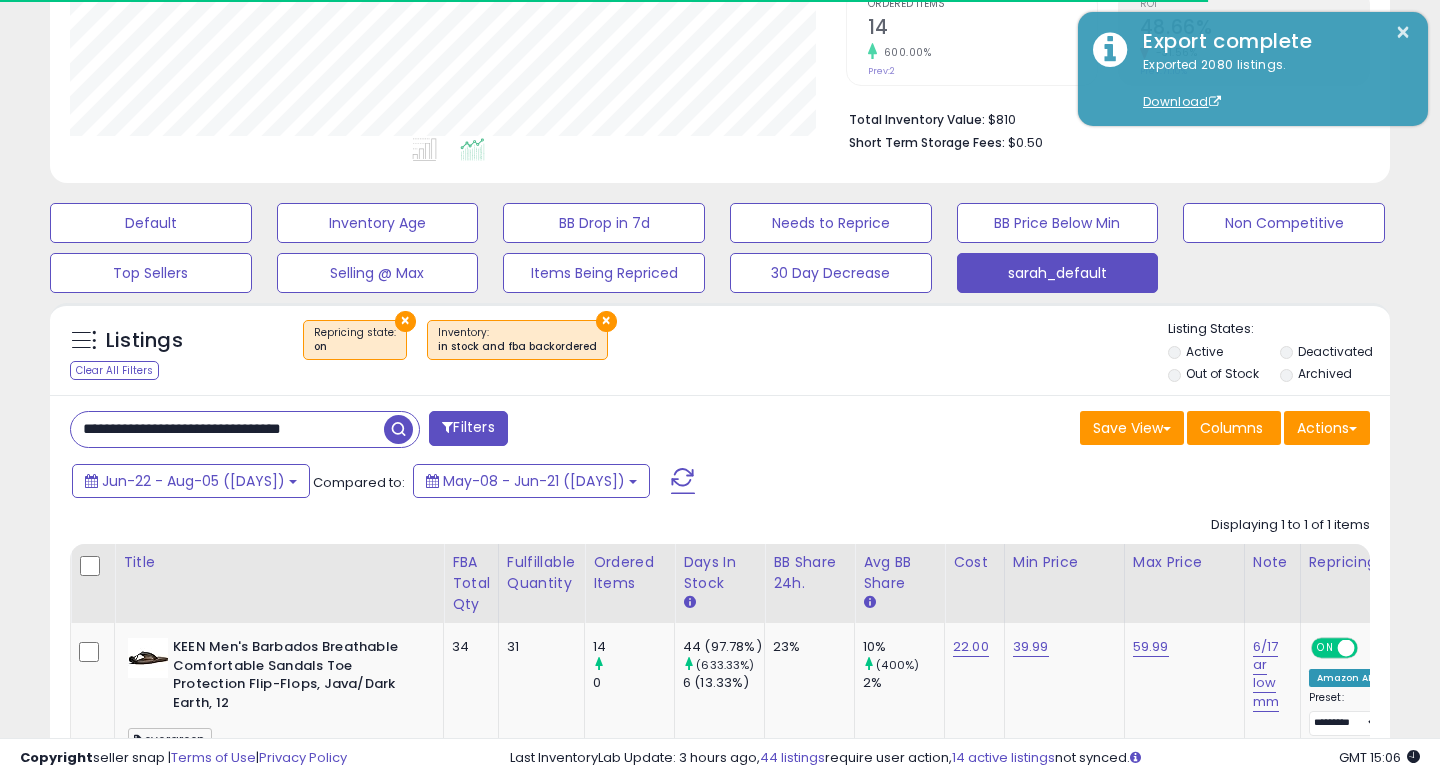scroll, scrollTop: 586, scrollLeft: 0, axis: vertical 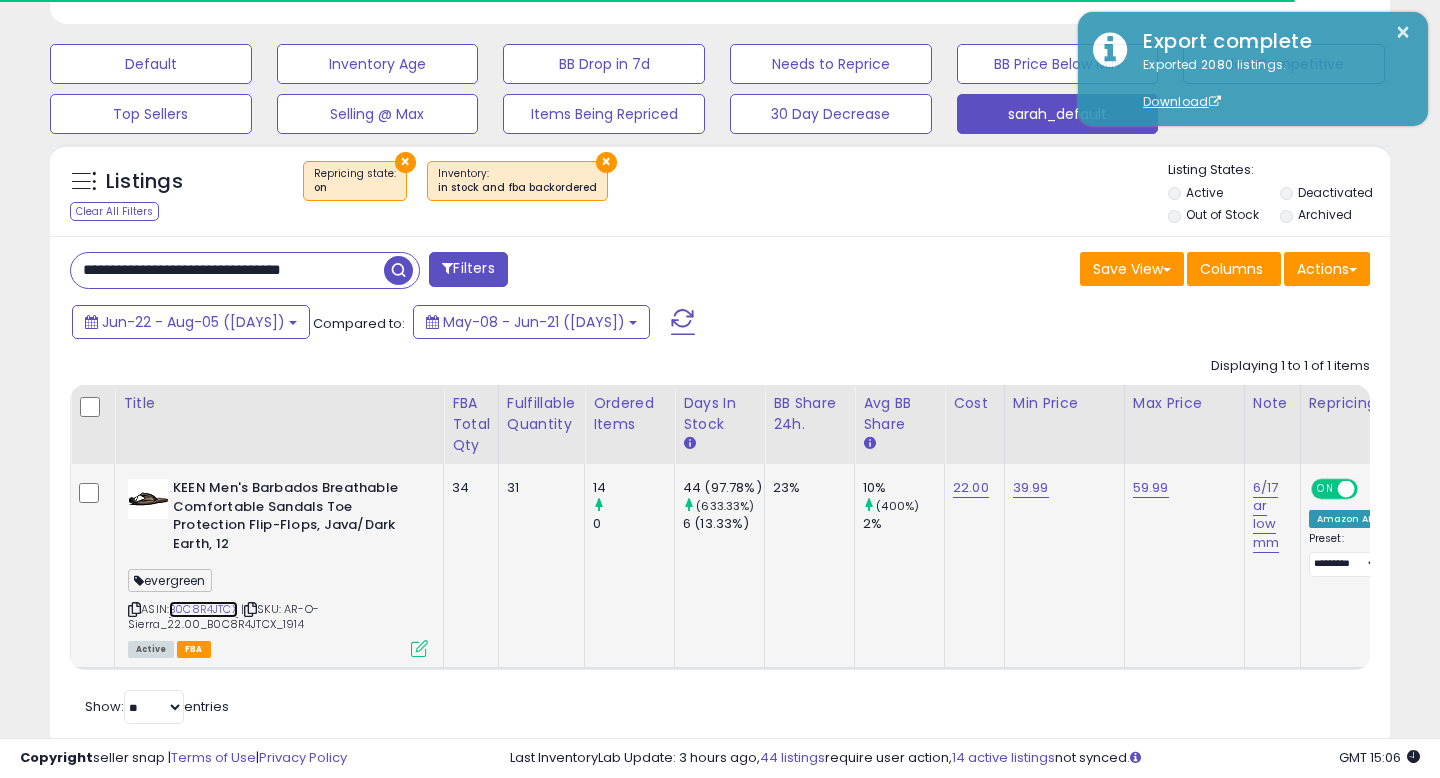 click on "B0C8R4JTCX" at bounding box center (203, 609) 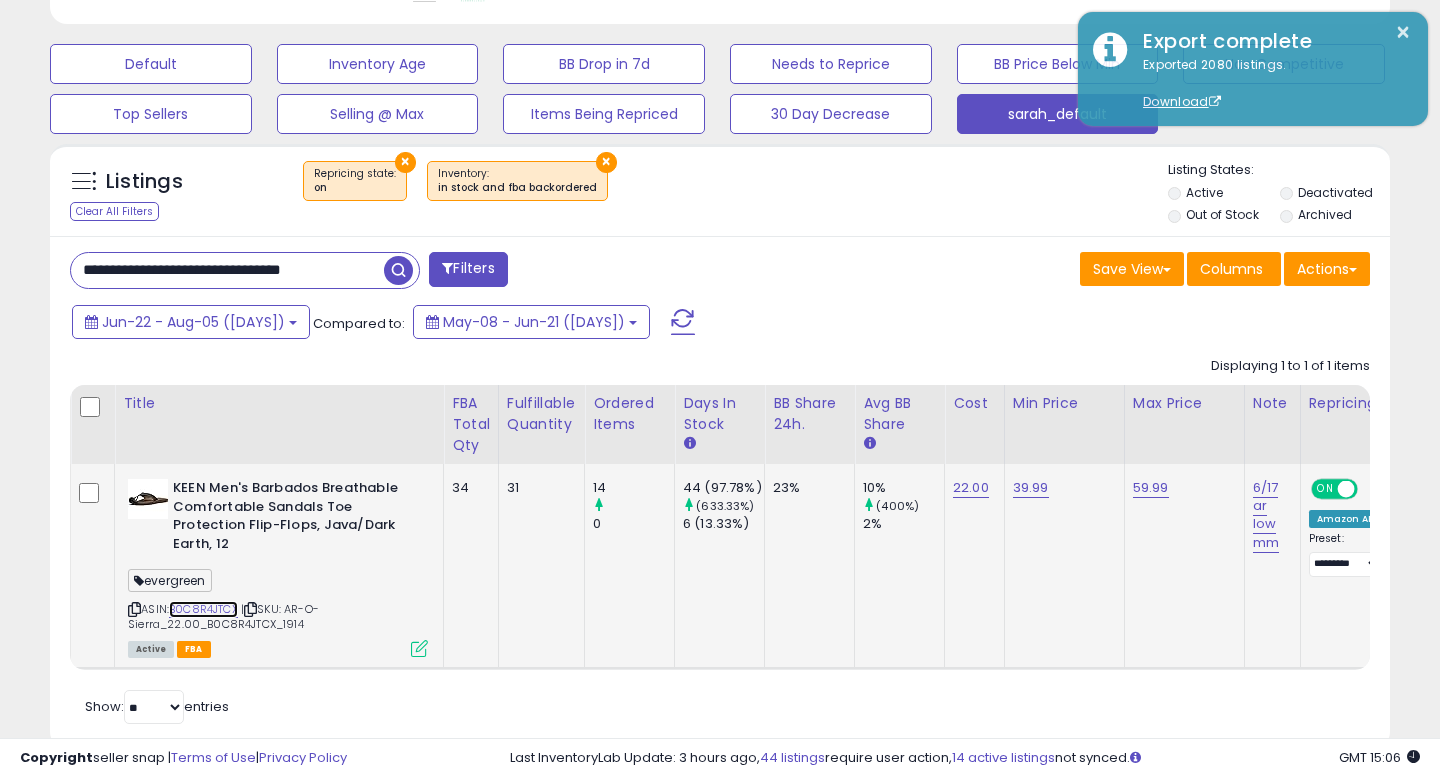 scroll, scrollTop: 999590, scrollLeft: 999224, axis: both 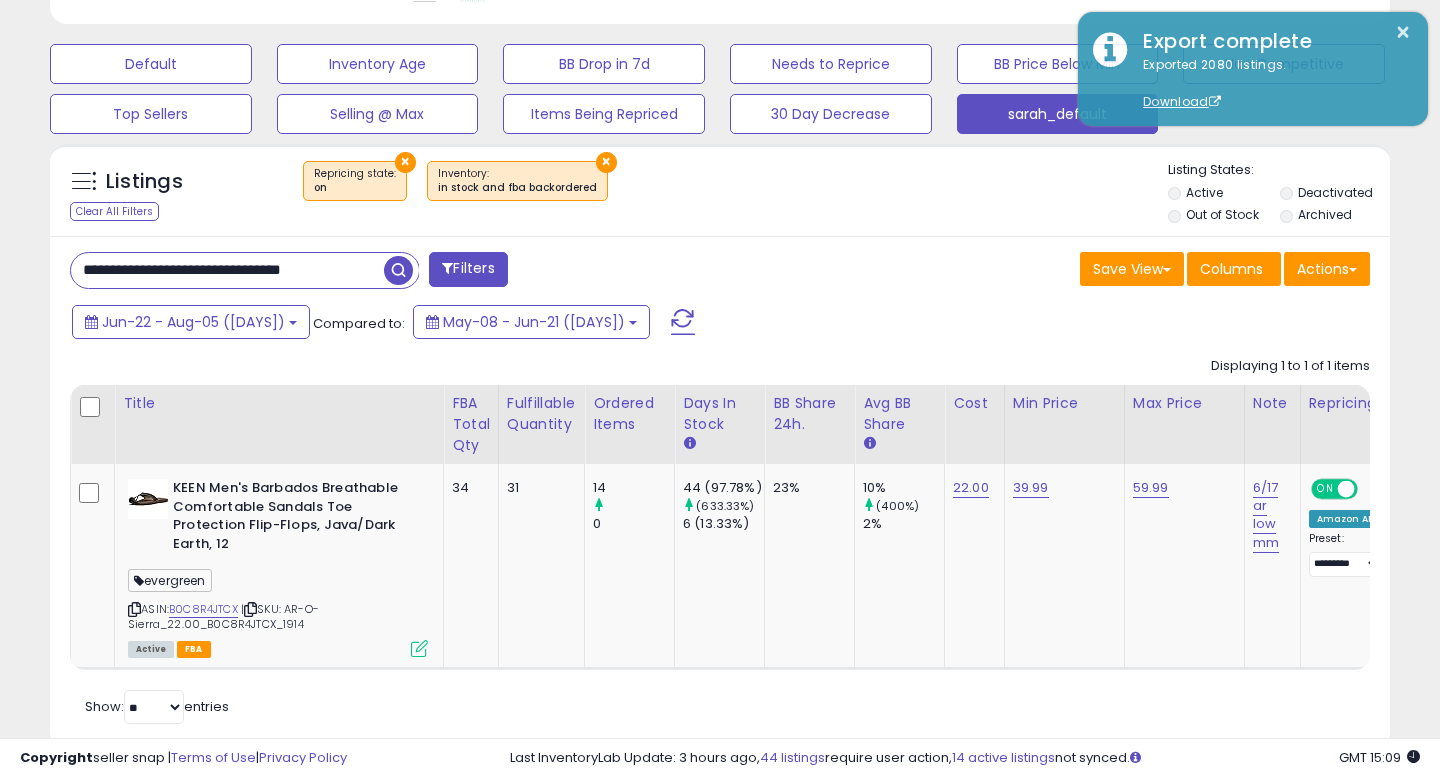 click on "**********" at bounding box center [227, 270] 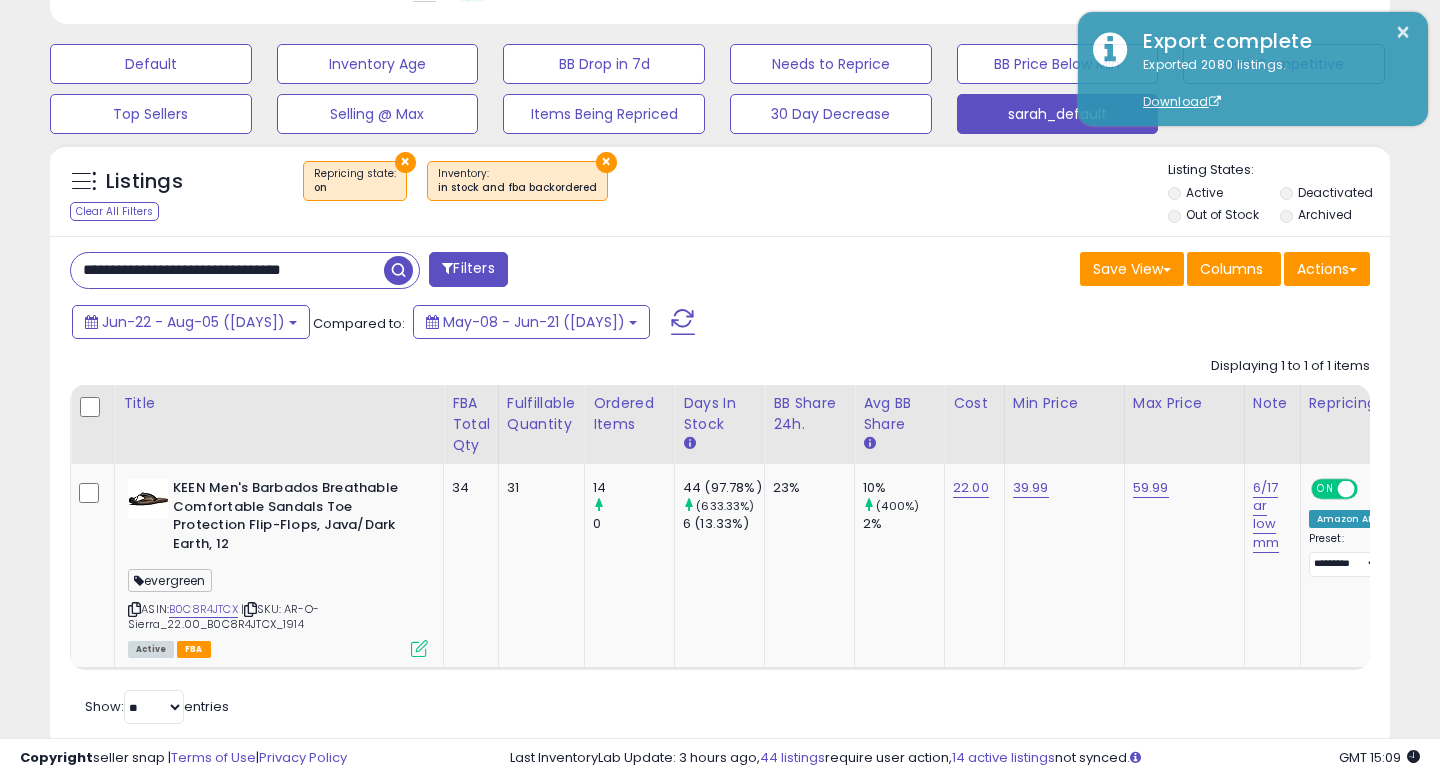 click on "**********" at bounding box center (227, 270) 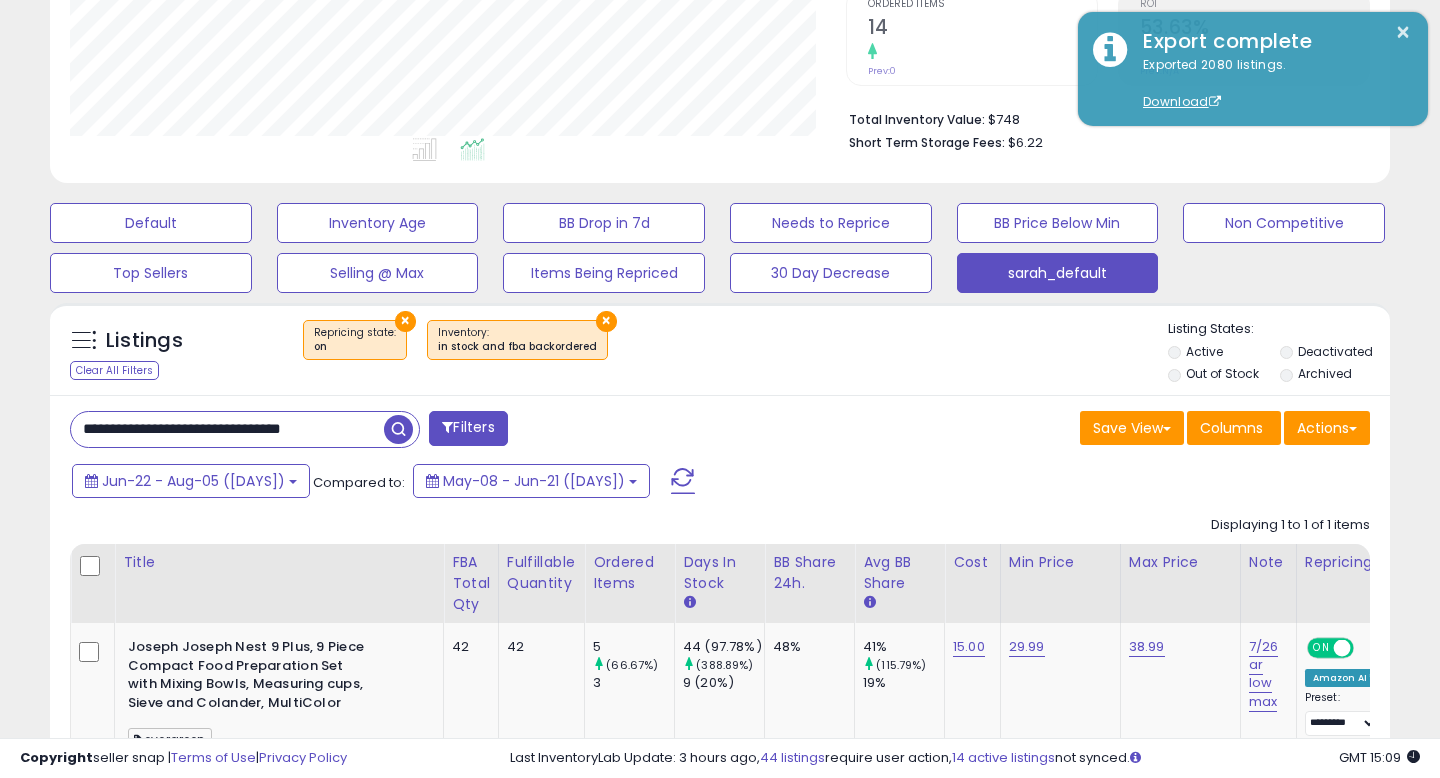 scroll, scrollTop: 633, scrollLeft: 0, axis: vertical 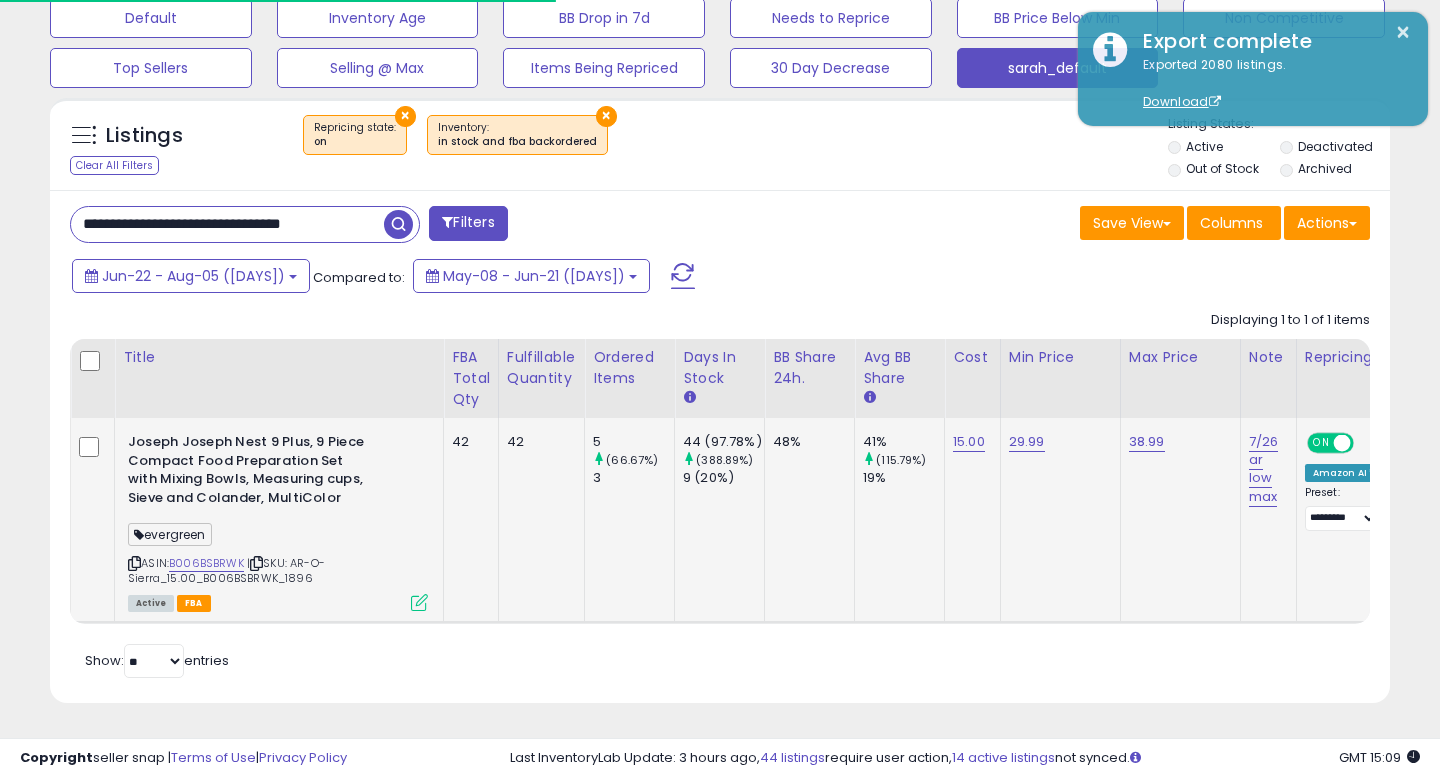 click on "|   SKU: AR-O-Sierra_15.00_B006BSBRWK_1896" at bounding box center (226, 570) 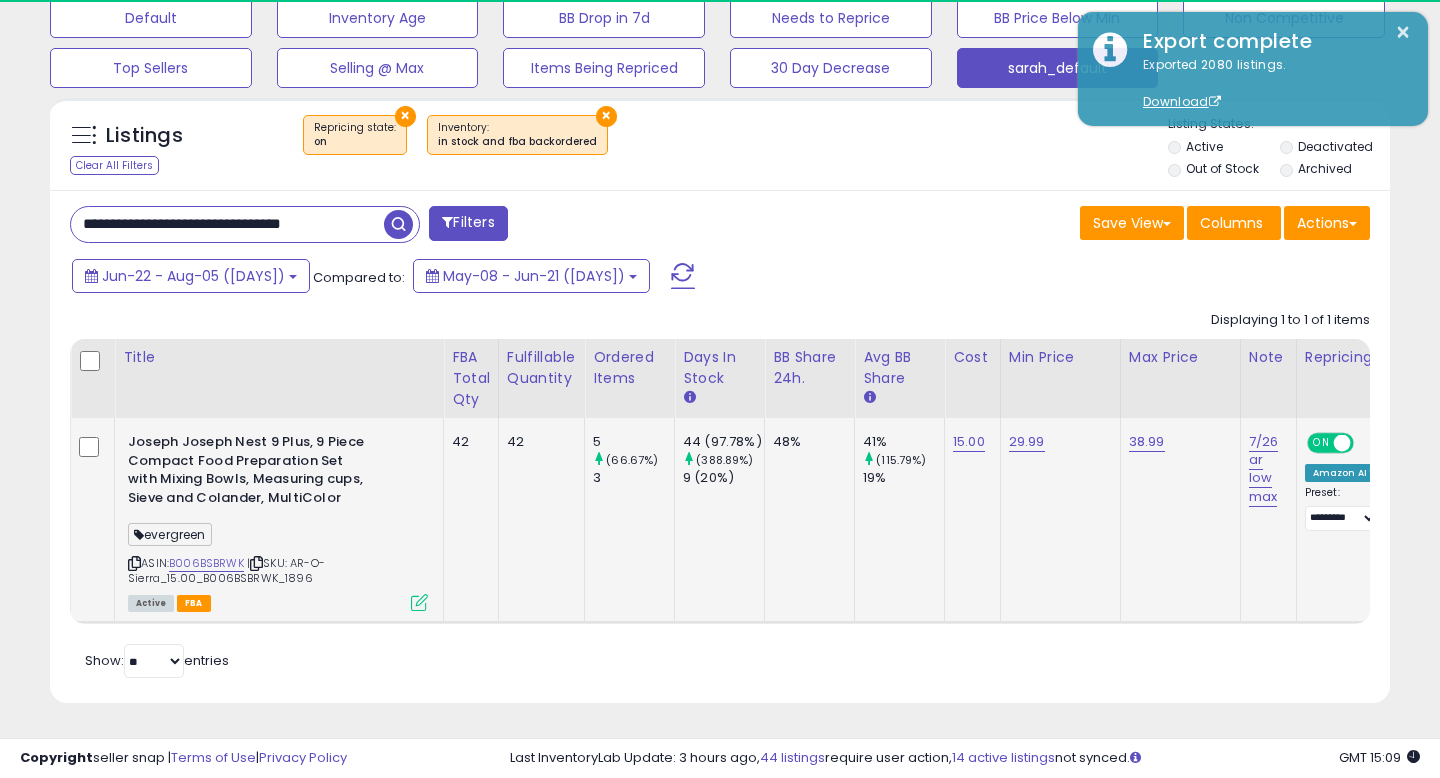 scroll, scrollTop: 999590, scrollLeft: 999224, axis: both 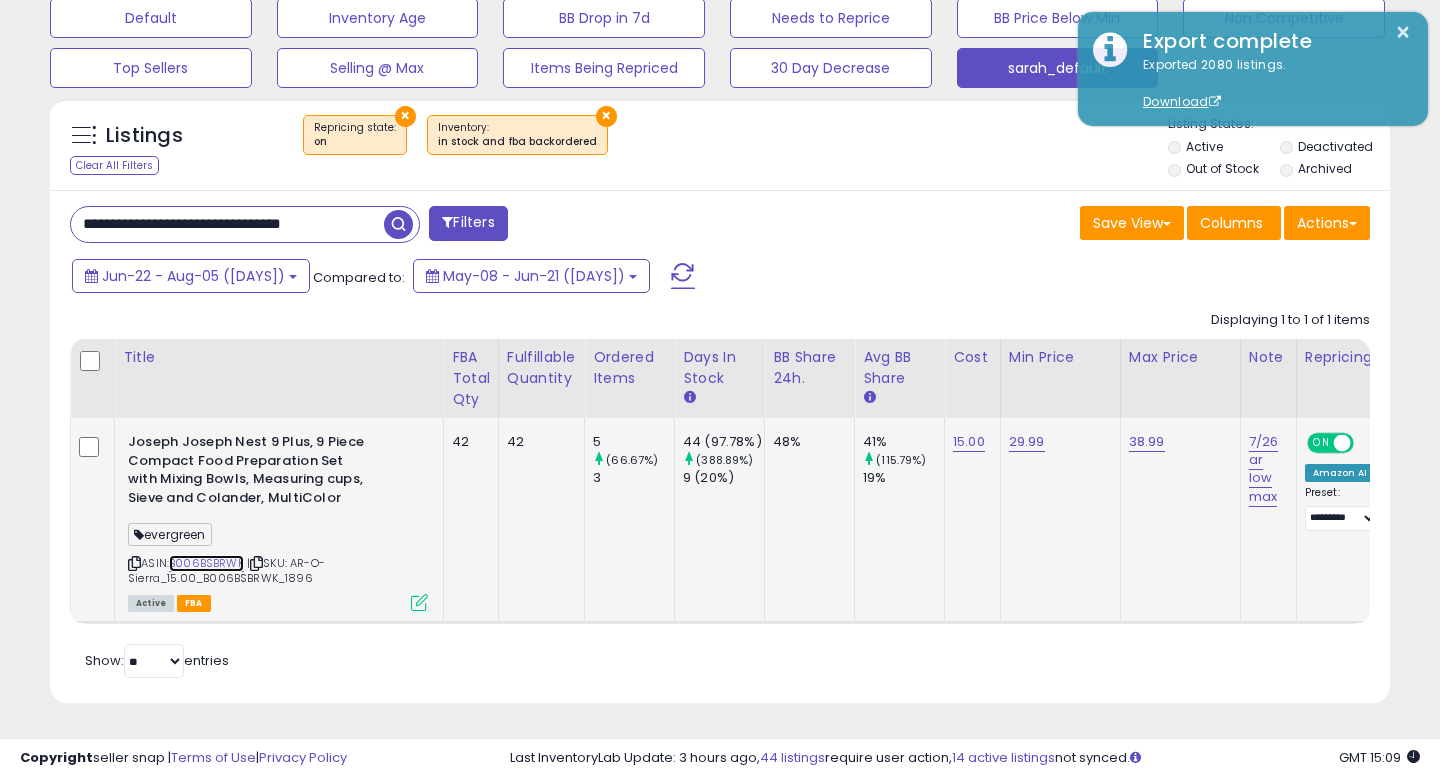 click on "B006BSBRWK" at bounding box center [206, 563] 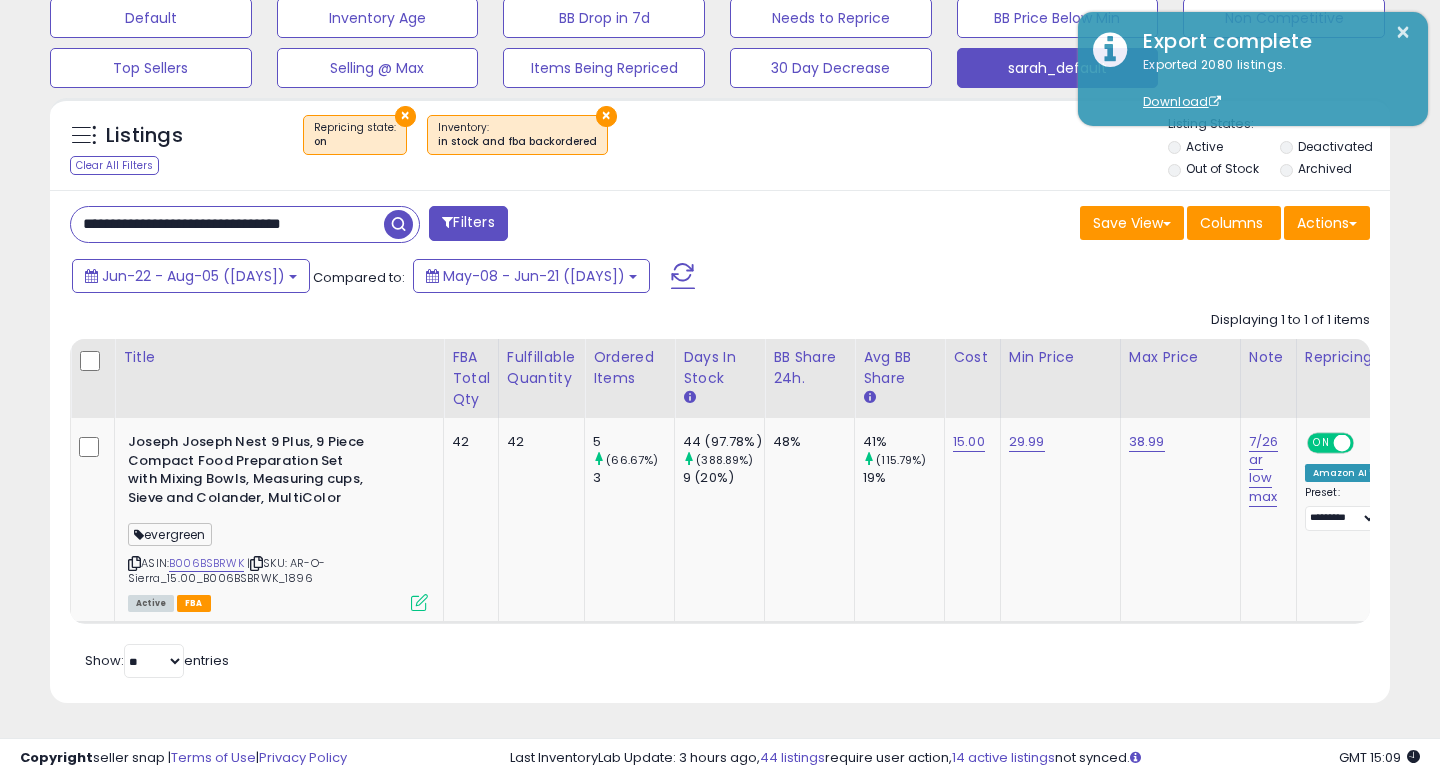 click on "**********" at bounding box center (227, 224) 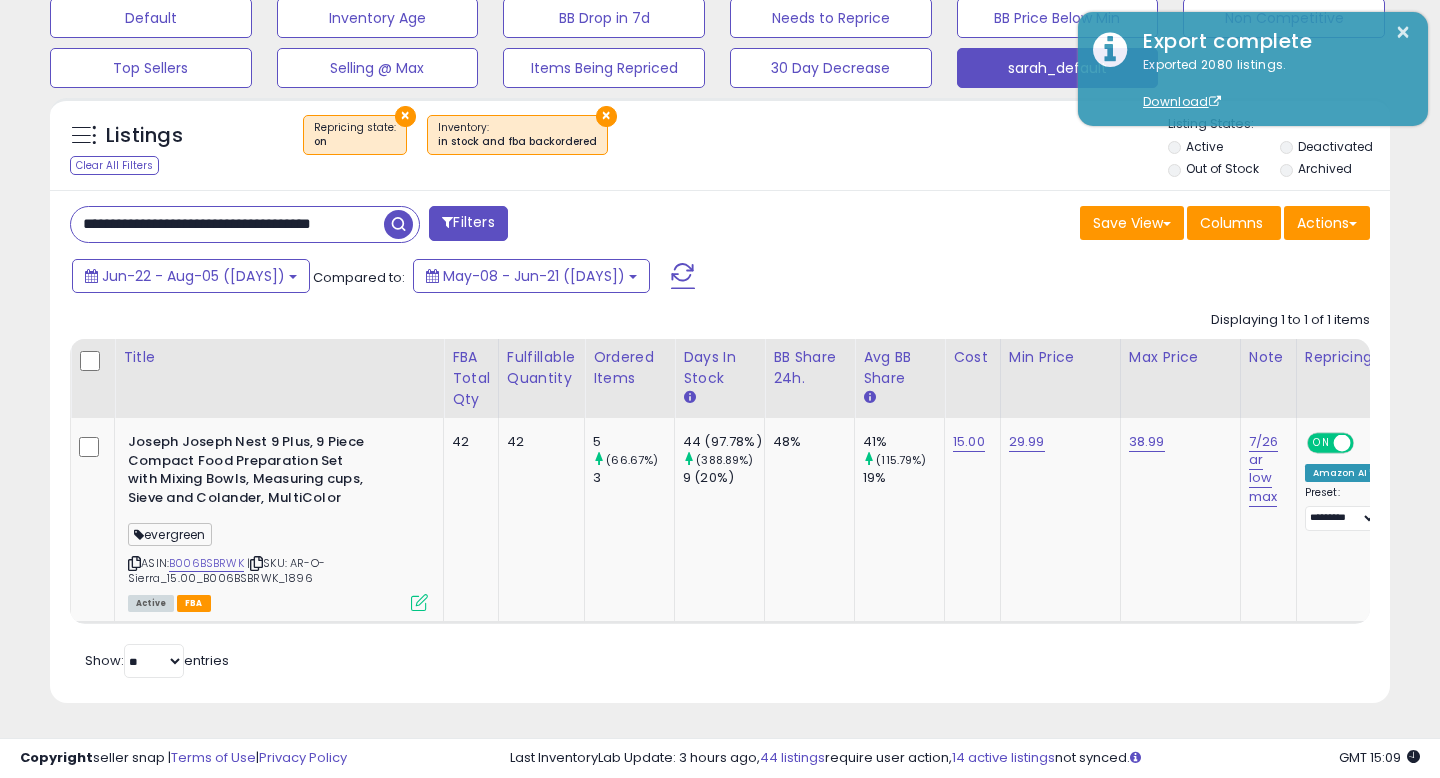scroll, scrollTop: 0, scrollLeft: 51, axis: horizontal 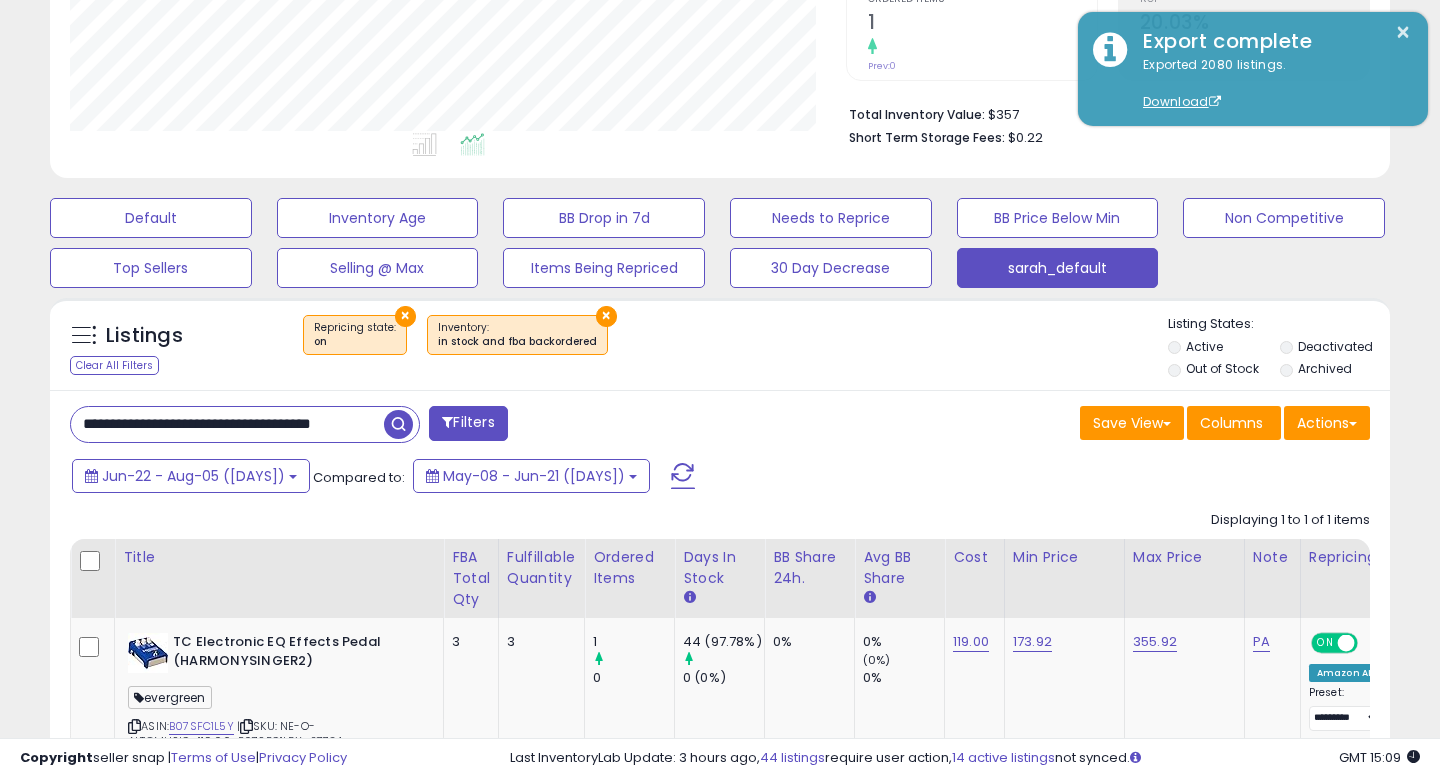 click at bounding box center [720, 728] 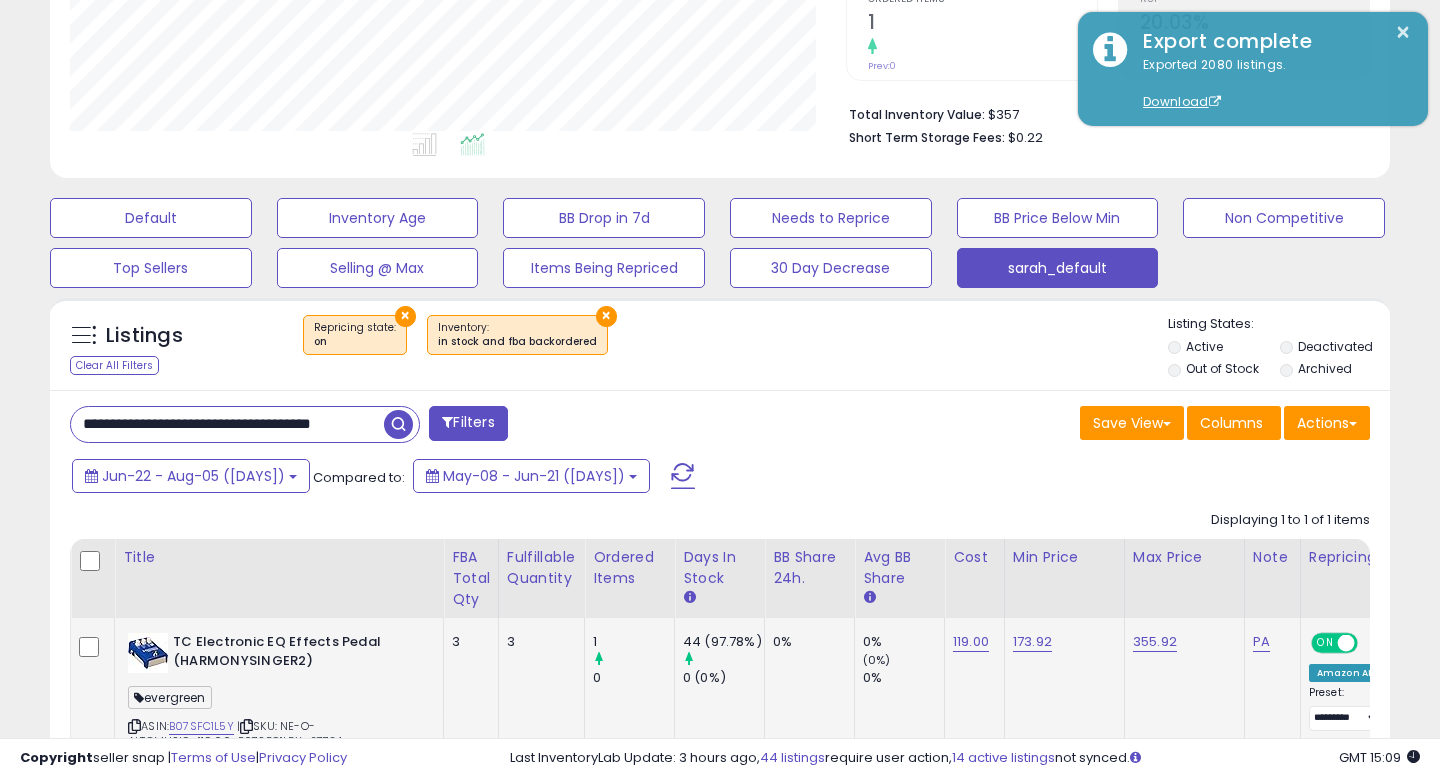 scroll, scrollTop: 465, scrollLeft: 0, axis: vertical 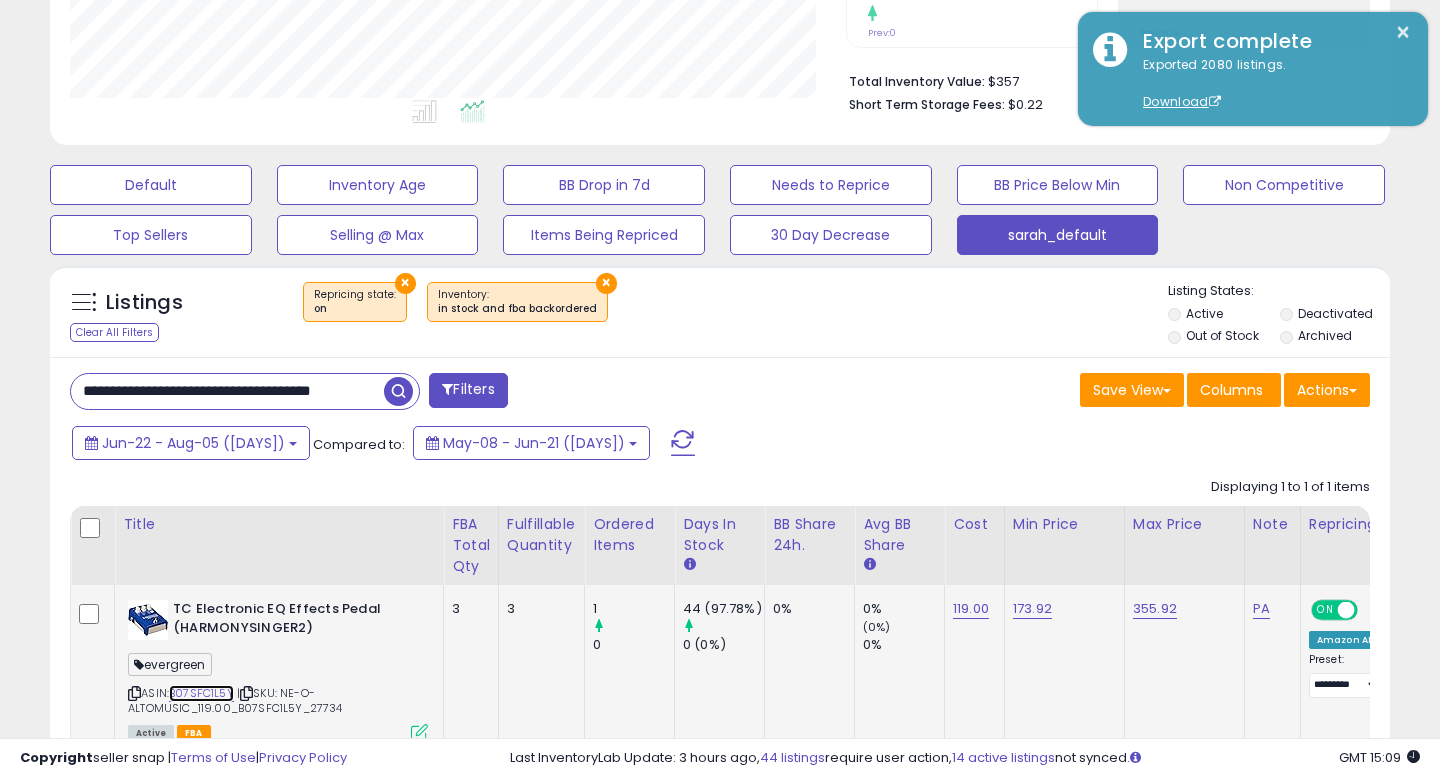 click on "B07SFC1L5Y" at bounding box center [201, 693] 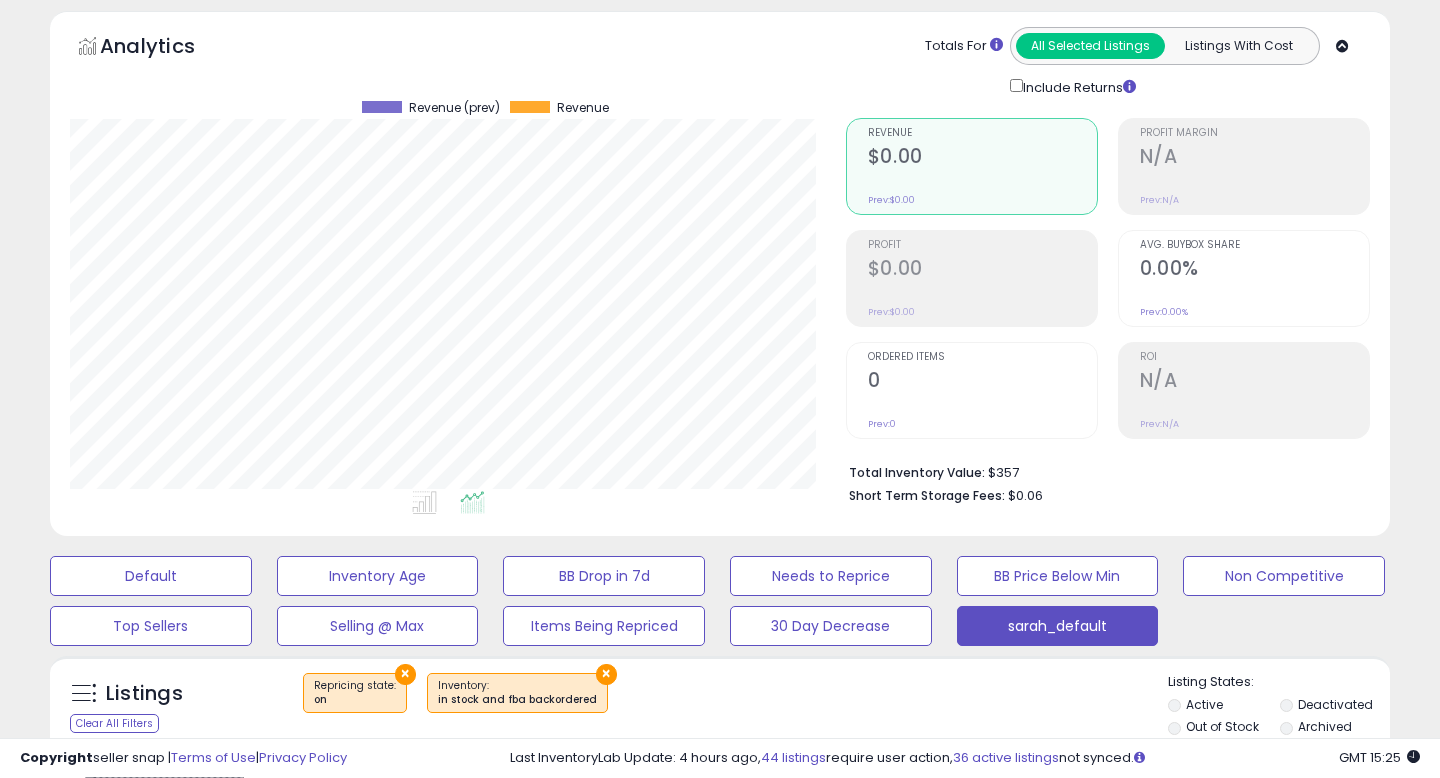 scroll, scrollTop: 49, scrollLeft: 0, axis: vertical 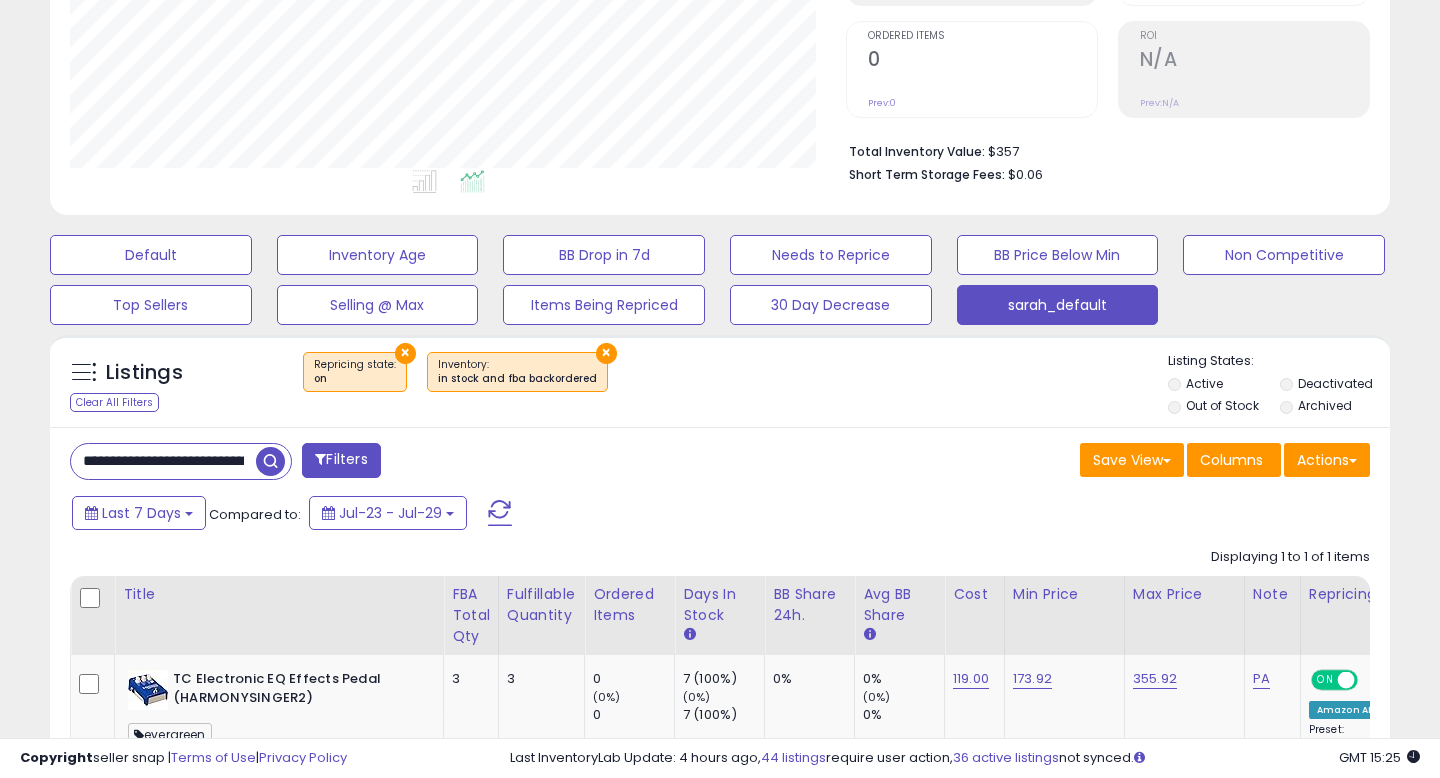 click on "Listings" at bounding box center [144, 373] 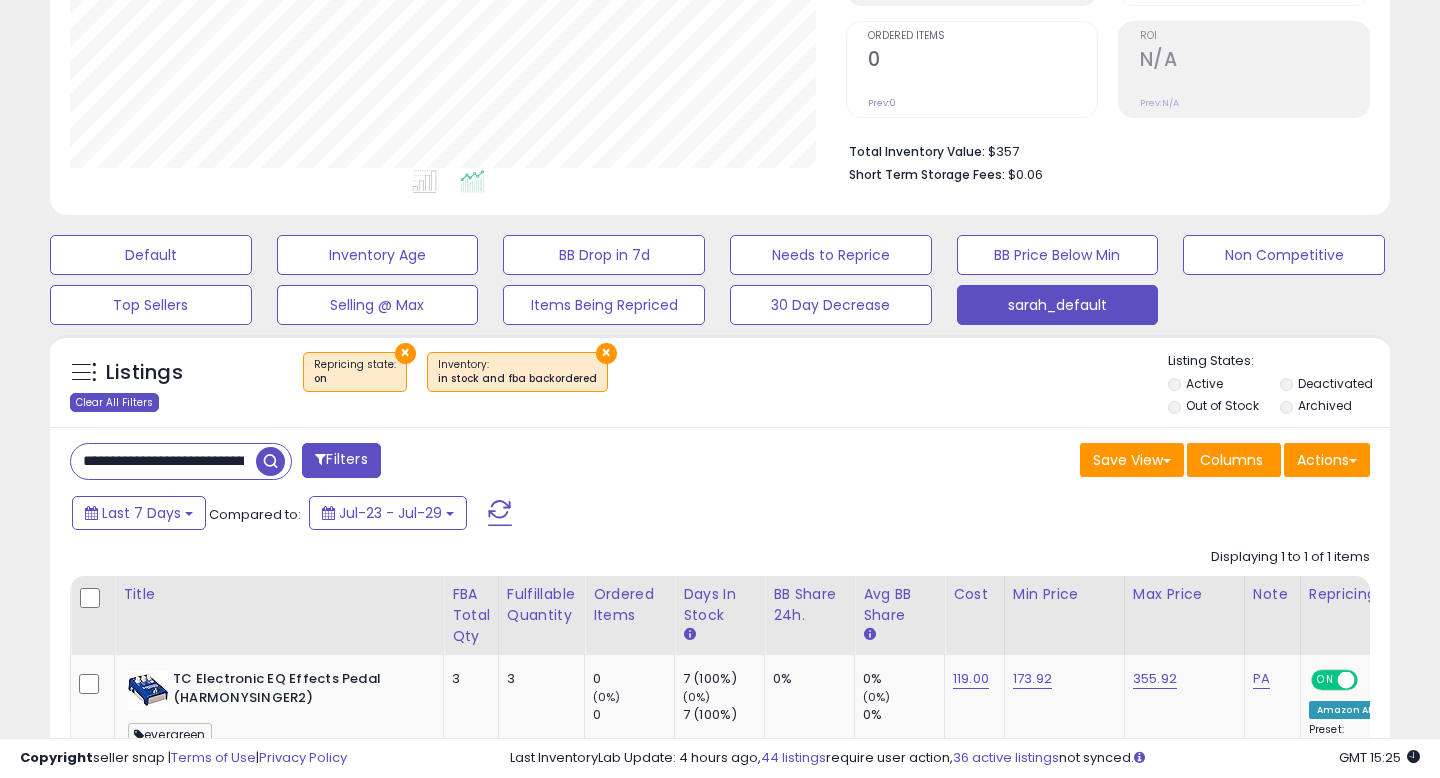 click on "Clear All Filters" at bounding box center (114, 402) 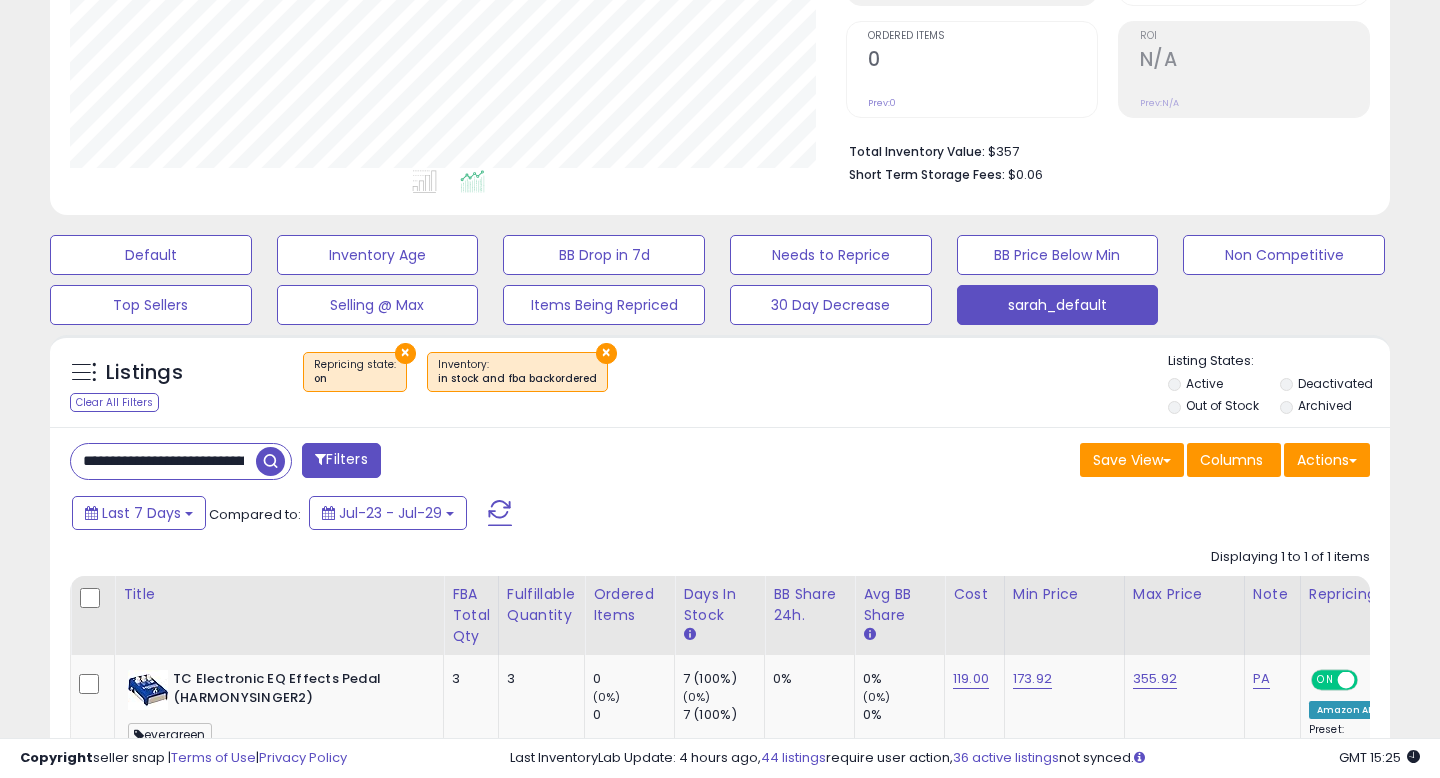 type 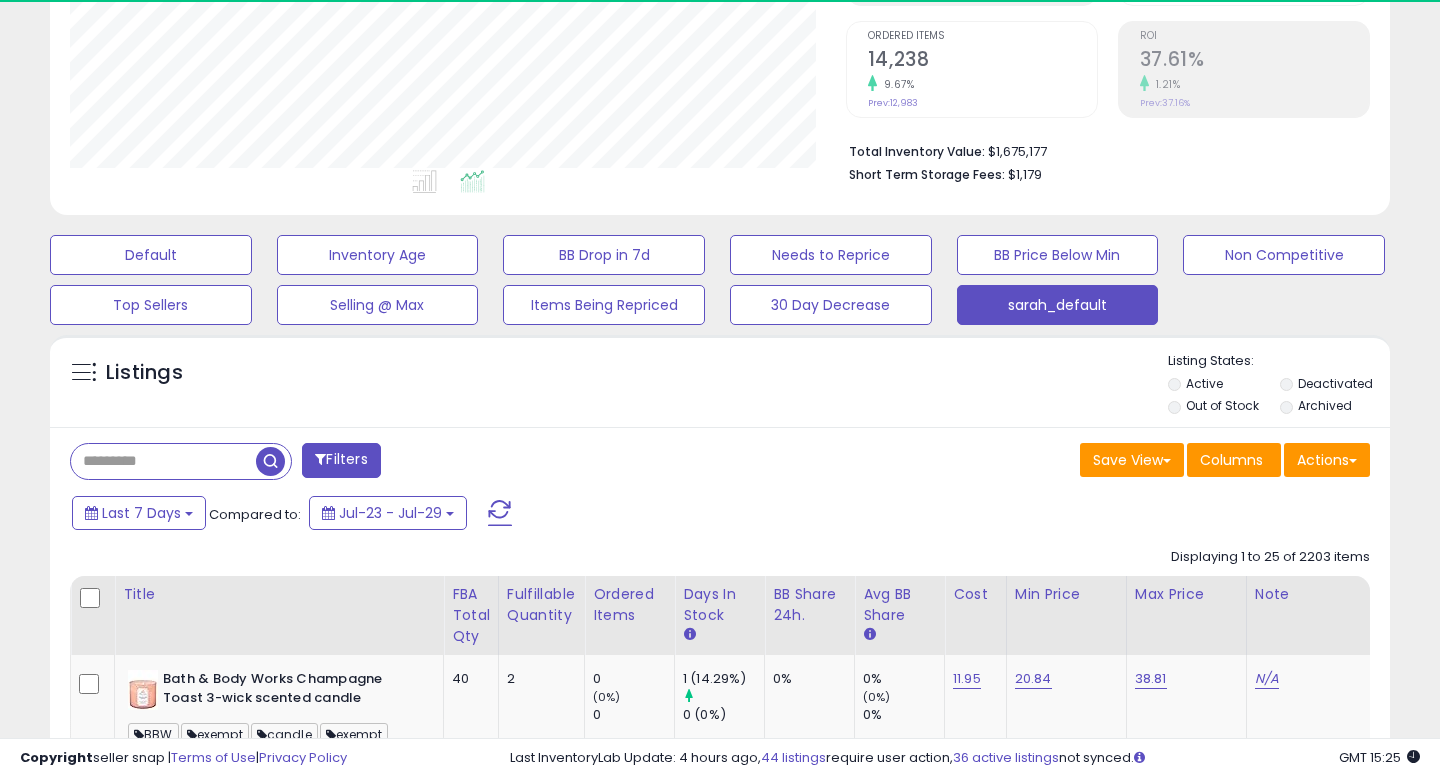 scroll, scrollTop: 999590, scrollLeft: 999224, axis: both 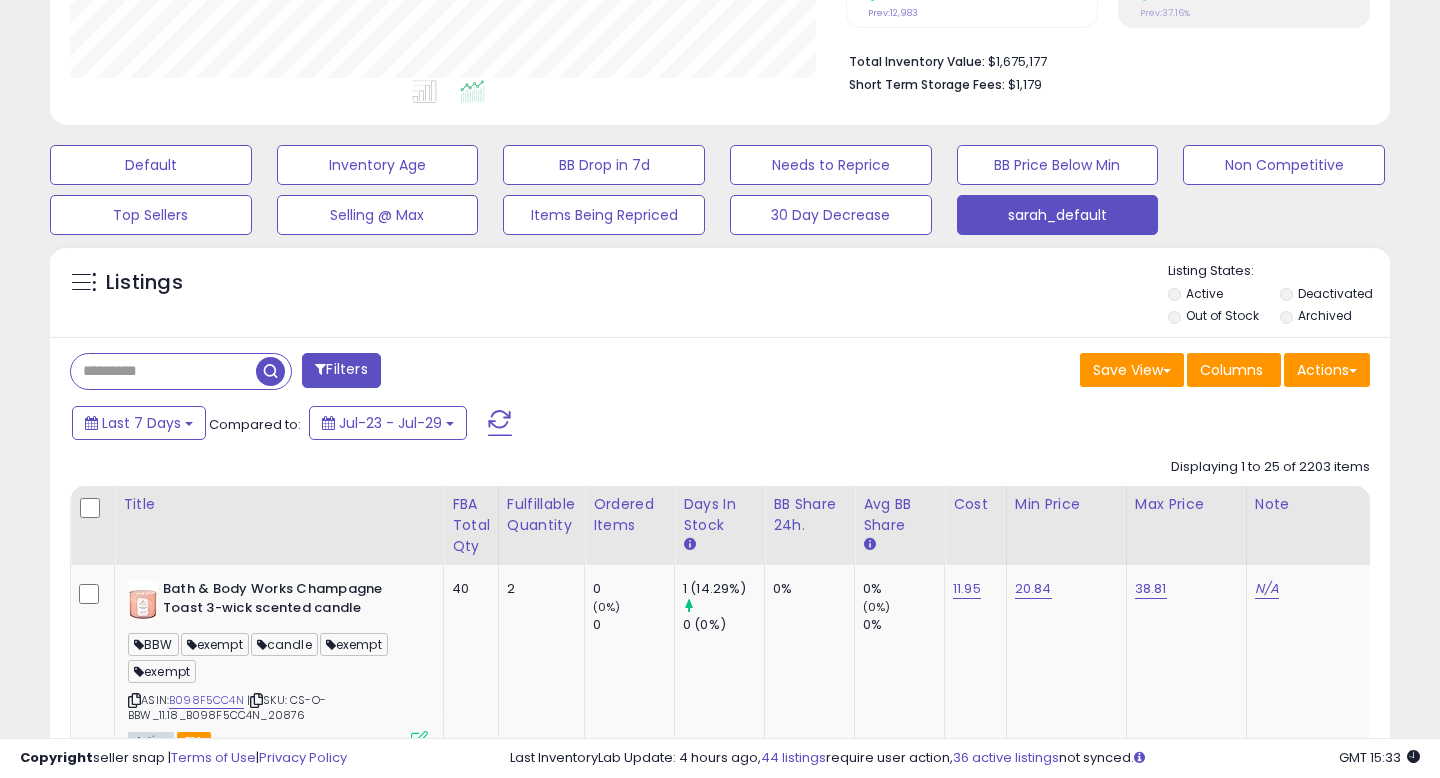 click on "Filters" at bounding box center (341, 370) 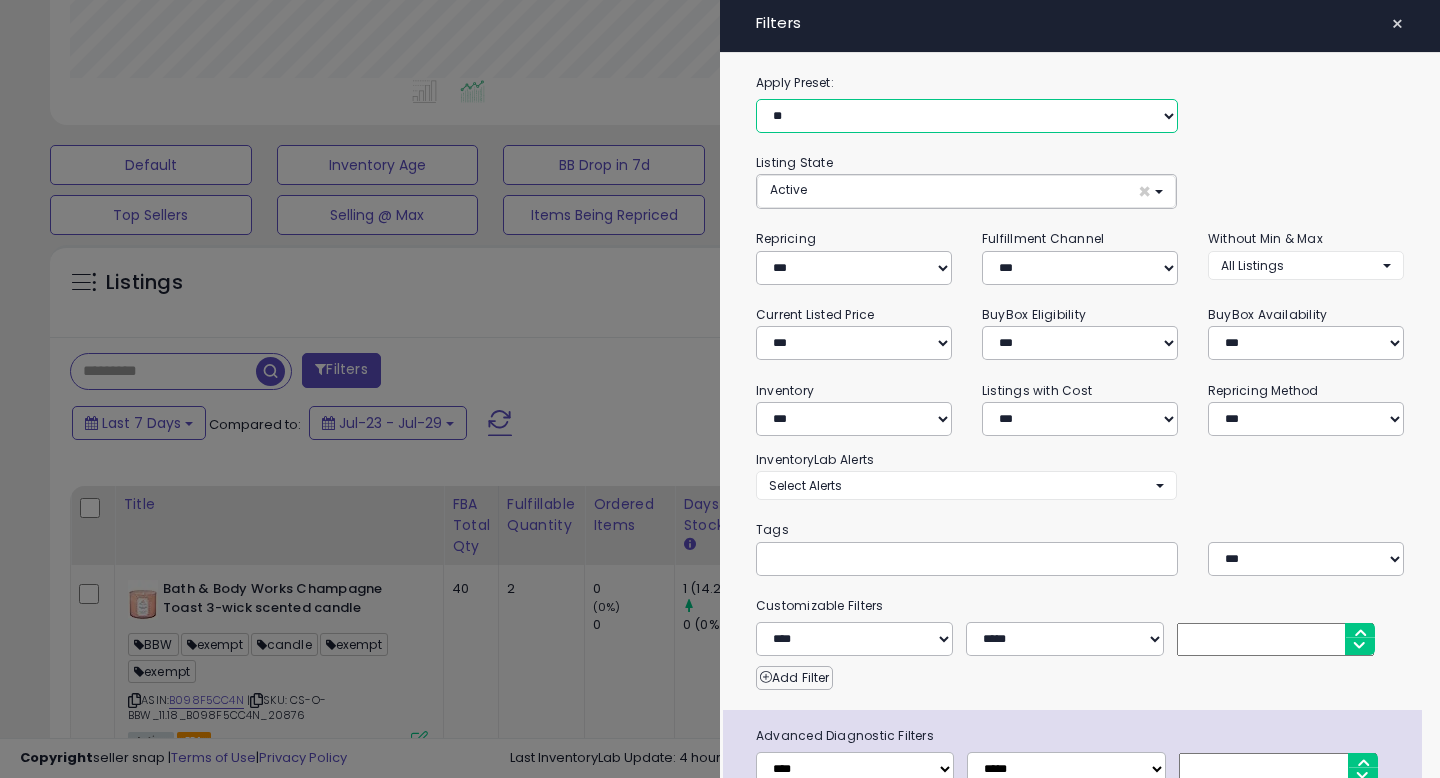 click on "**********" at bounding box center (967, 116) 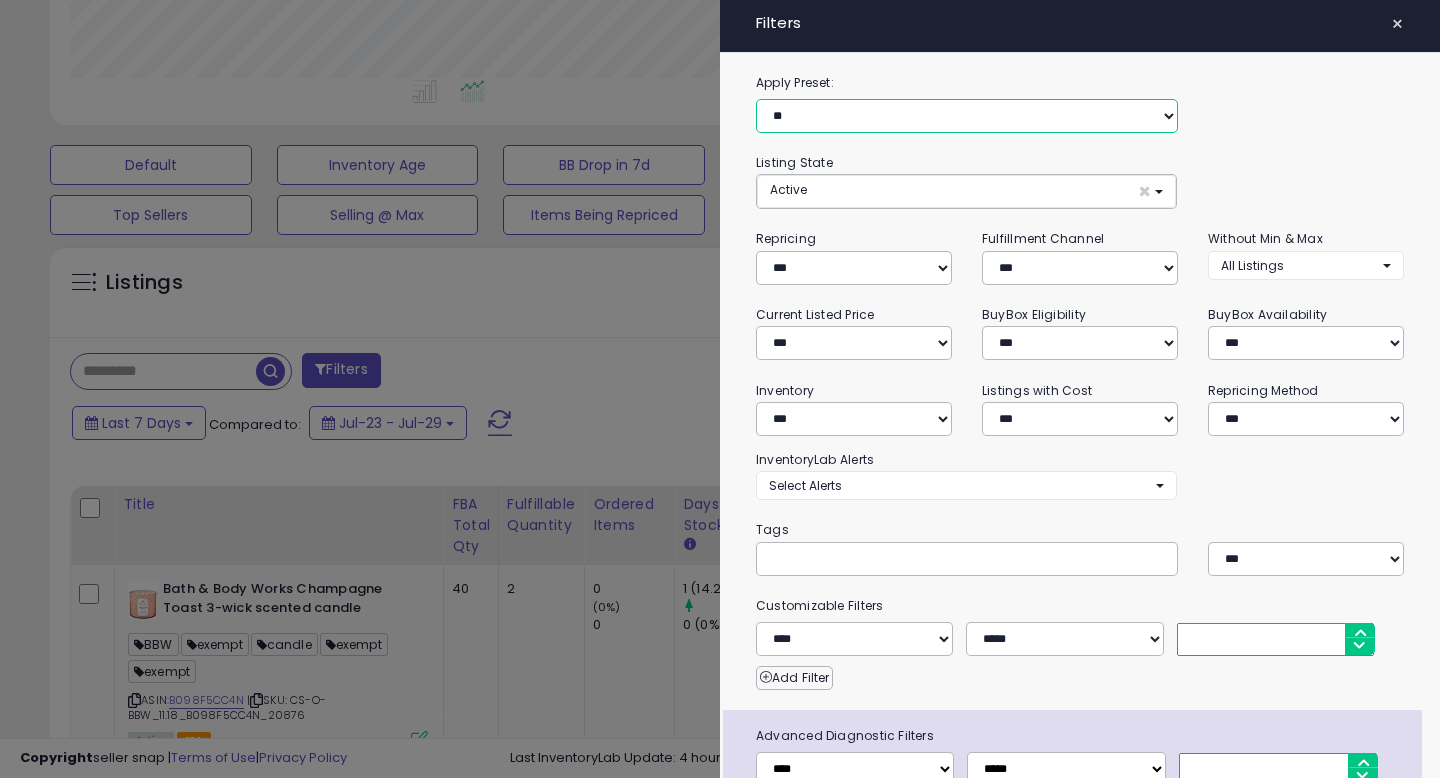 select on "**********" 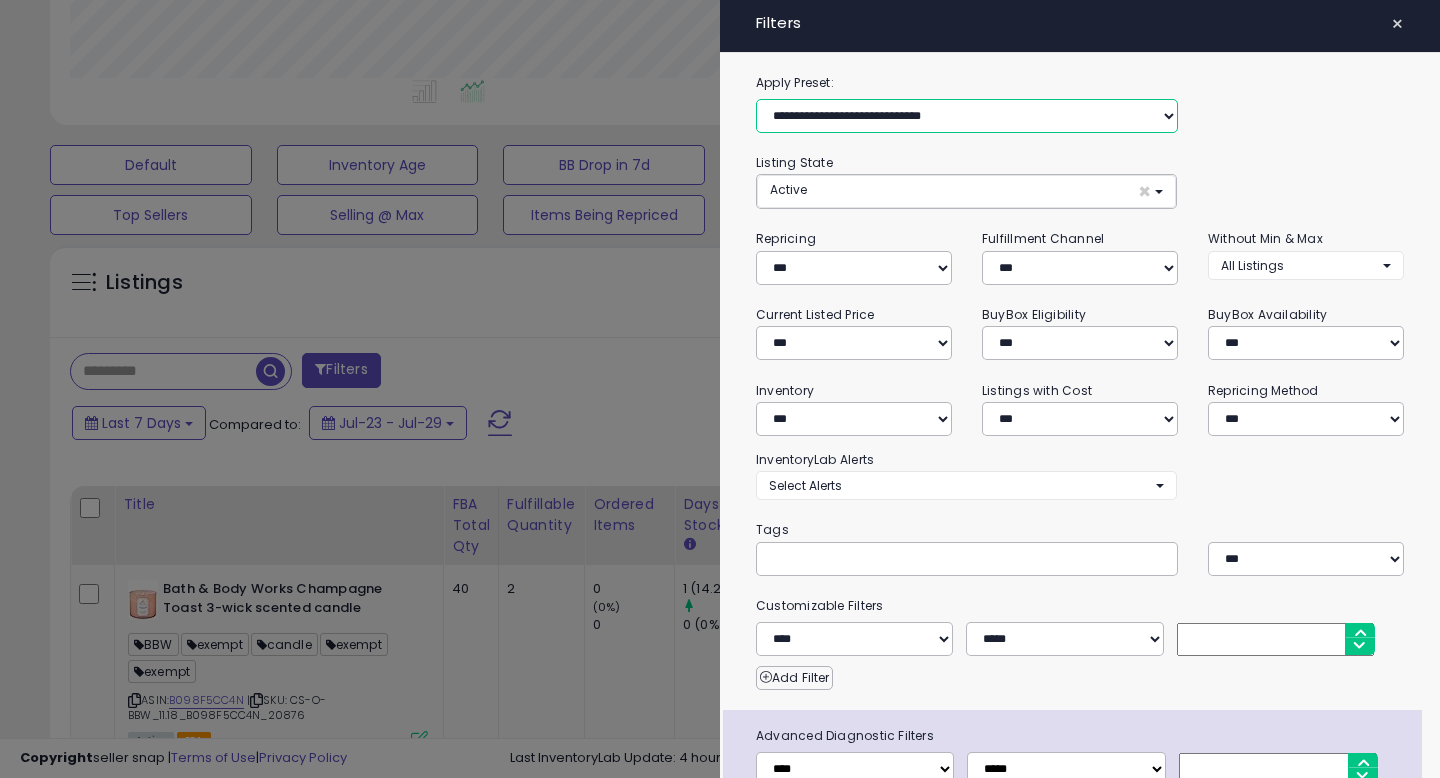 select on "**" 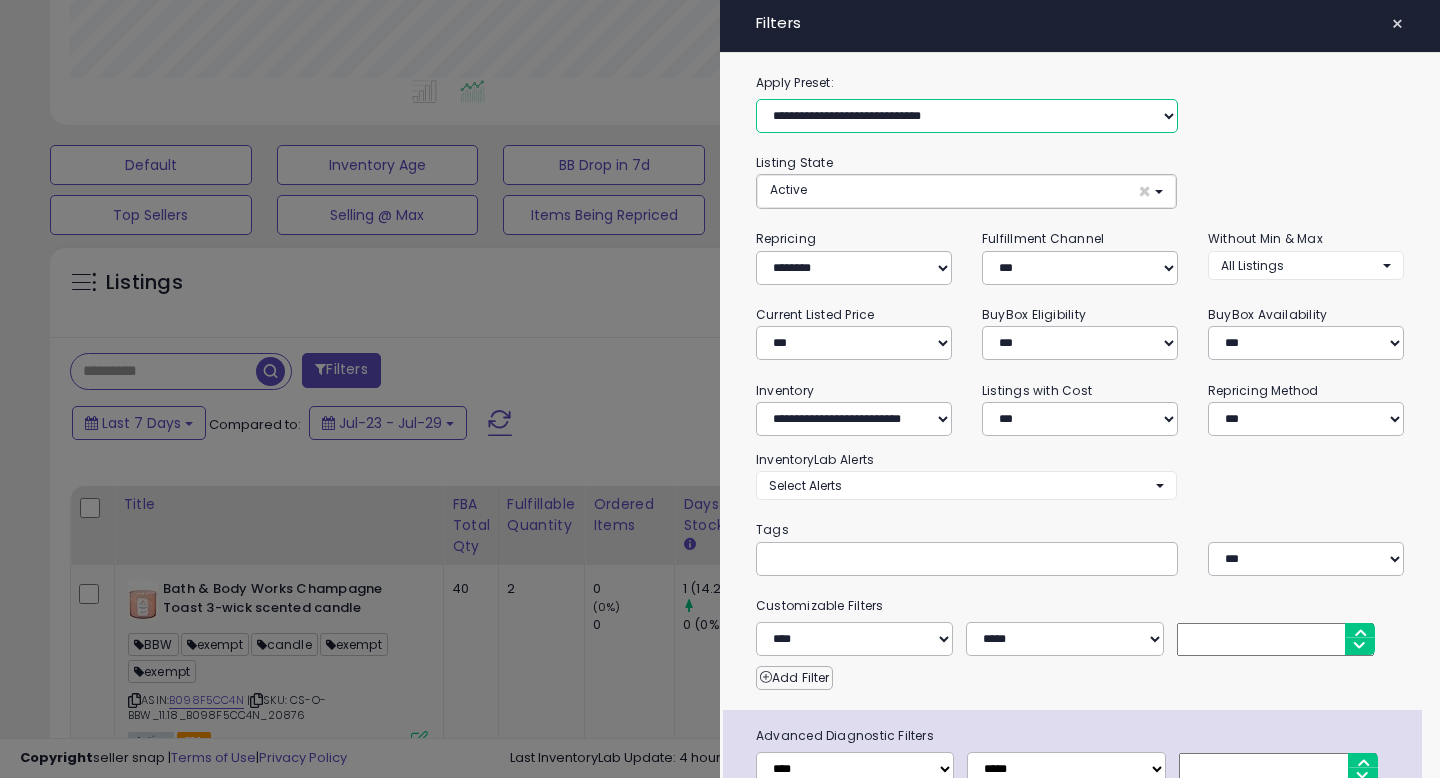 select on "*" 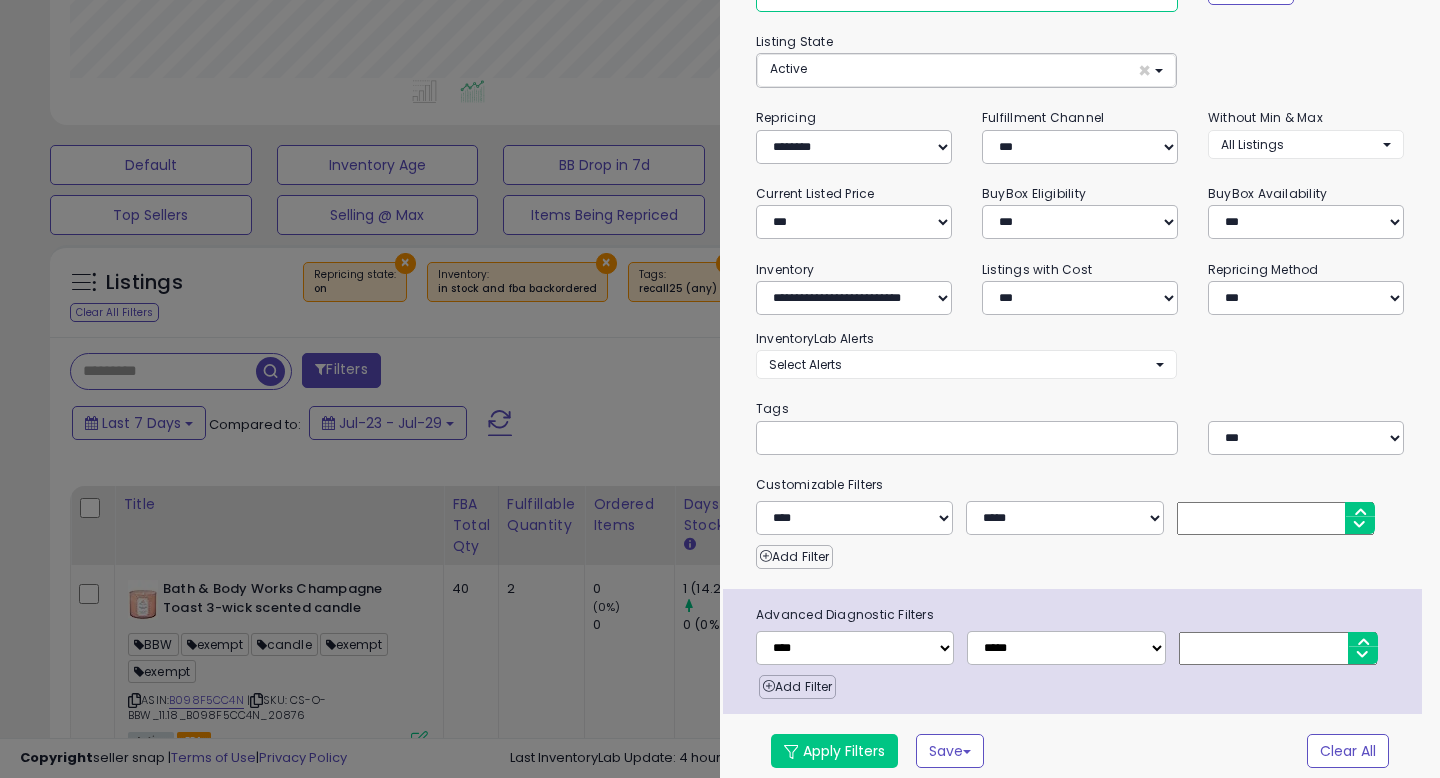 scroll, scrollTop: 130, scrollLeft: 0, axis: vertical 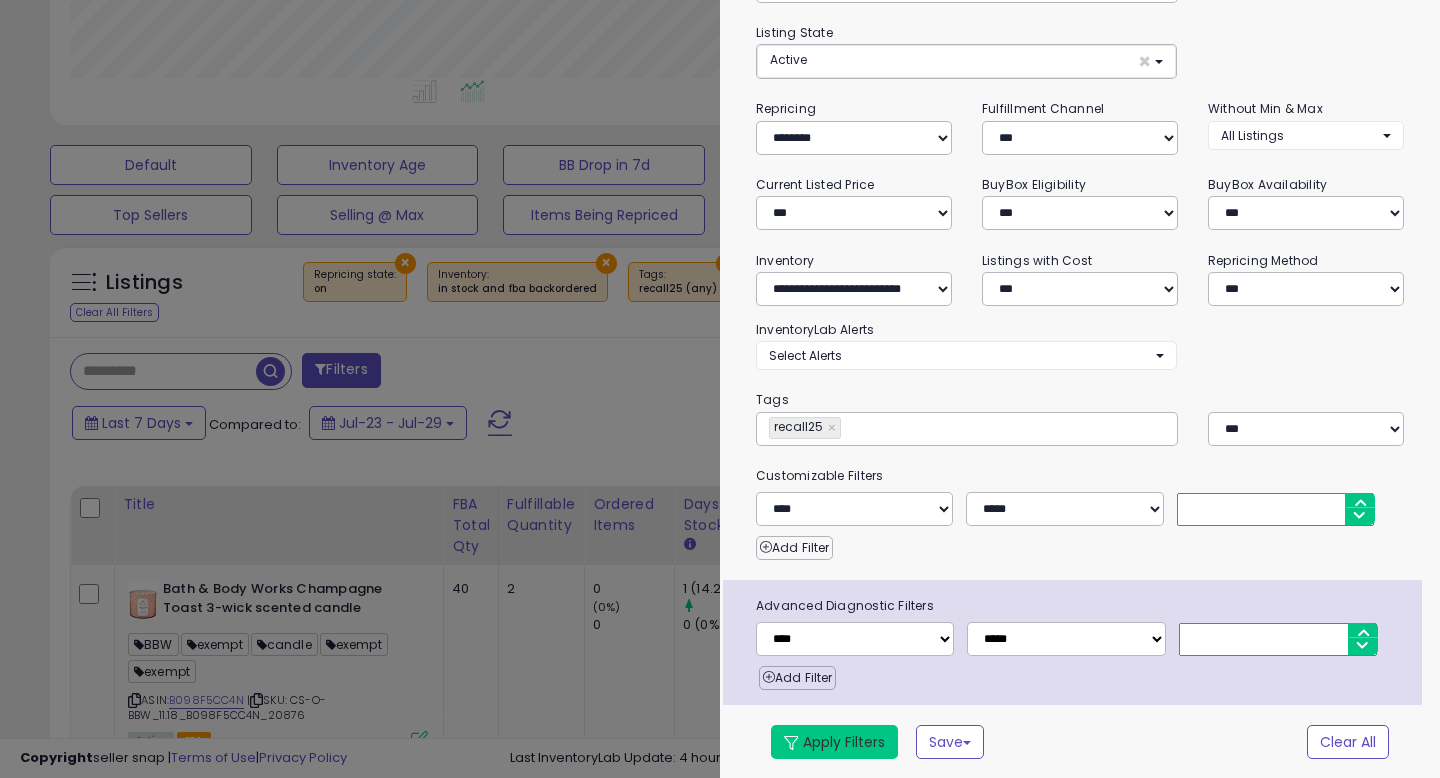 click on "Apply Filters" at bounding box center [834, 742] 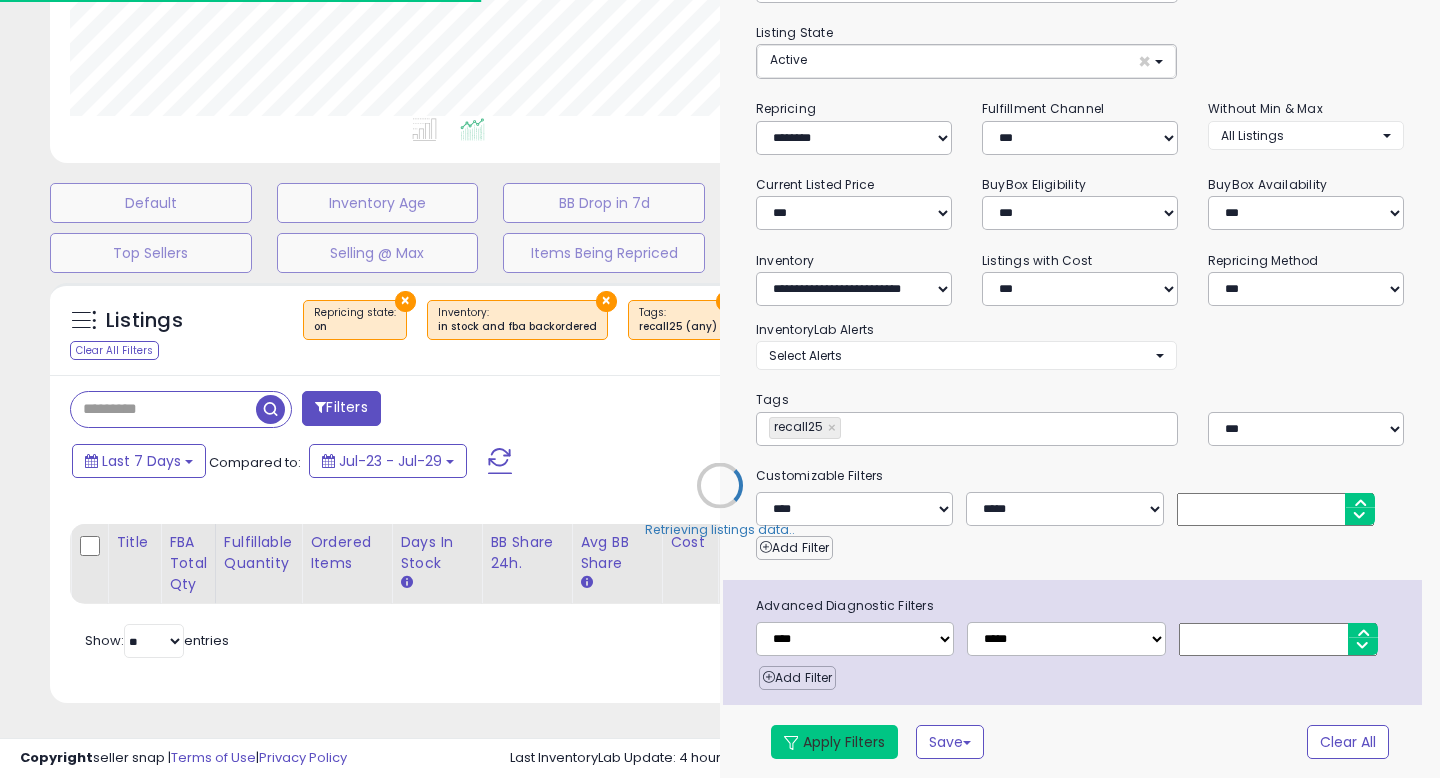 scroll, scrollTop: 427, scrollLeft: 0, axis: vertical 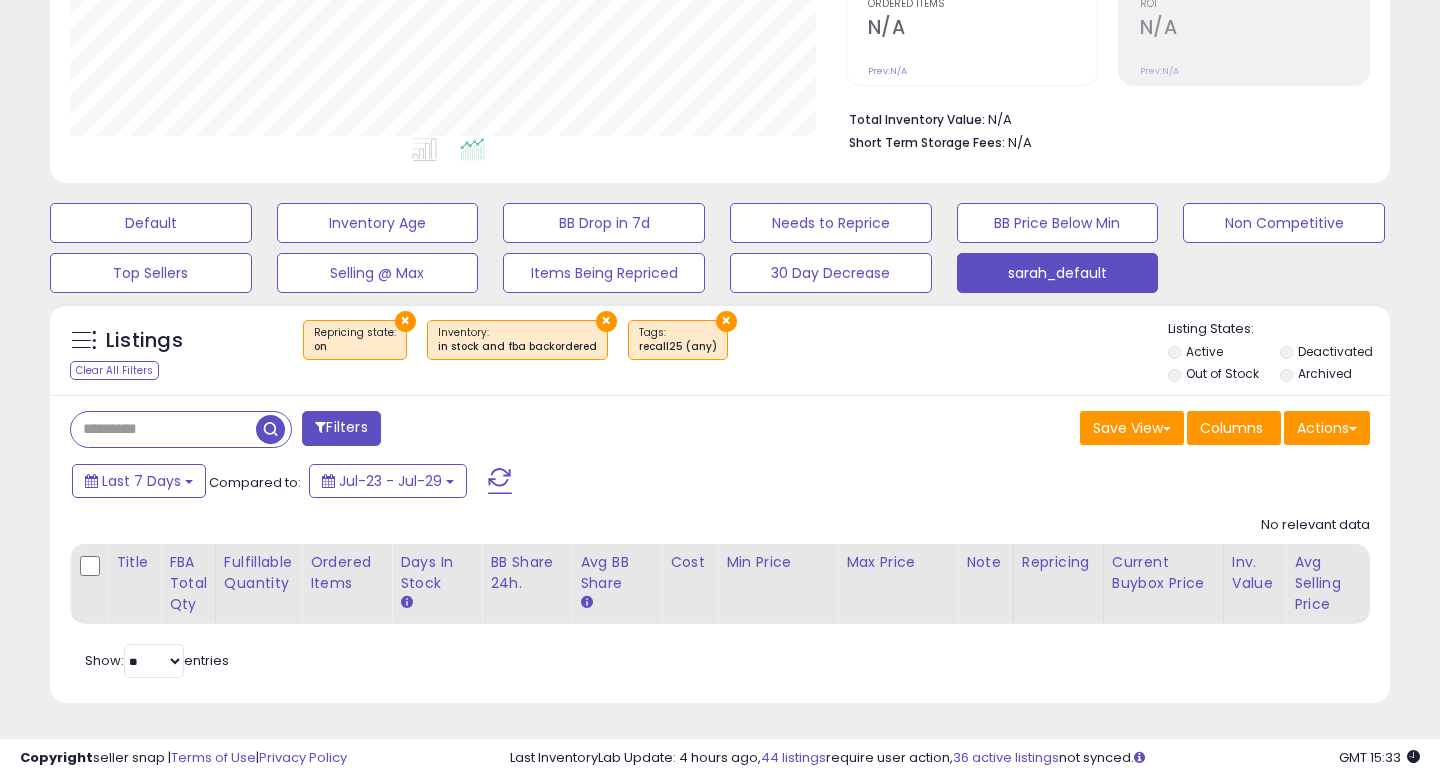 click on "Last 7 Days
Compared to:
Jul-23 - Jul-29" at bounding box center [554, 483] 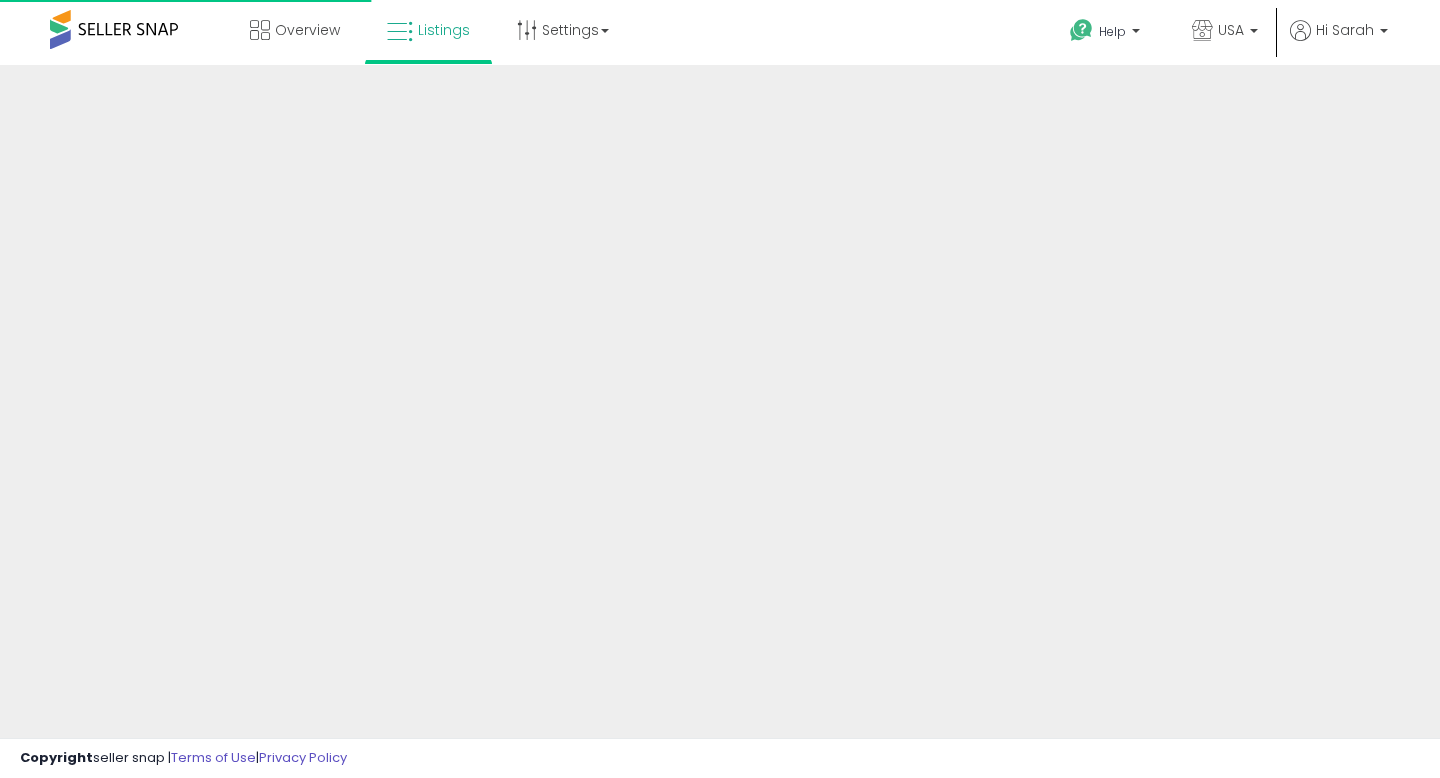 scroll, scrollTop: 0, scrollLeft: 0, axis: both 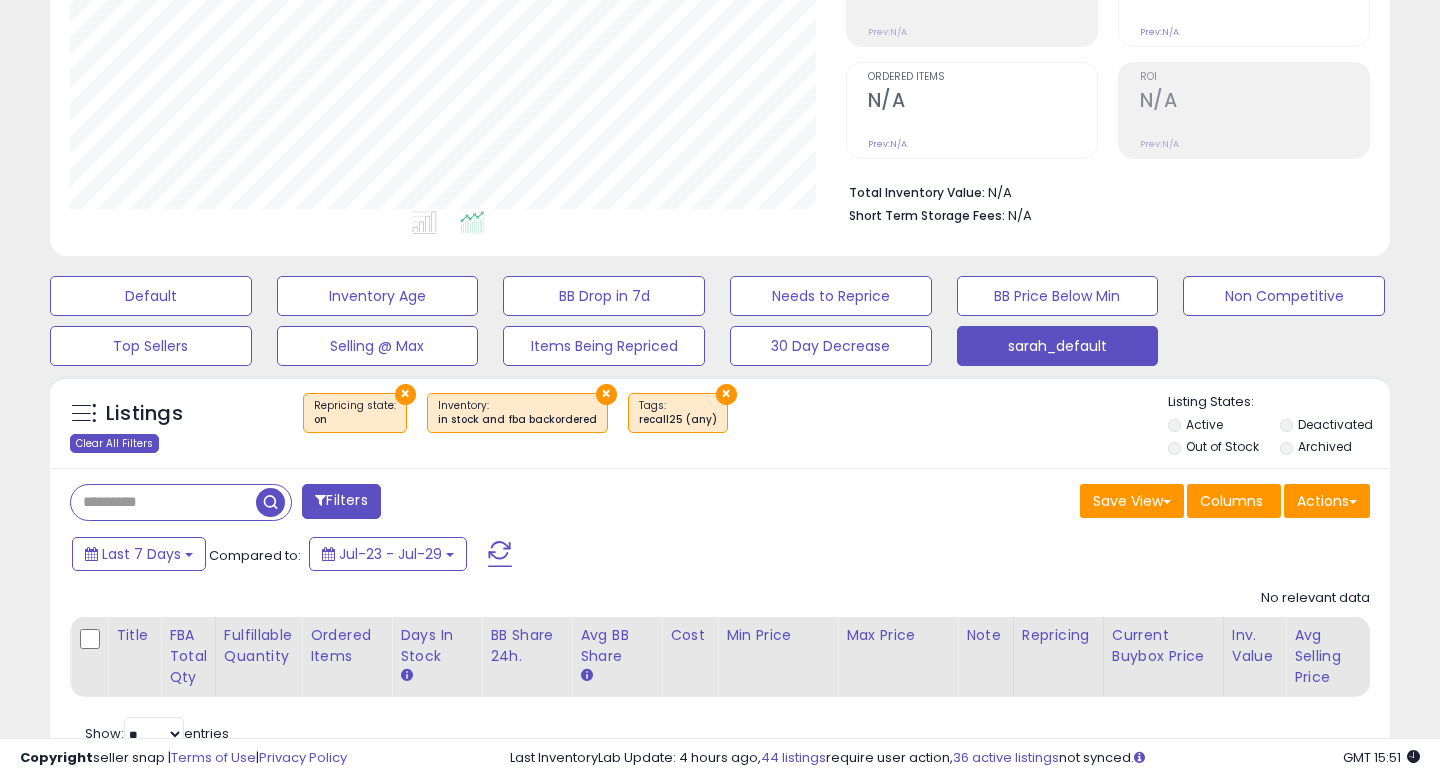 click on "Clear All Filters" at bounding box center [114, 443] 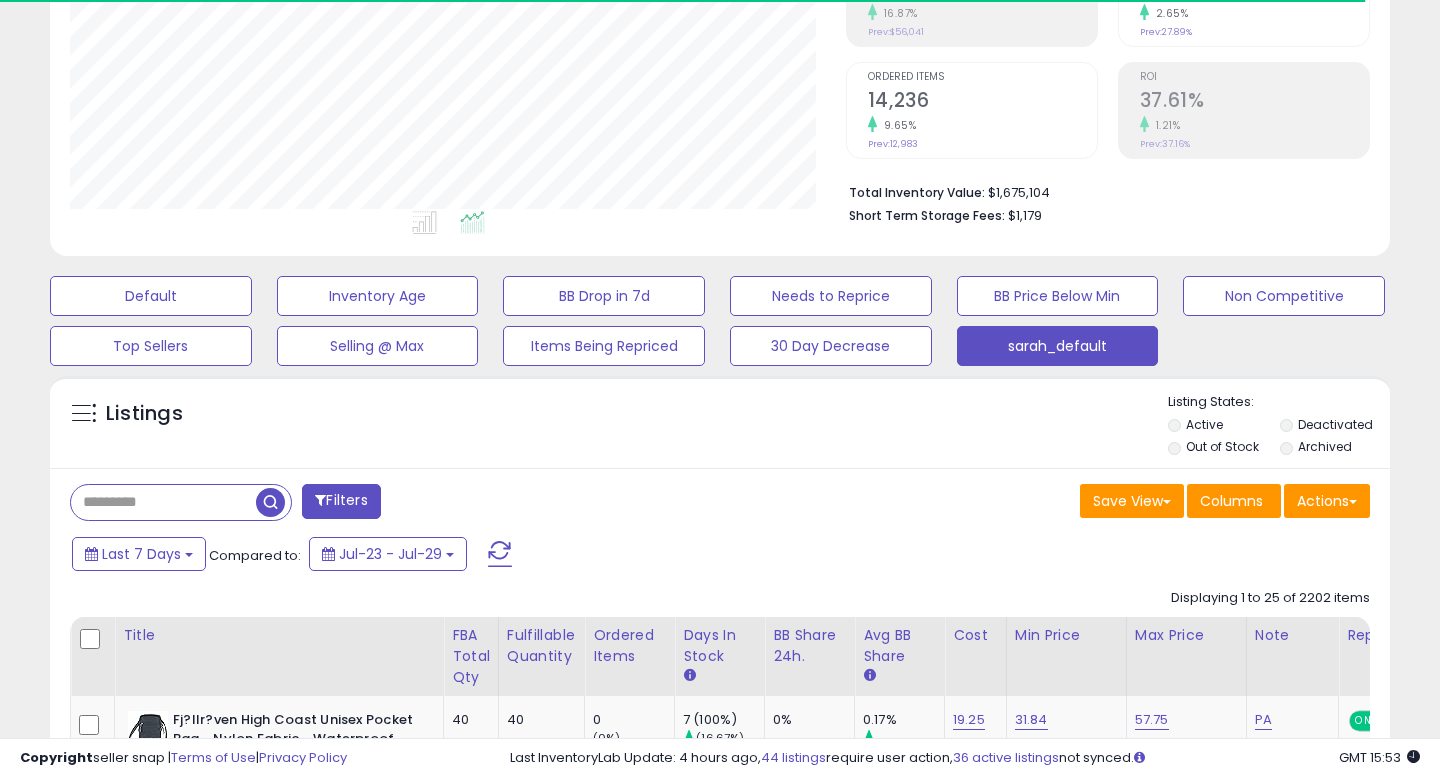 scroll, scrollTop: 999590, scrollLeft: 999224, axis: both 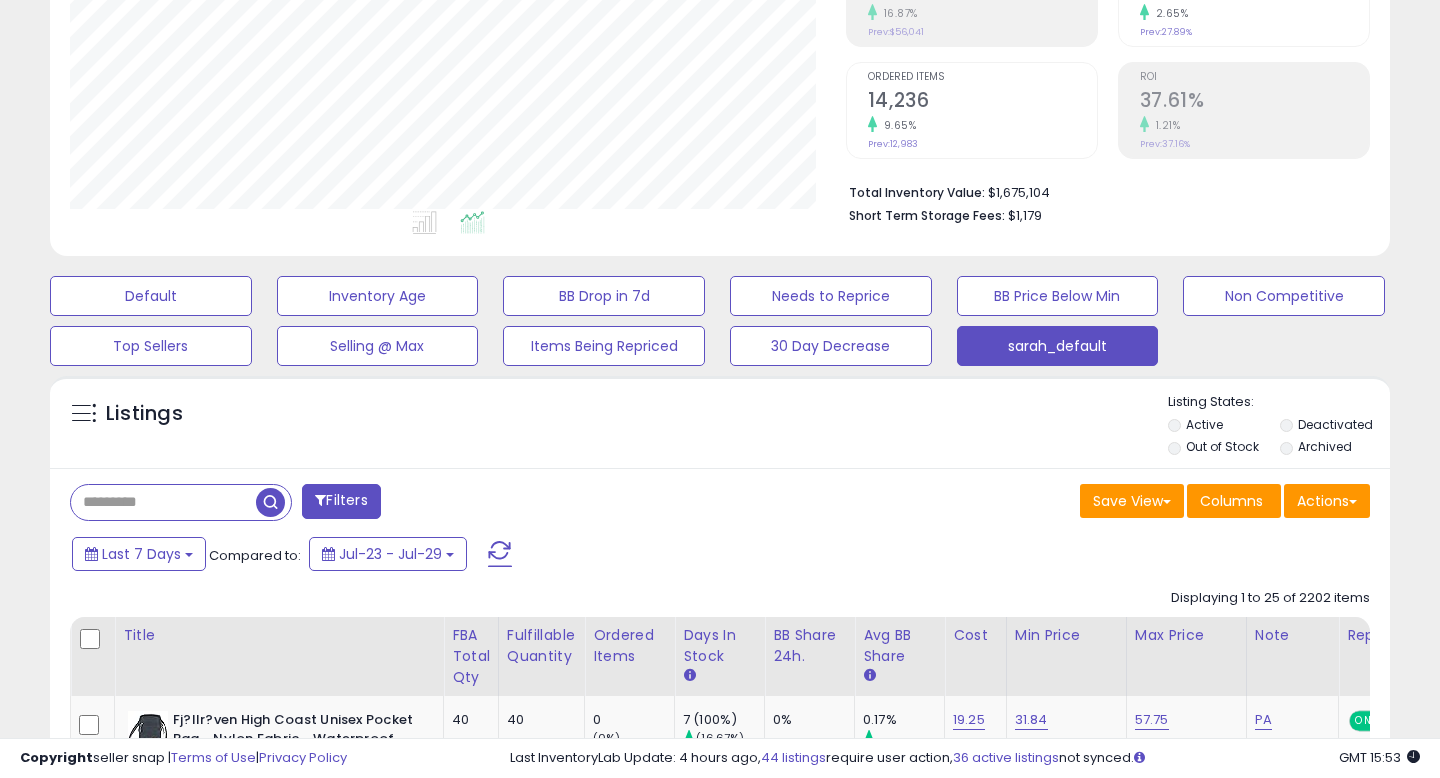 click on "Filters" at bounding box center [341, 501] 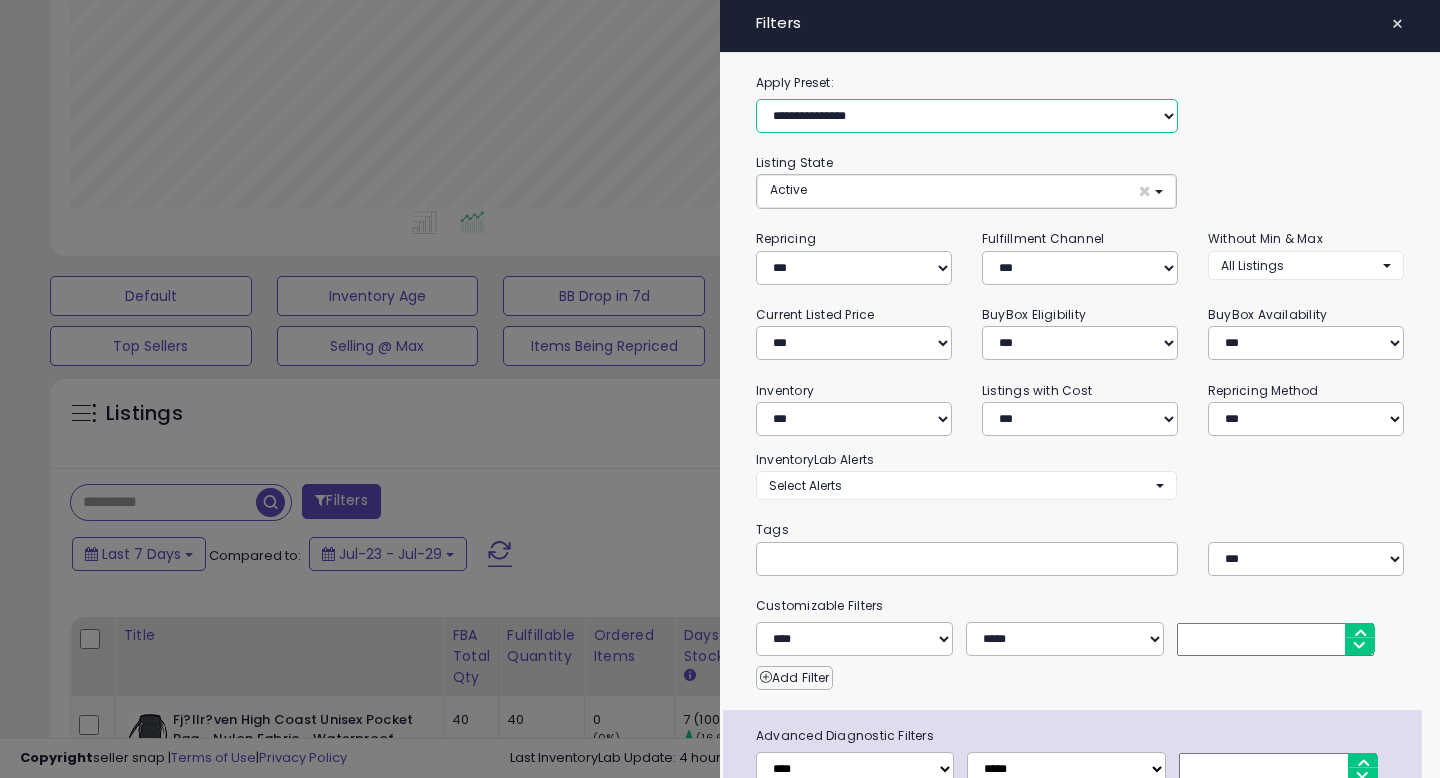 click on "**********" at bounding box center (967, 116) 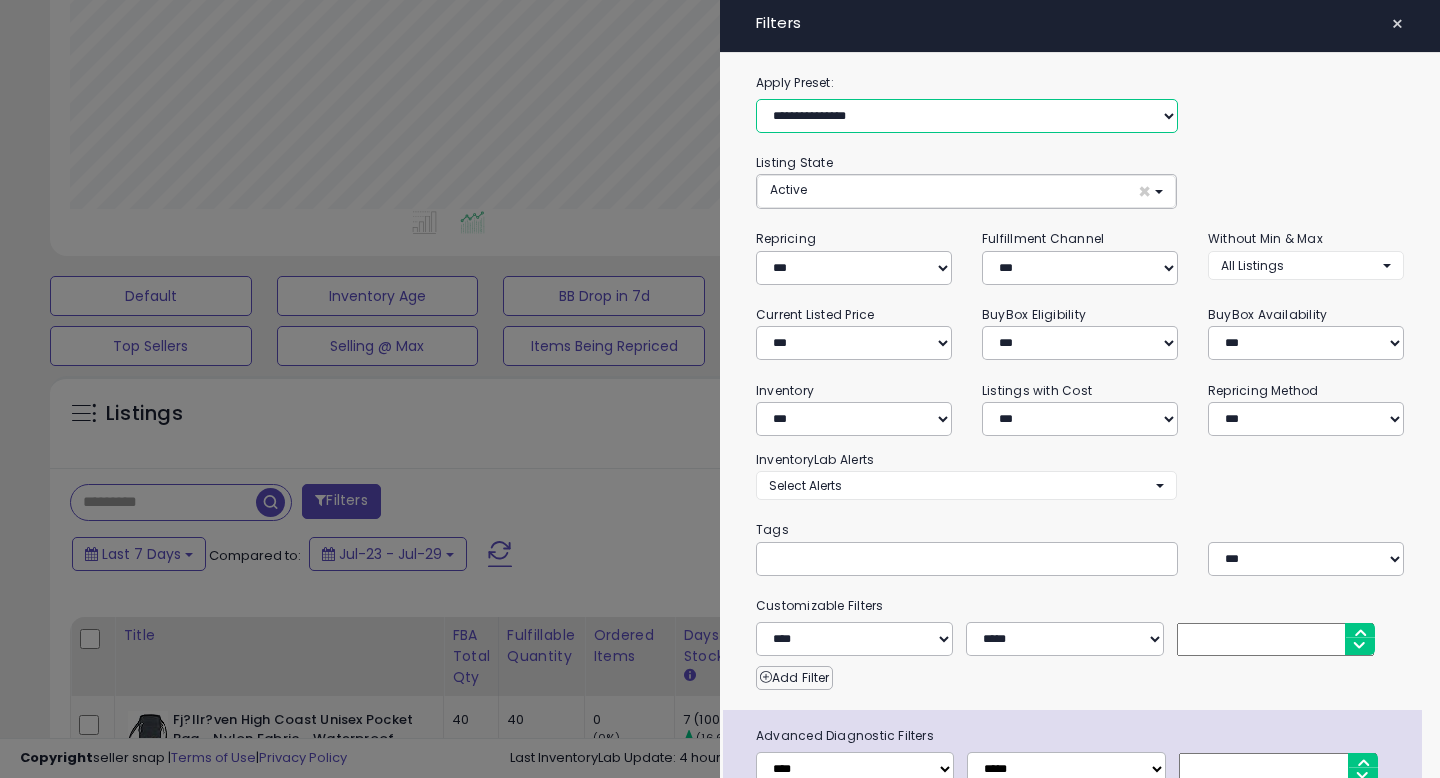select on "**********" 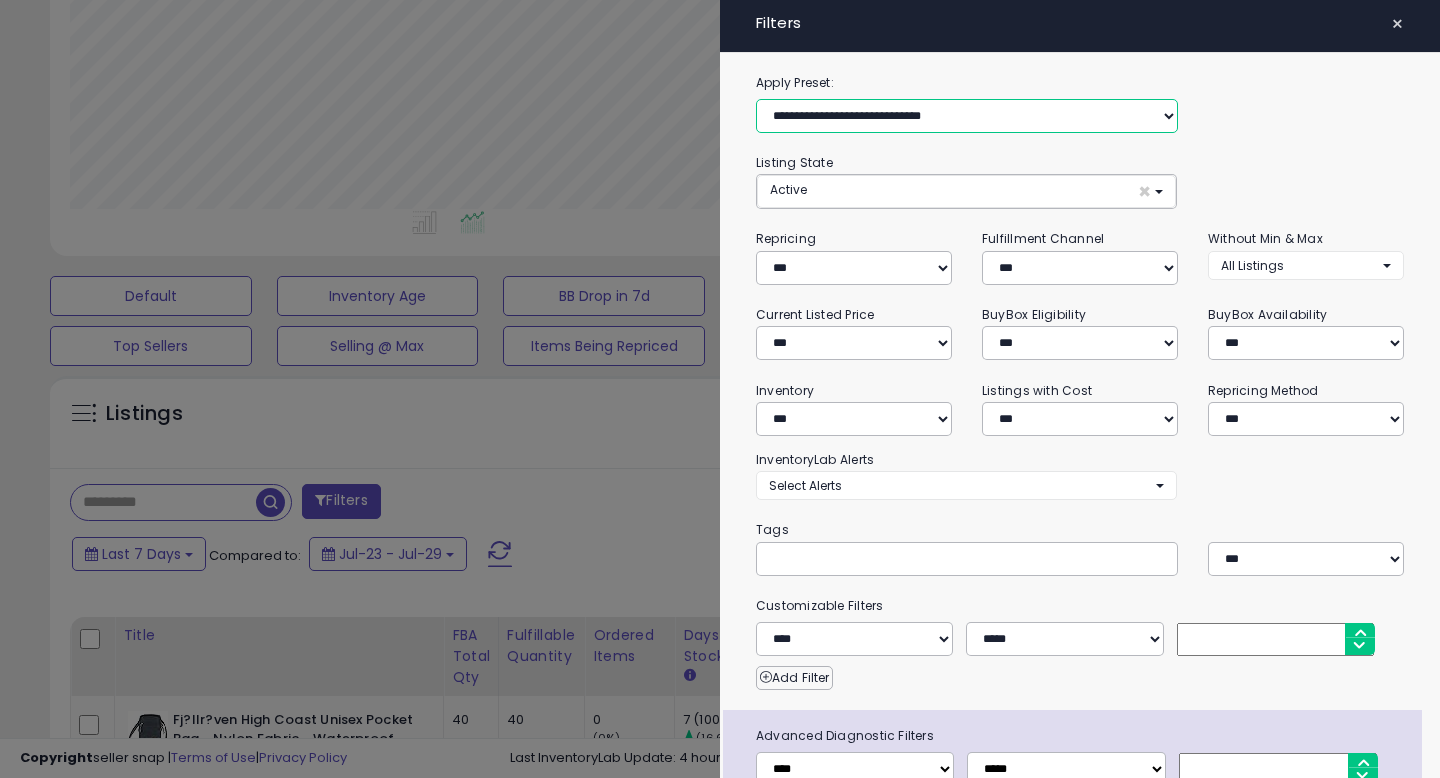 select on "**" 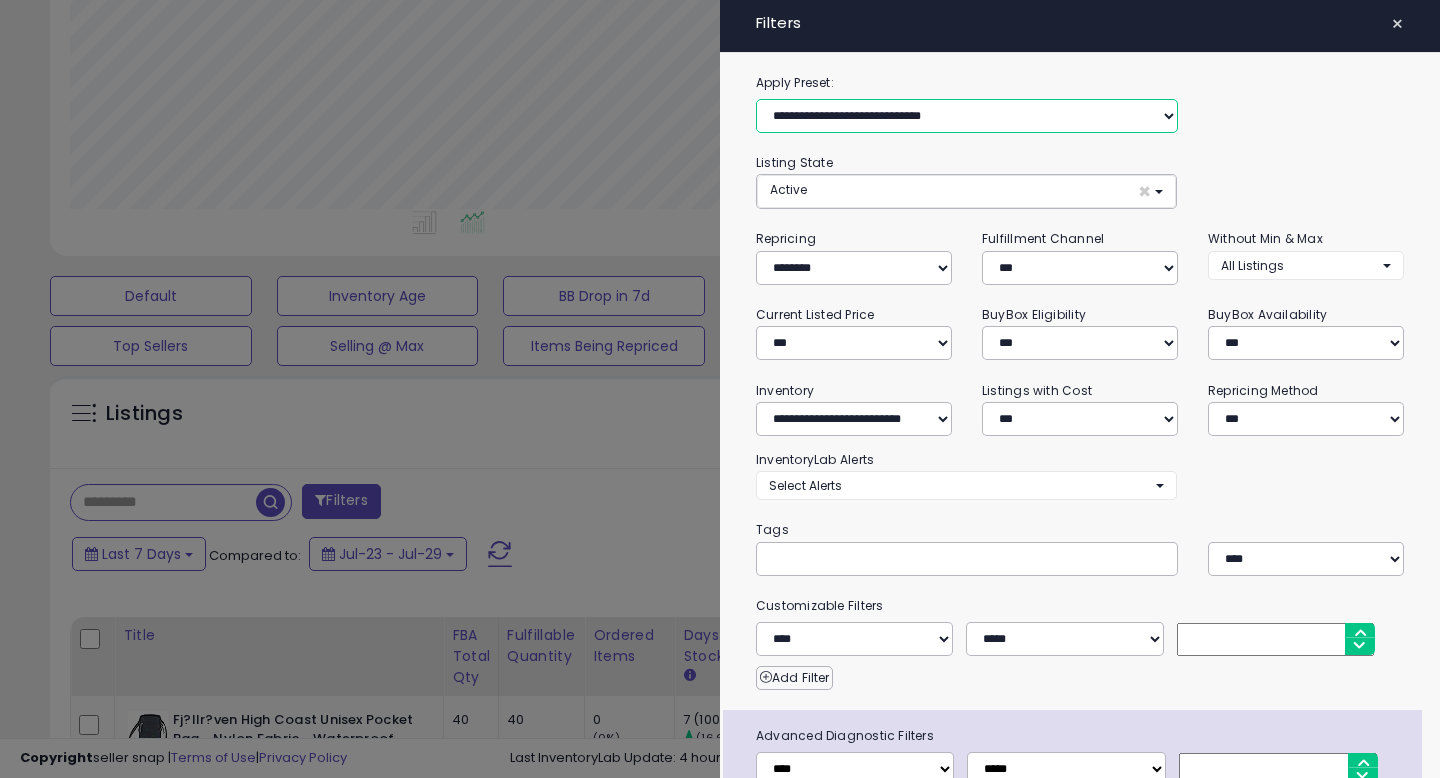select on "*" 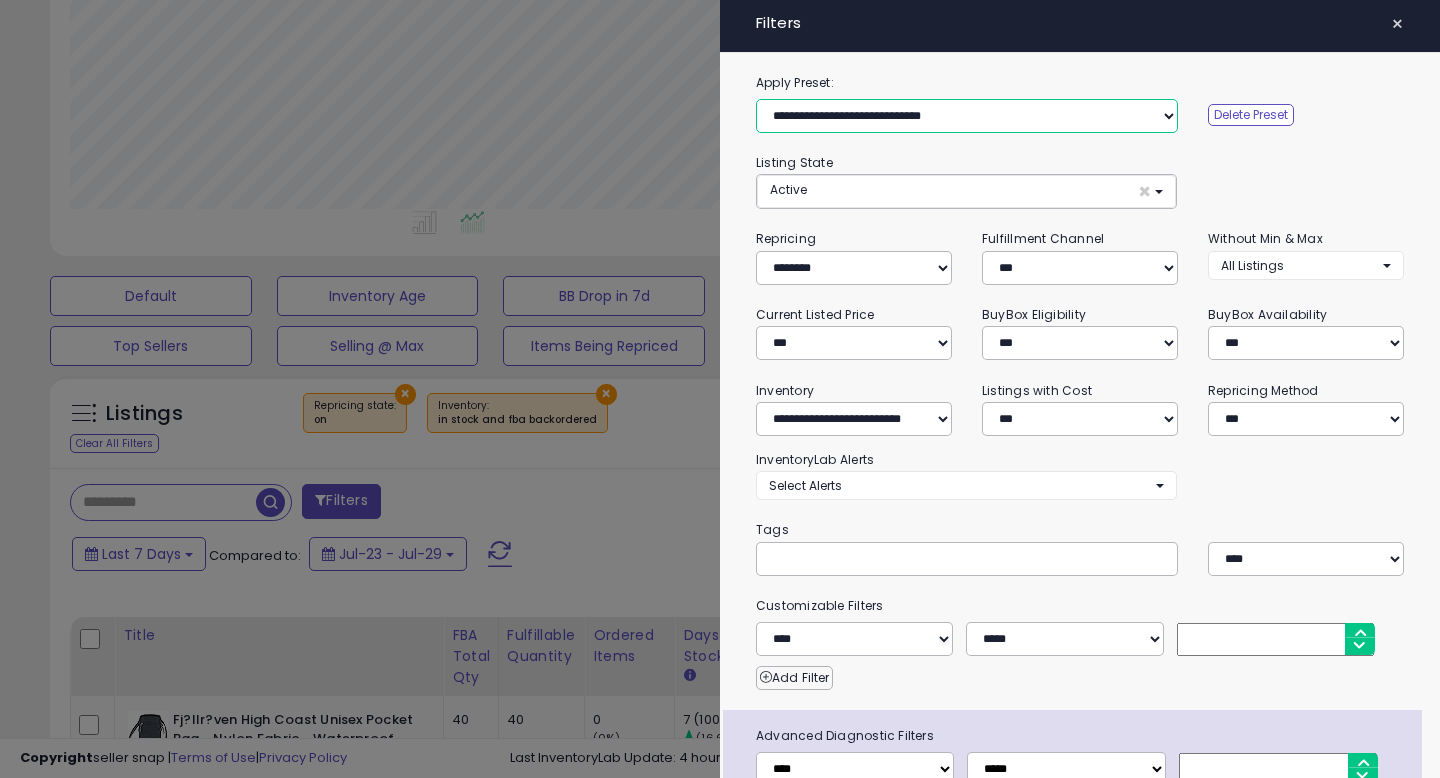 scroll, scrollTop: 130, scrollLeft: 0, axis: vertical 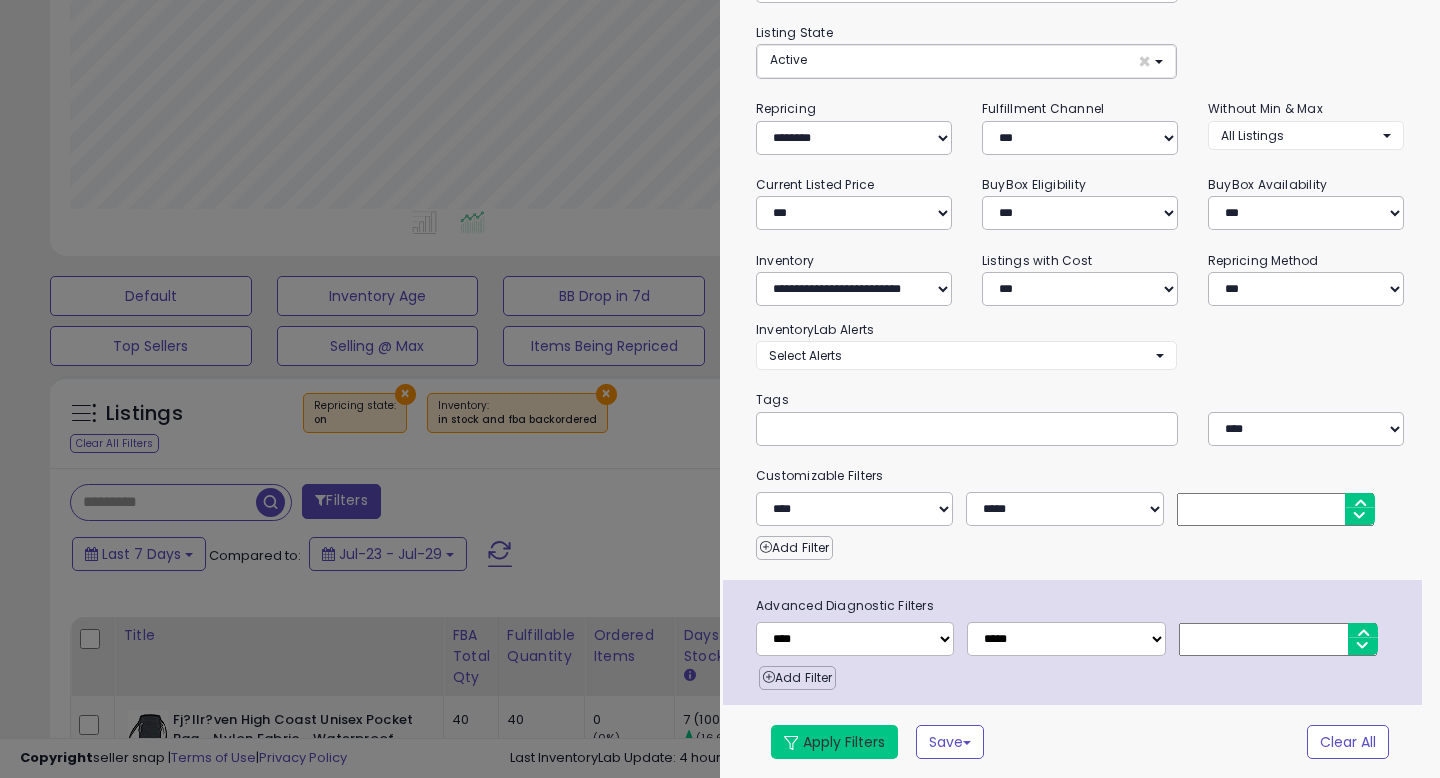 click on "Apply Filters" at bounding box center (834, 742) 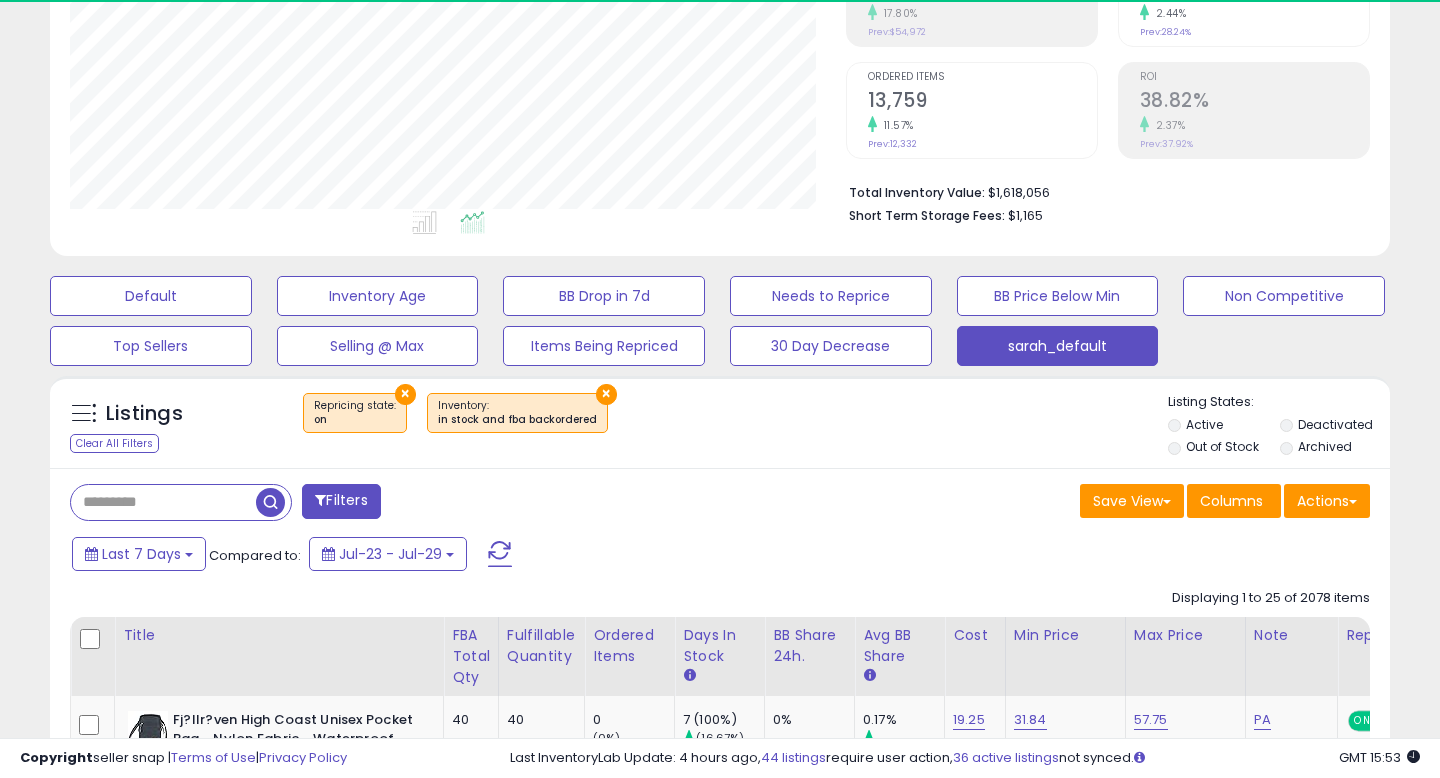 scroll, scrollTop: 999590, scrollLeft: 999224, axis: both 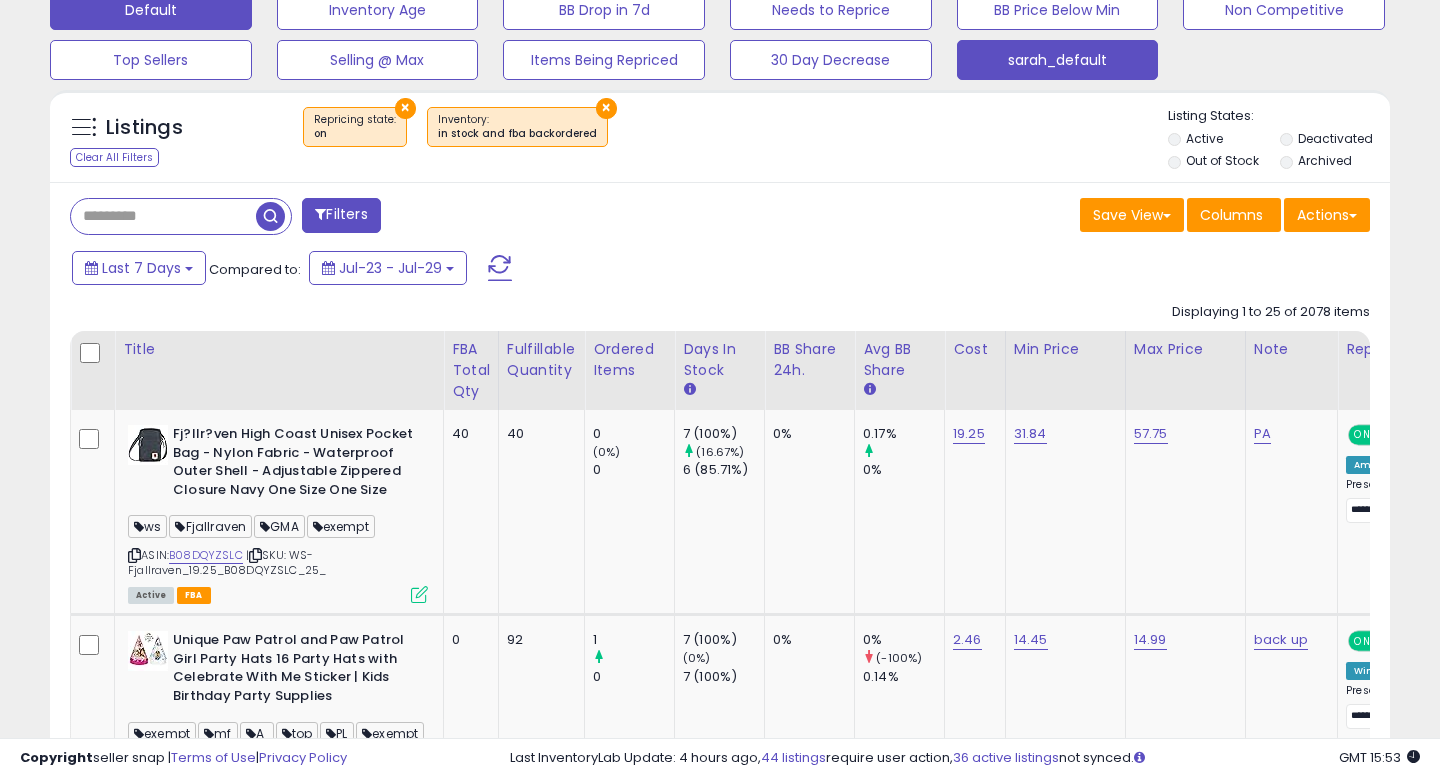 click on "Default" at bounding box center [151, 10] 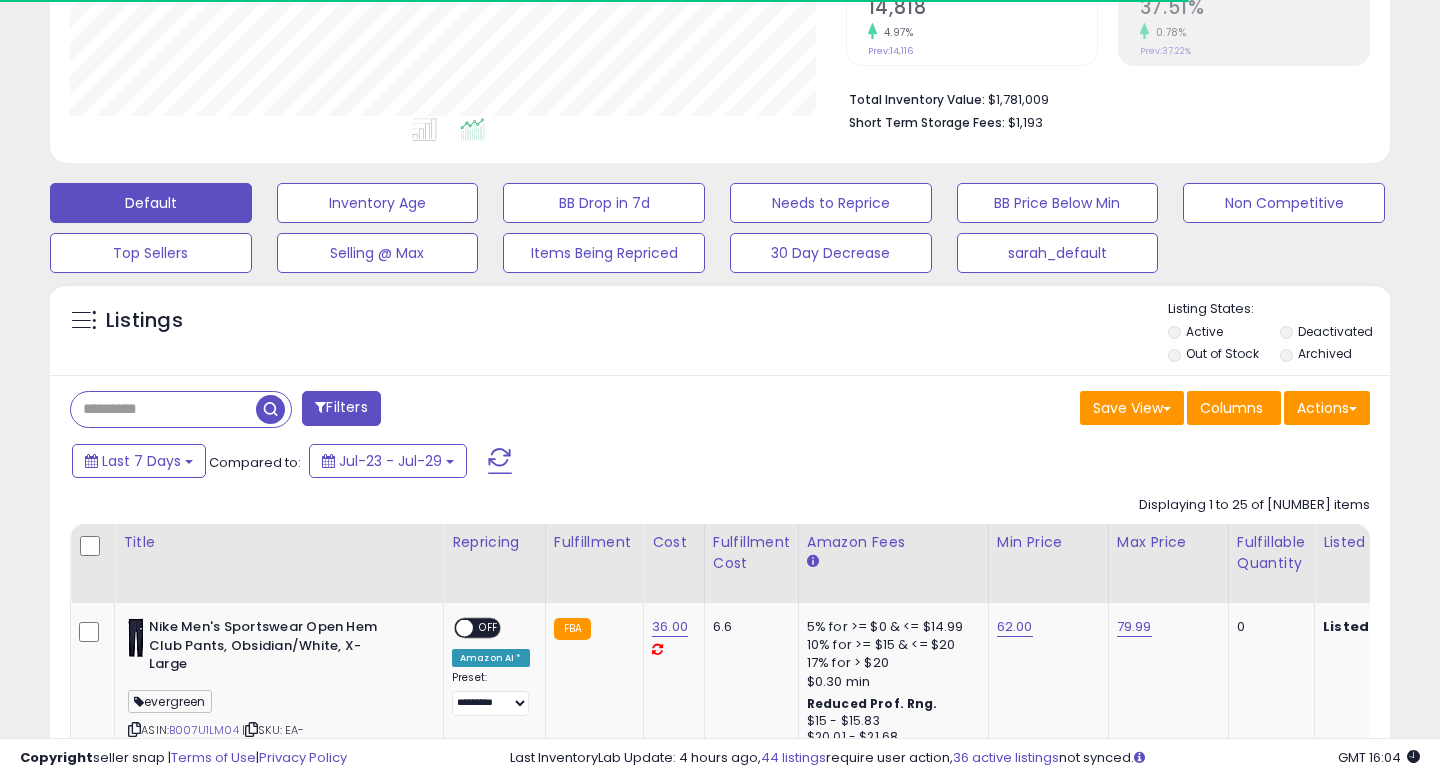 scroll, scrollTop: 640, scrollLeft: 0, axis: vertical 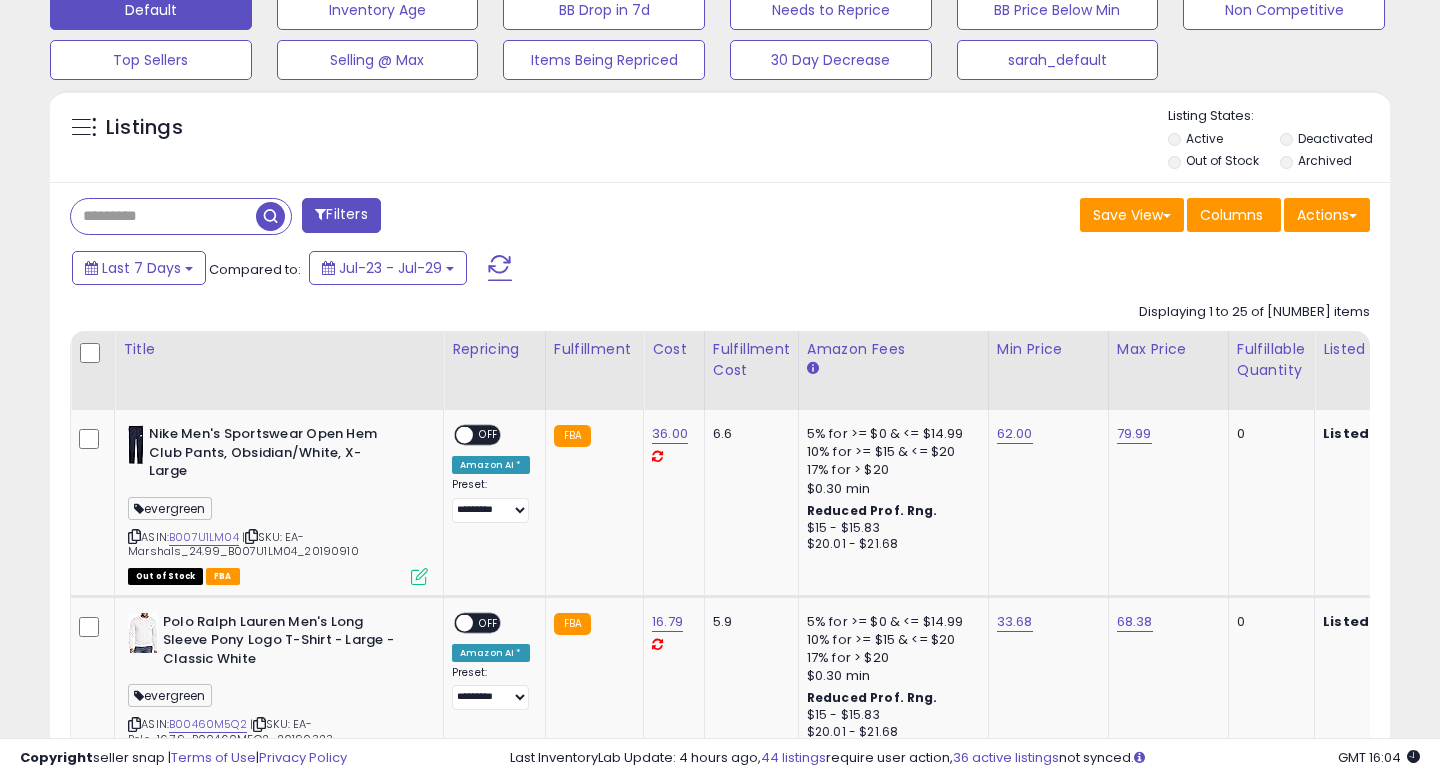 click on "Filters" at bounding box center (341, 215) 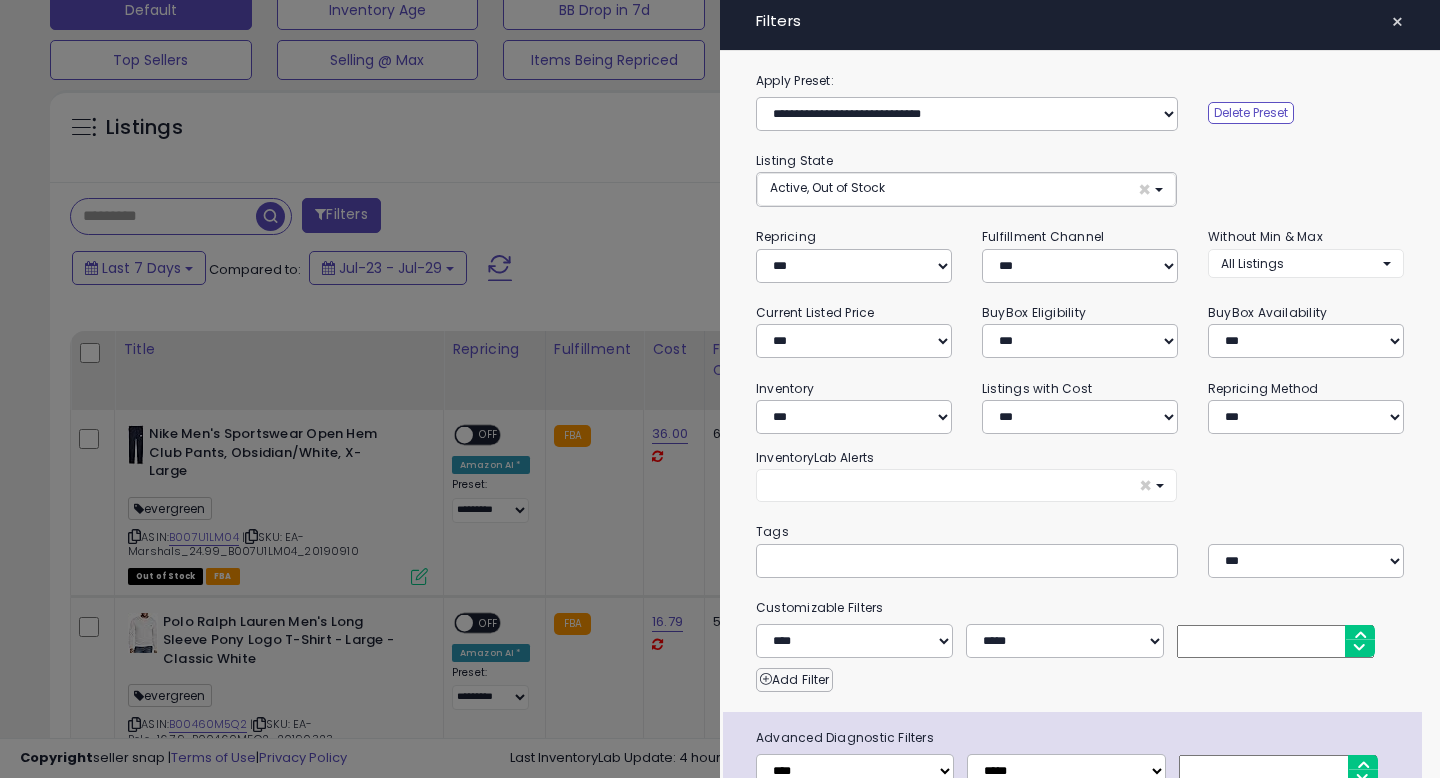 scroll, scrollTop: 0, scrollLeft: 0, axis: both 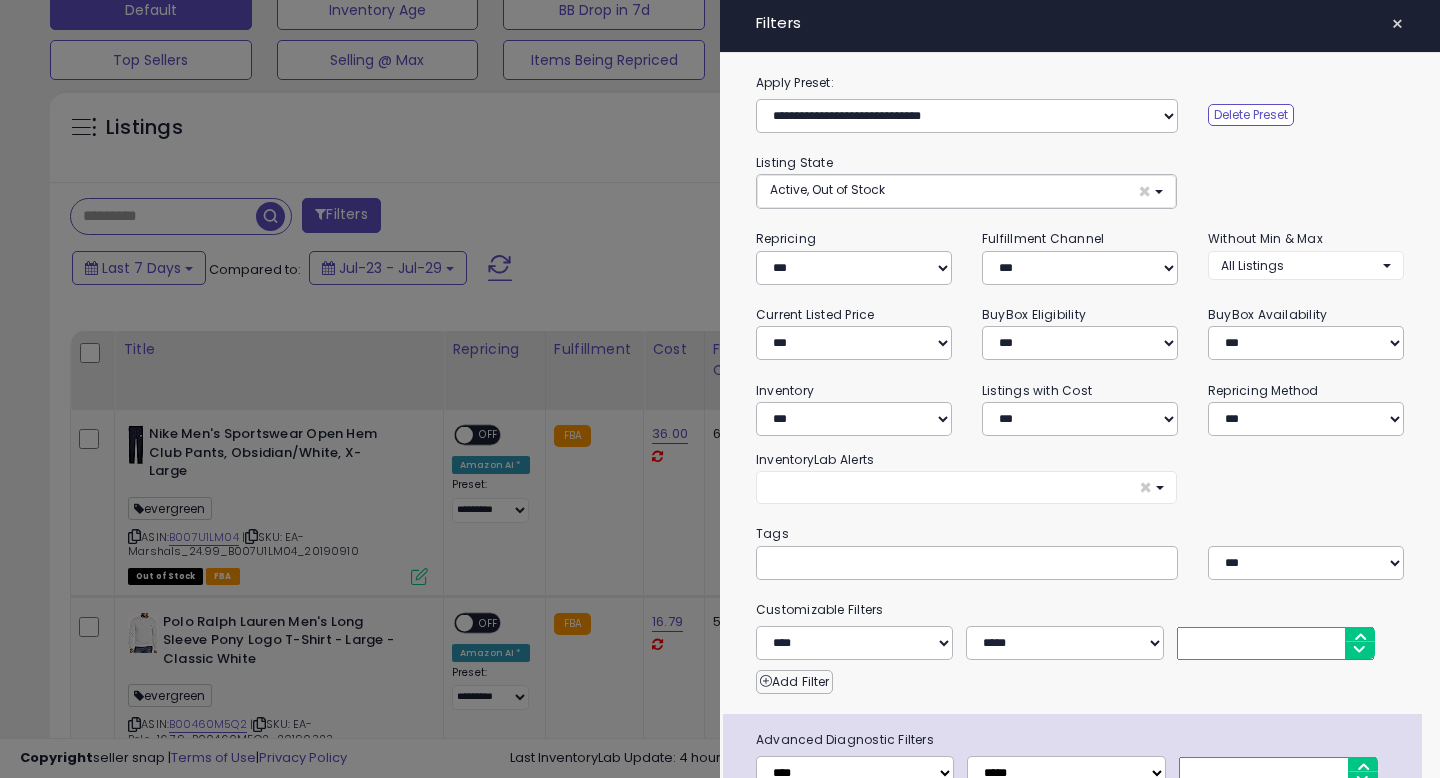 type 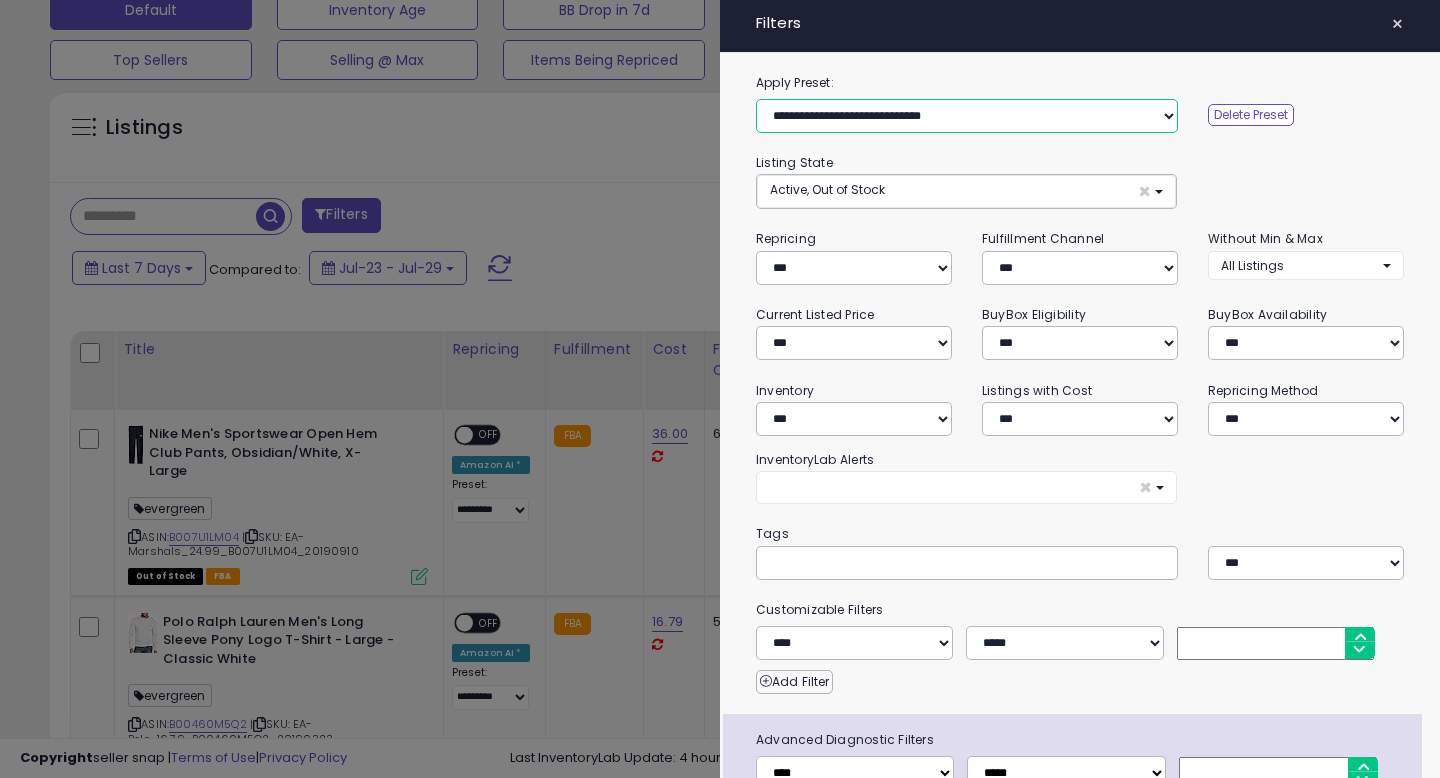 click on "**********" at bounding box center (967, 116) 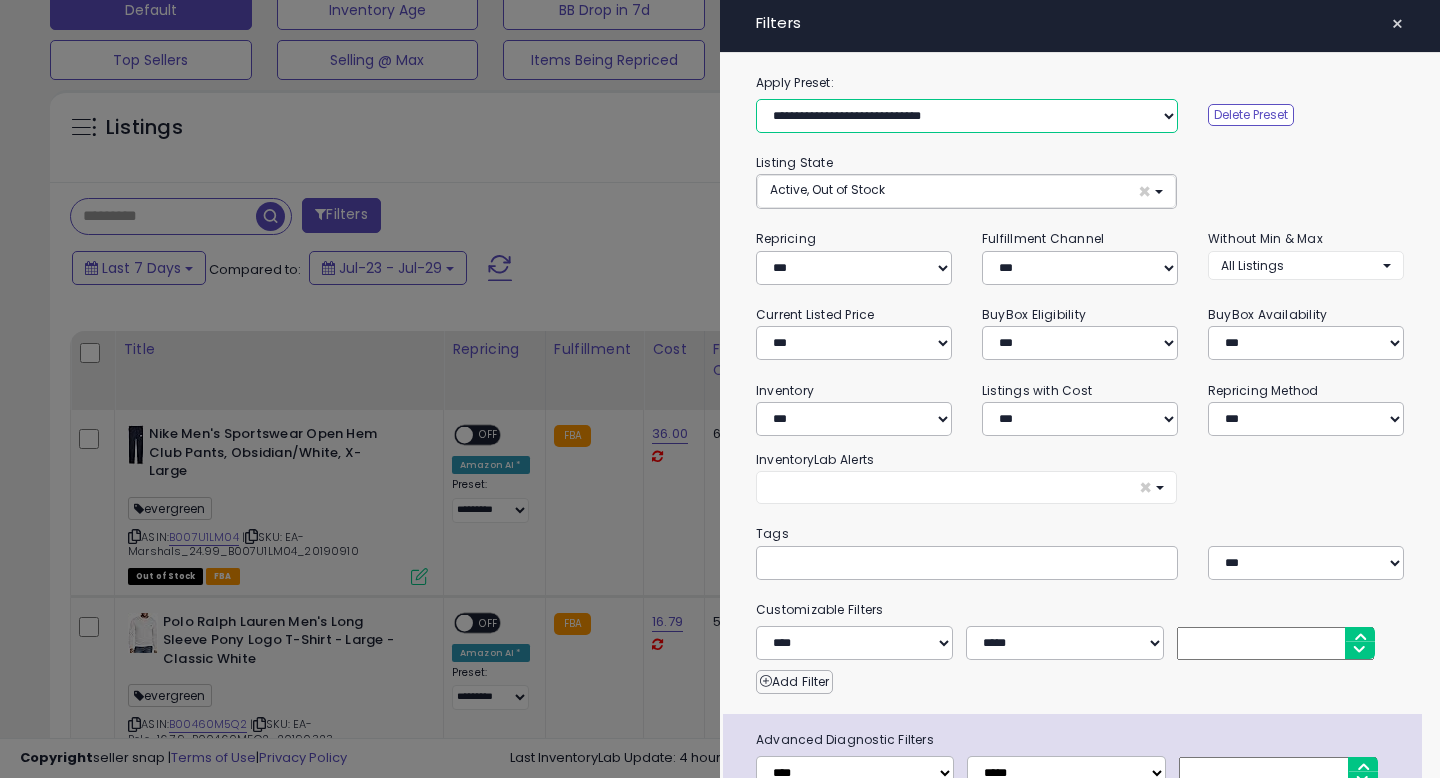 select on "**********" 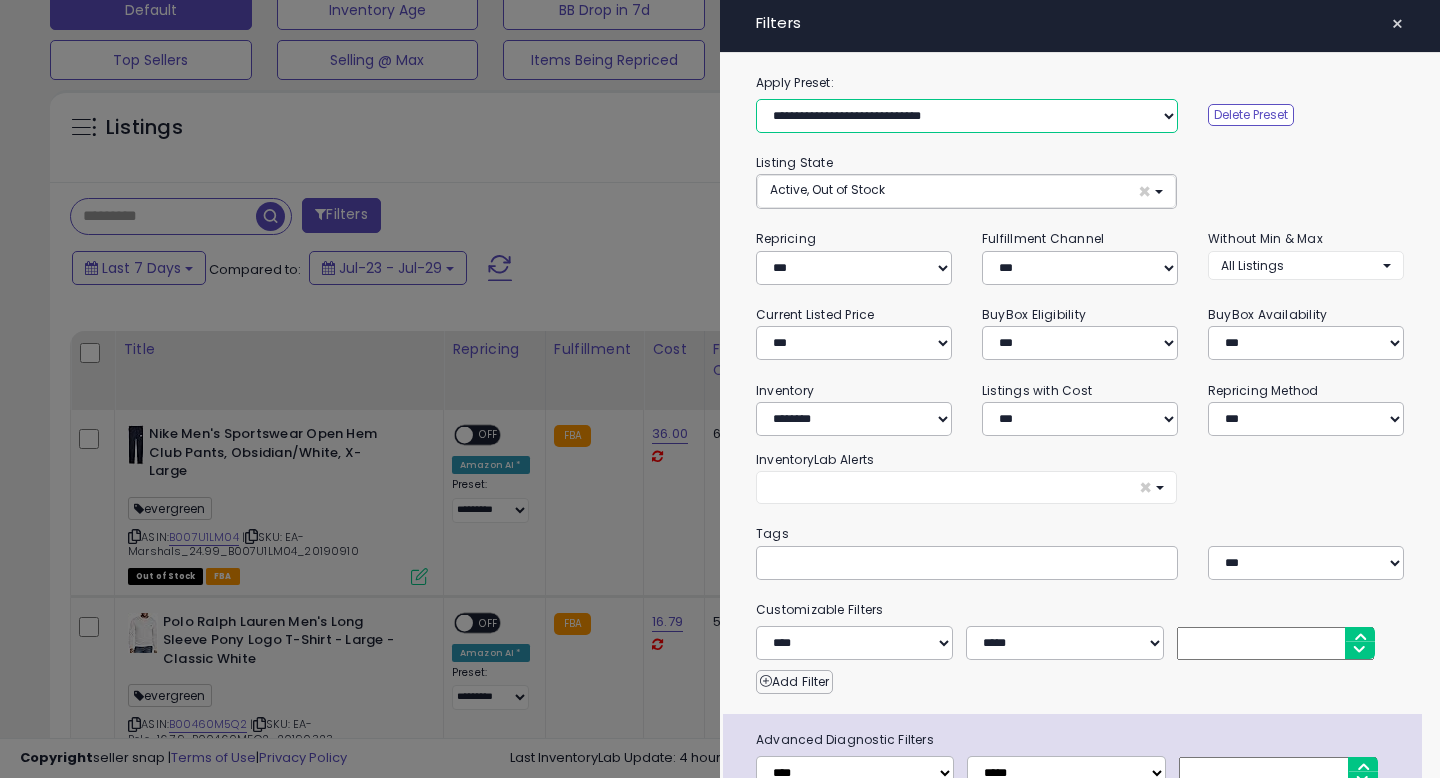 select on "*" 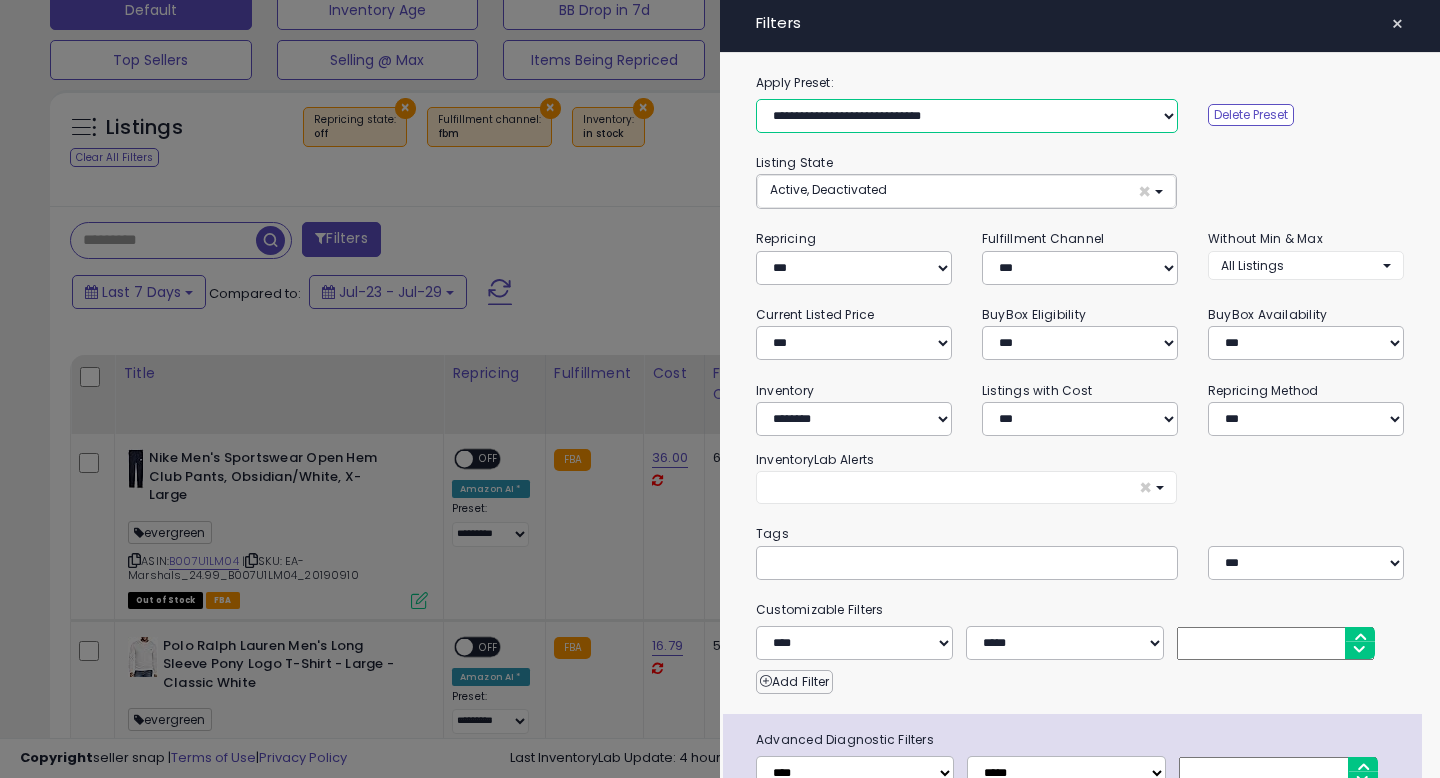 click on "**********" at bounding box center (967, 116) 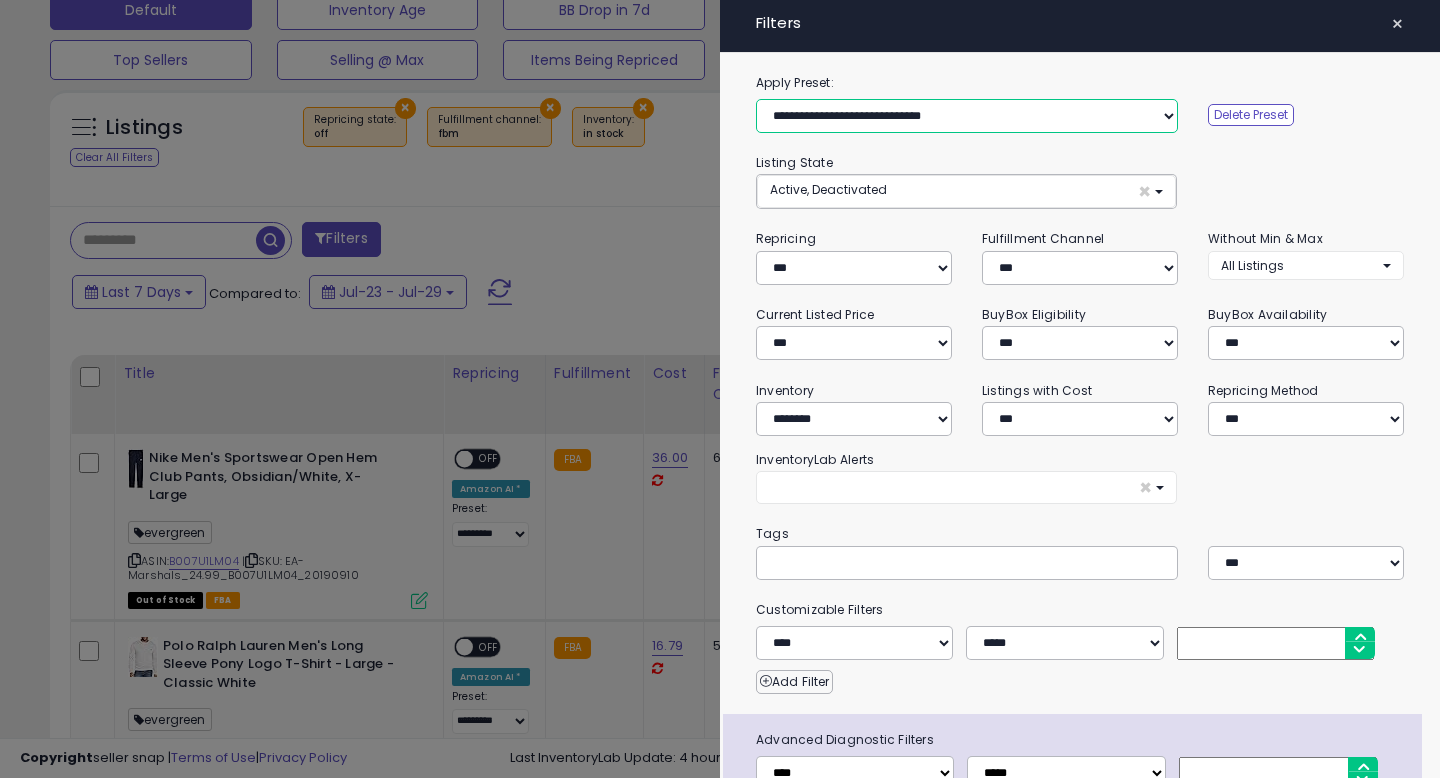 select on "**********" 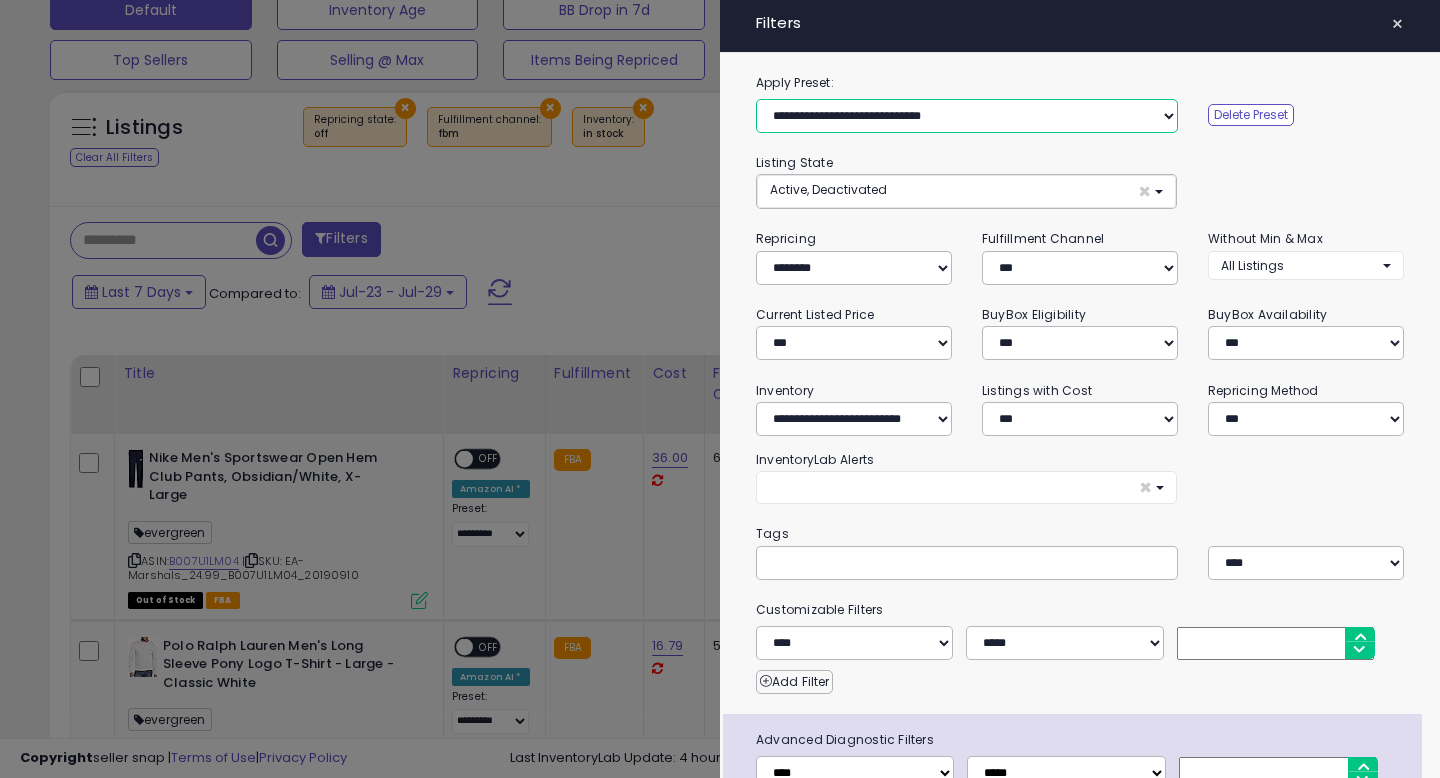 select on "*" 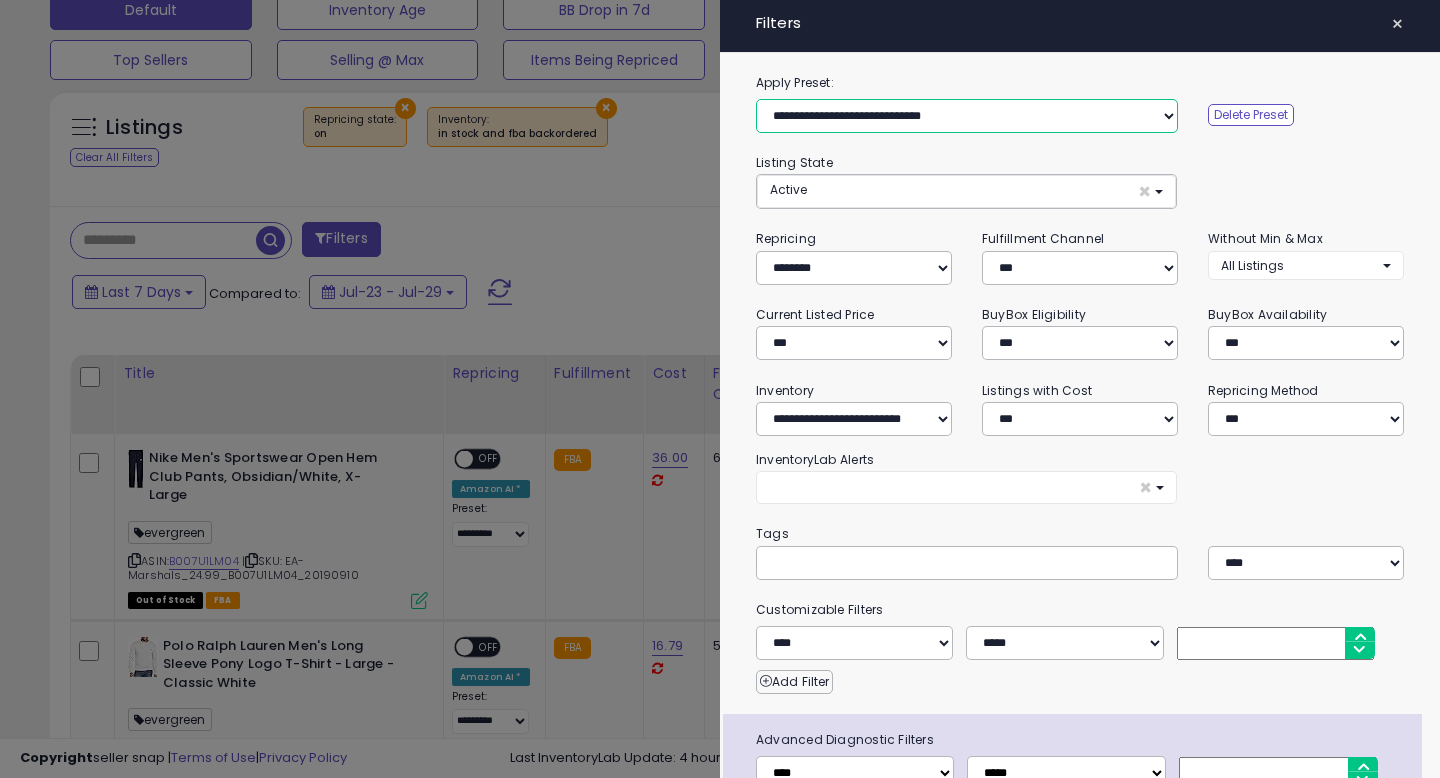 scroll, scrollTop: 134, scrollLeft: 0, axis: vertical 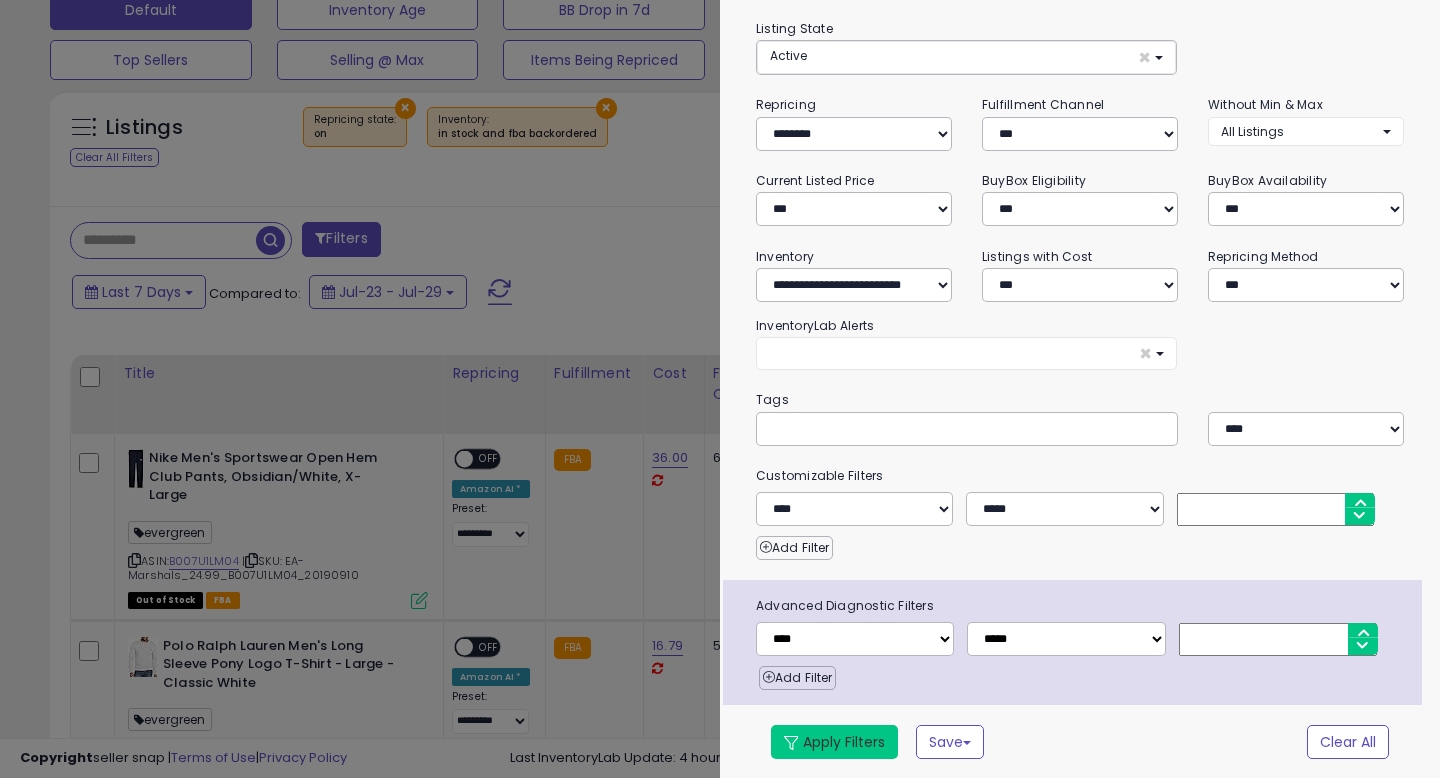 click at bounding box center (791, 743) 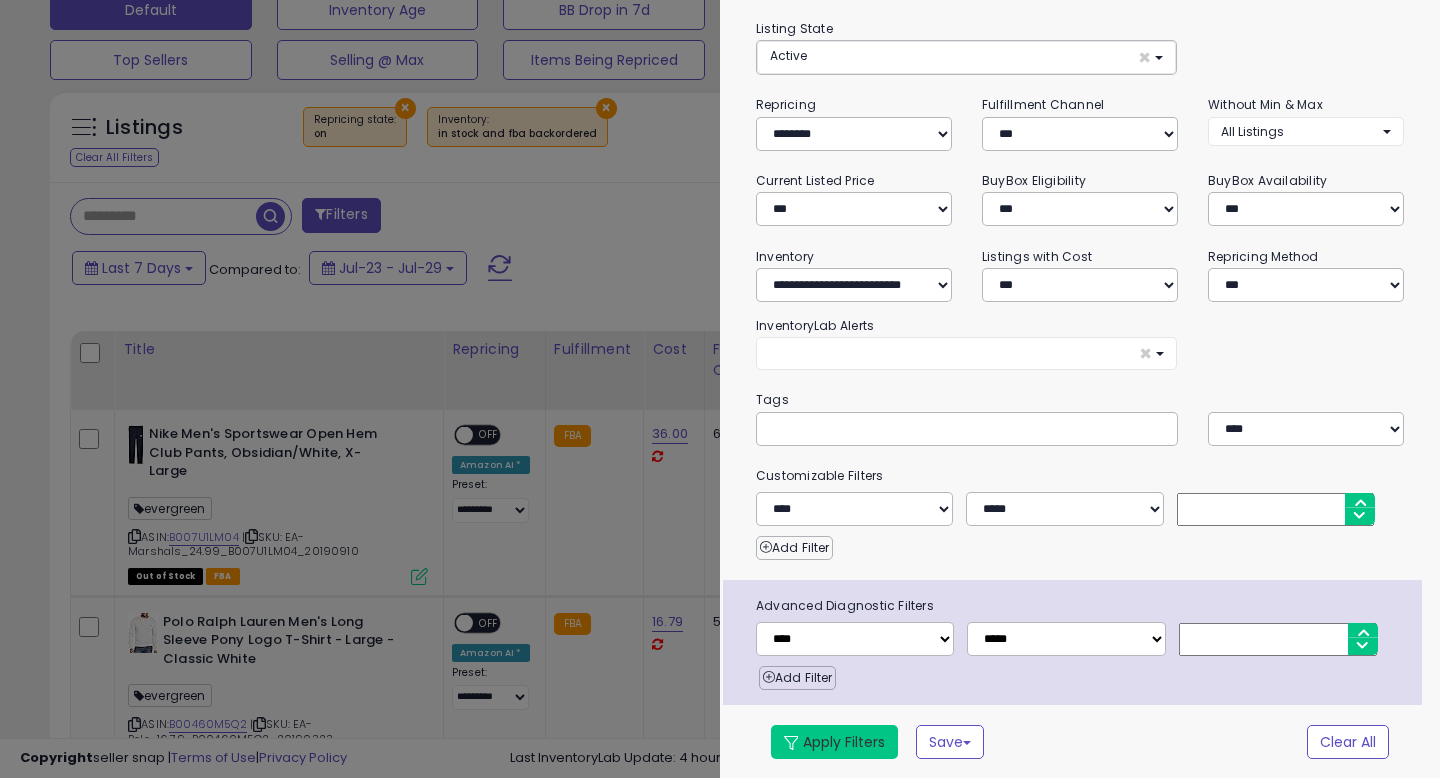 click on "Apply Filters" at bounding box center (834, 742) 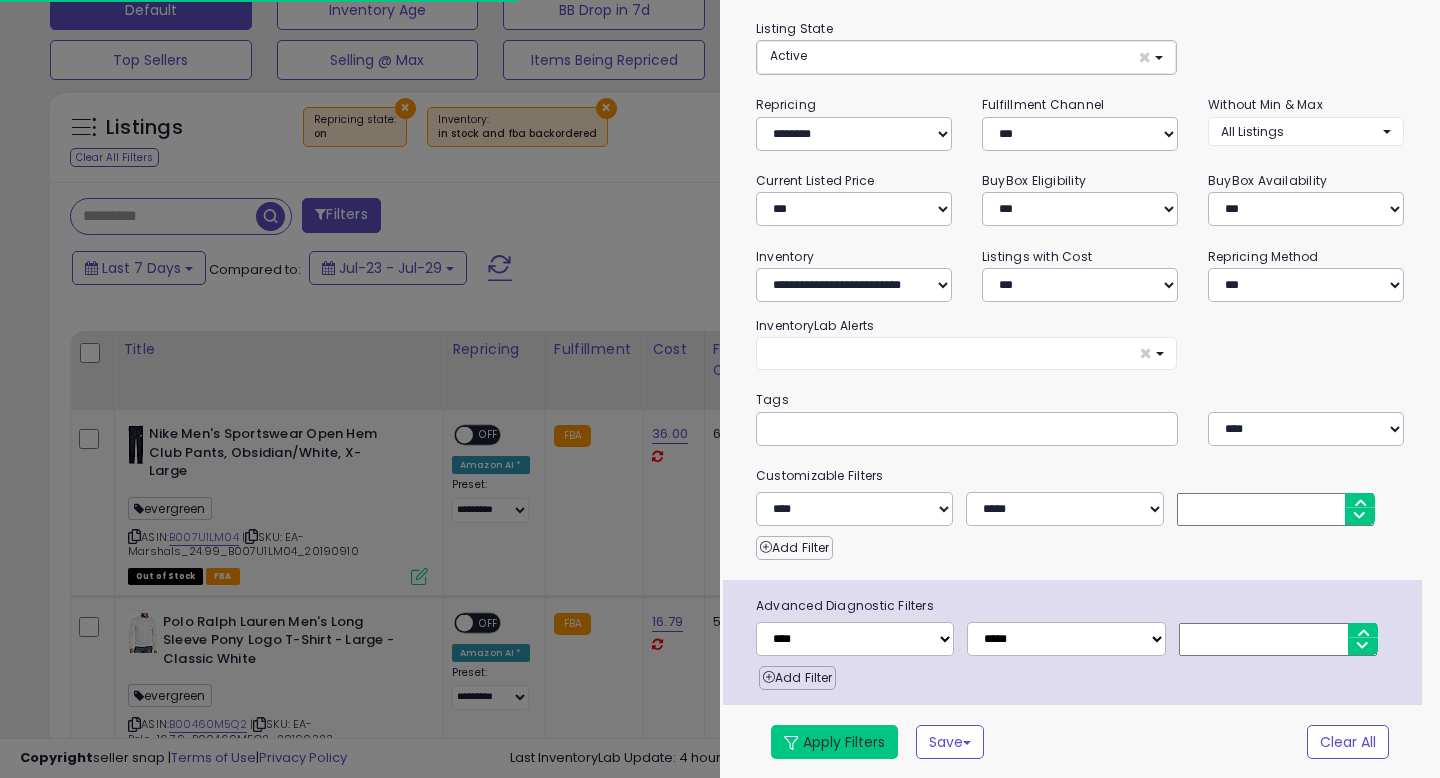 scroll, scrollTop: 0, scrollLeft: 0, axis: both 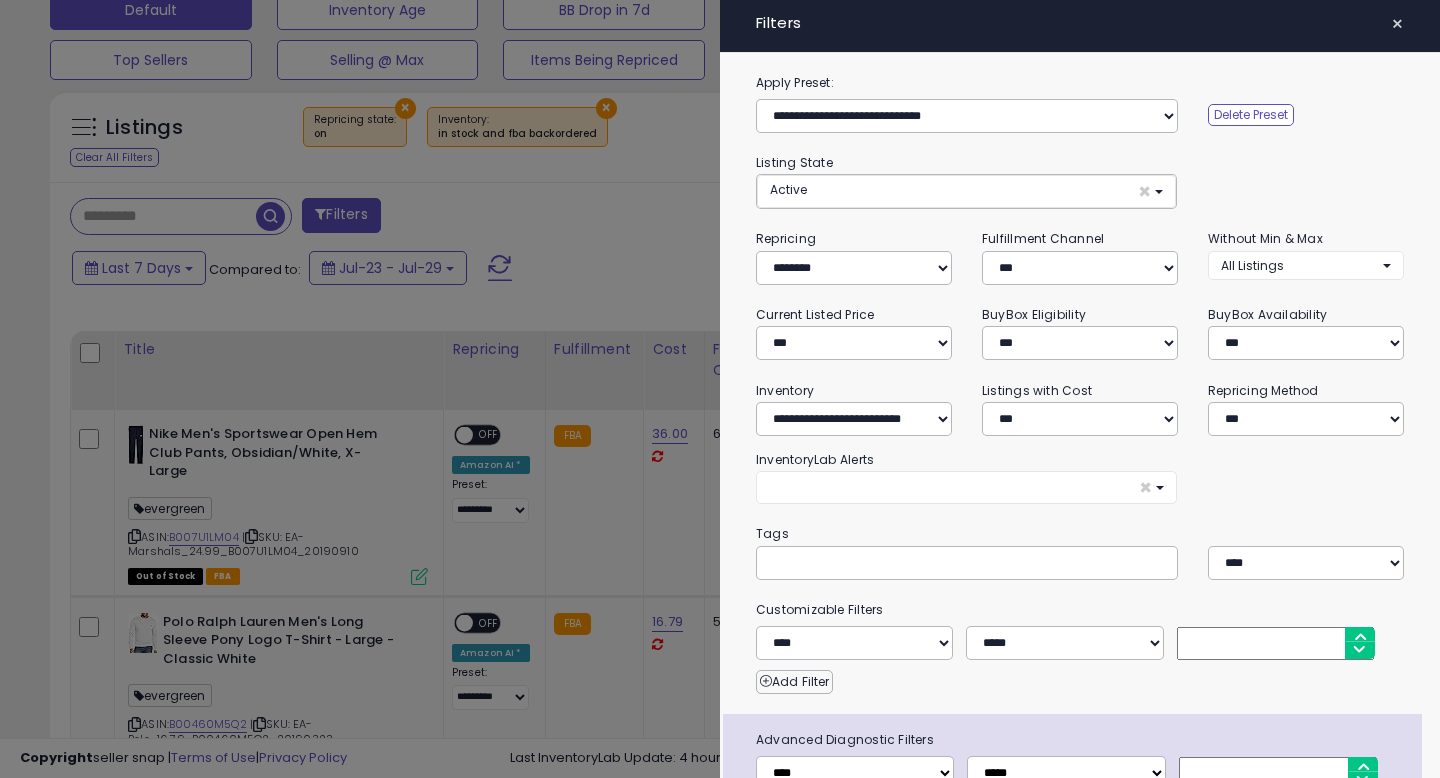 click on "Apply Preset:" at bounding box center [1080, 83] 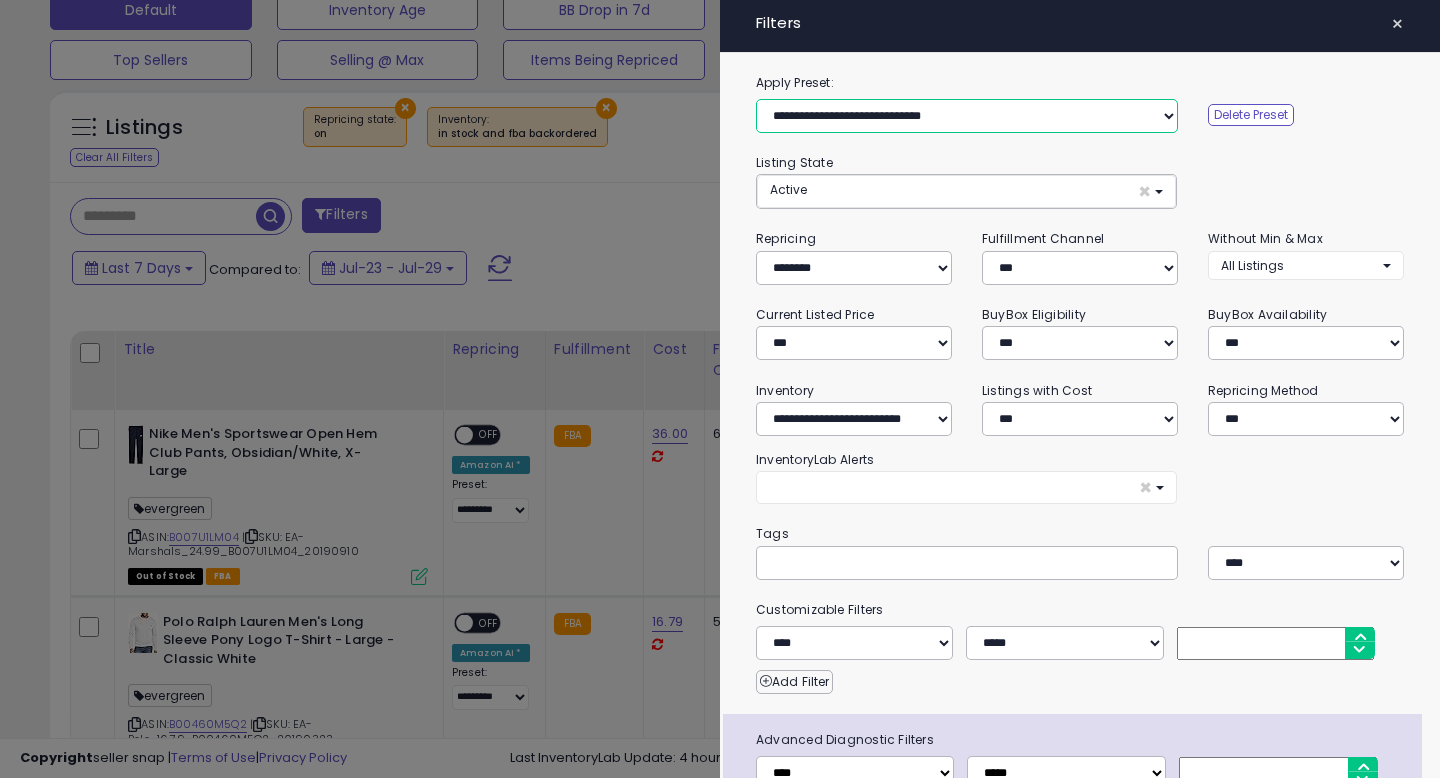 click on "**********" at bounding box center [967, 116] 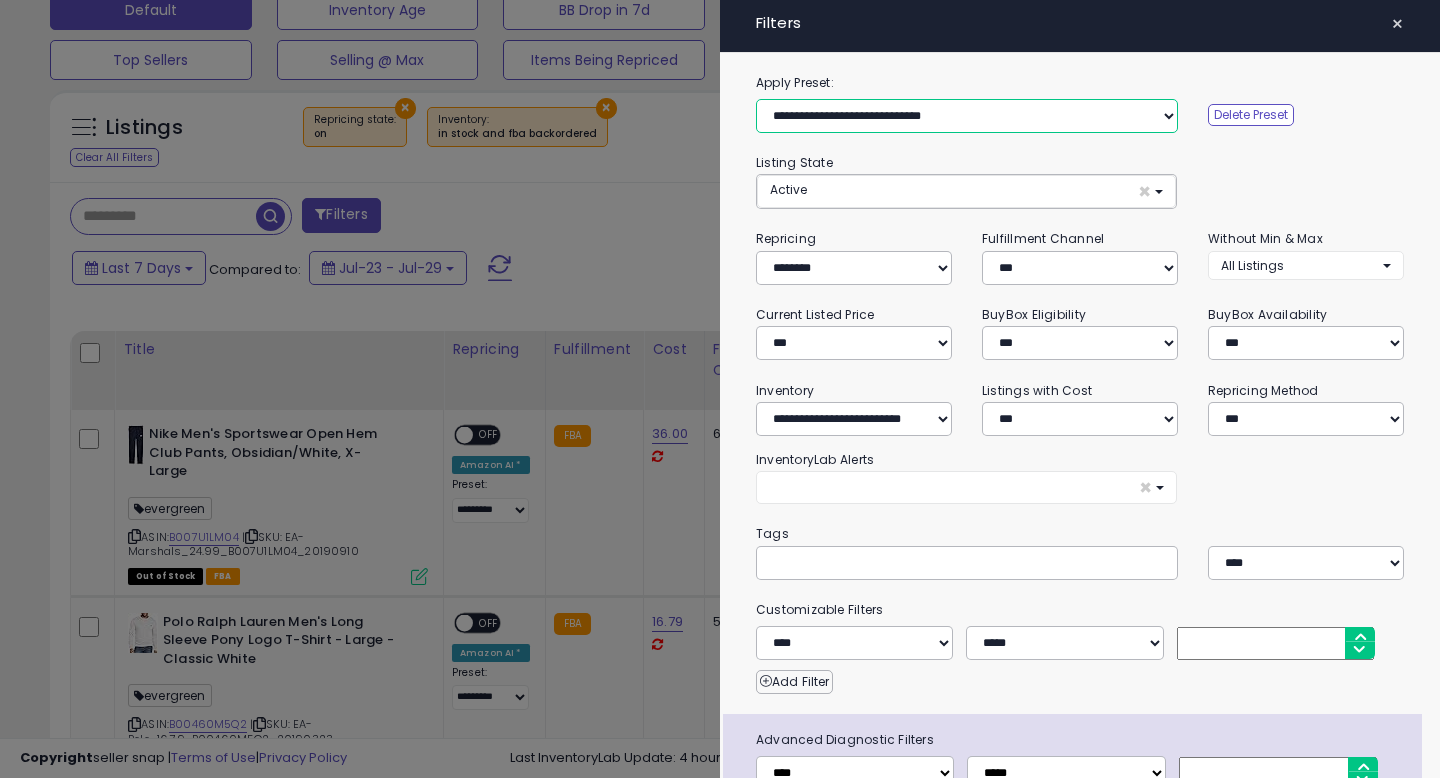 select on "**********" 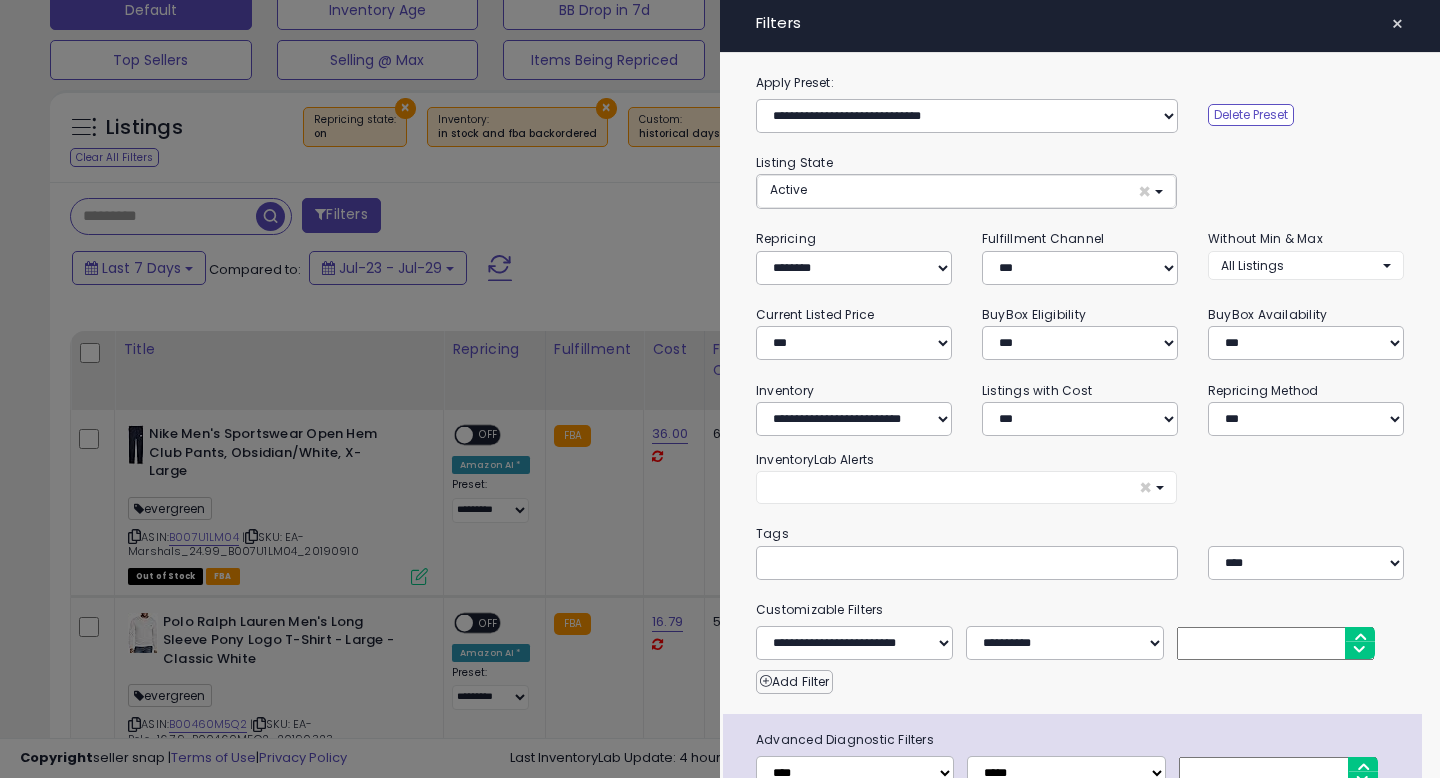 click on "**********" at bounding box center [1080, 102] 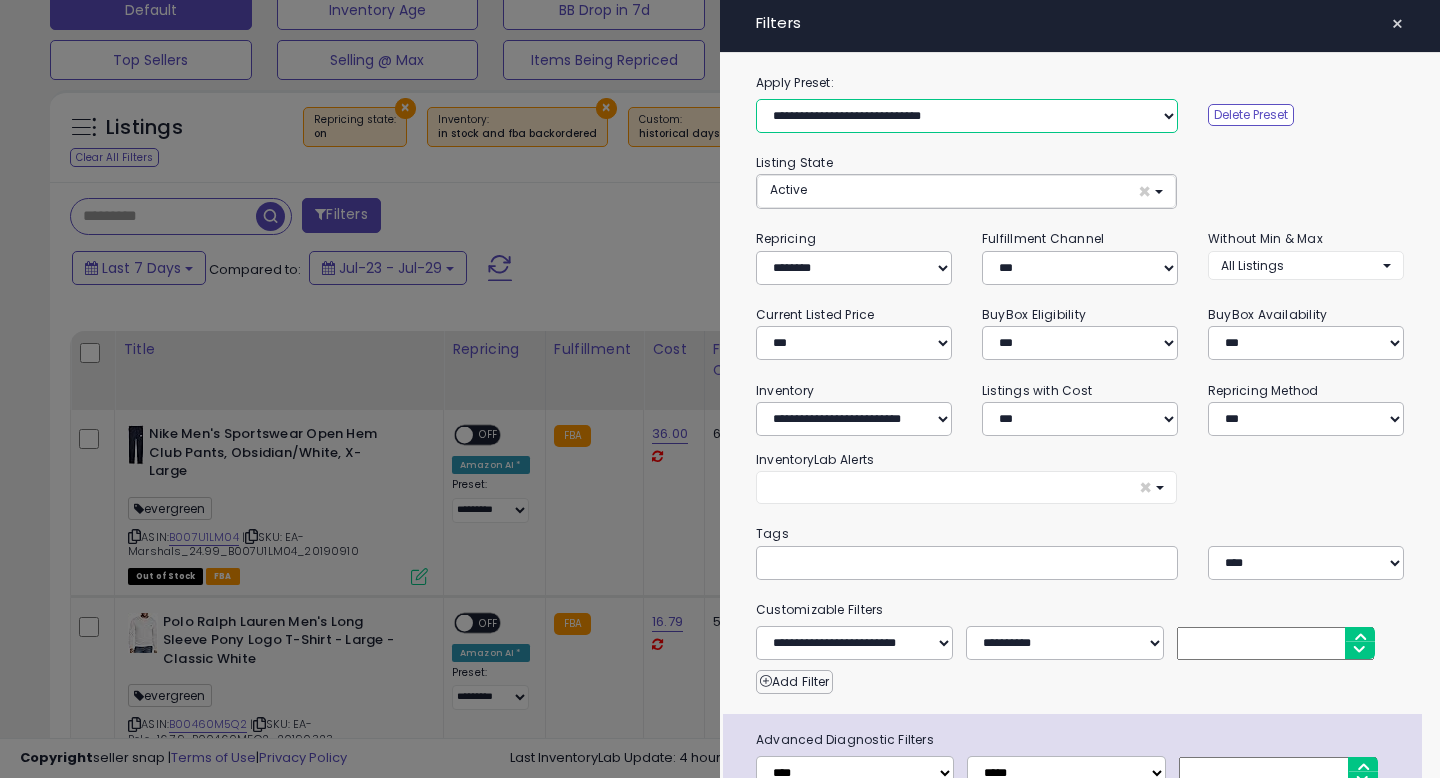 click on "**********" at bounding box center (967, 116) 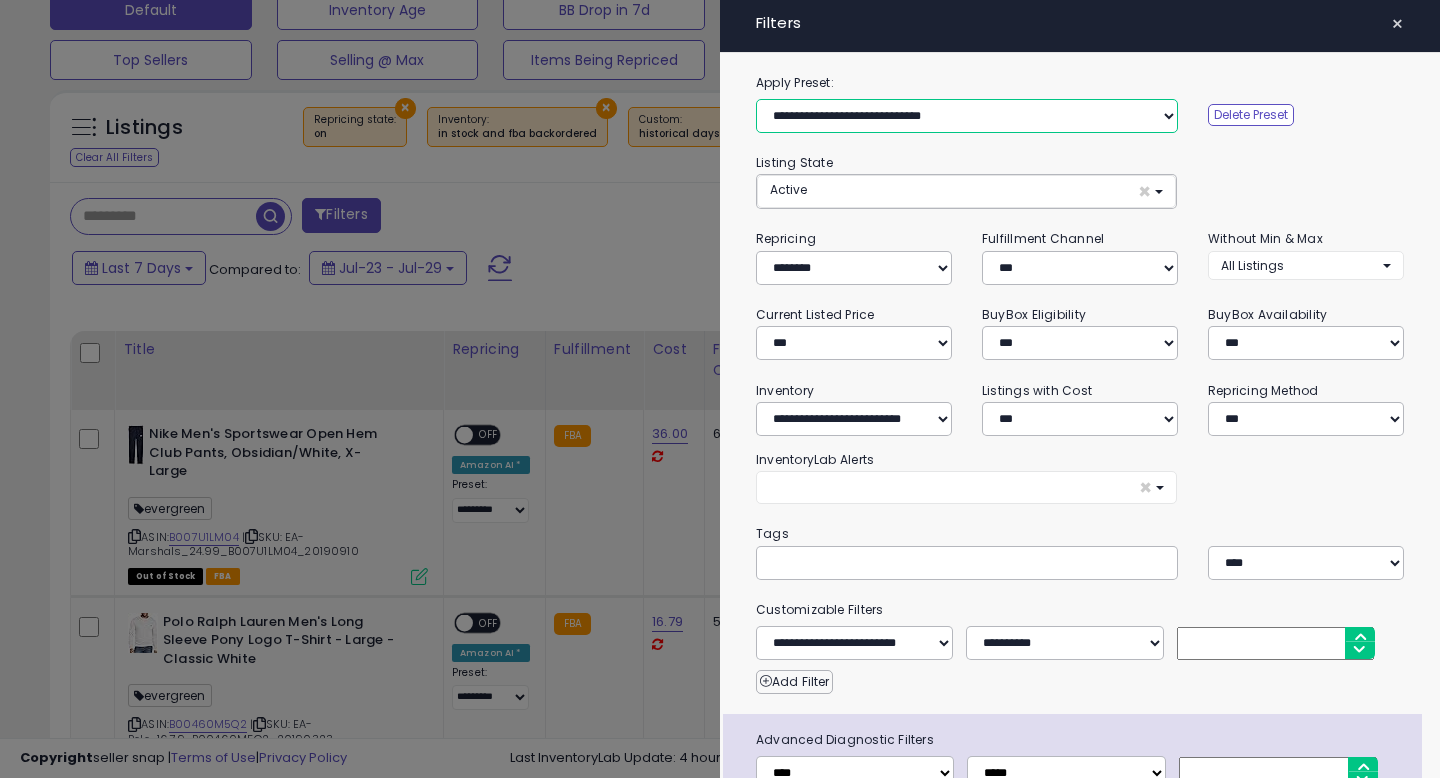 select on "**********" 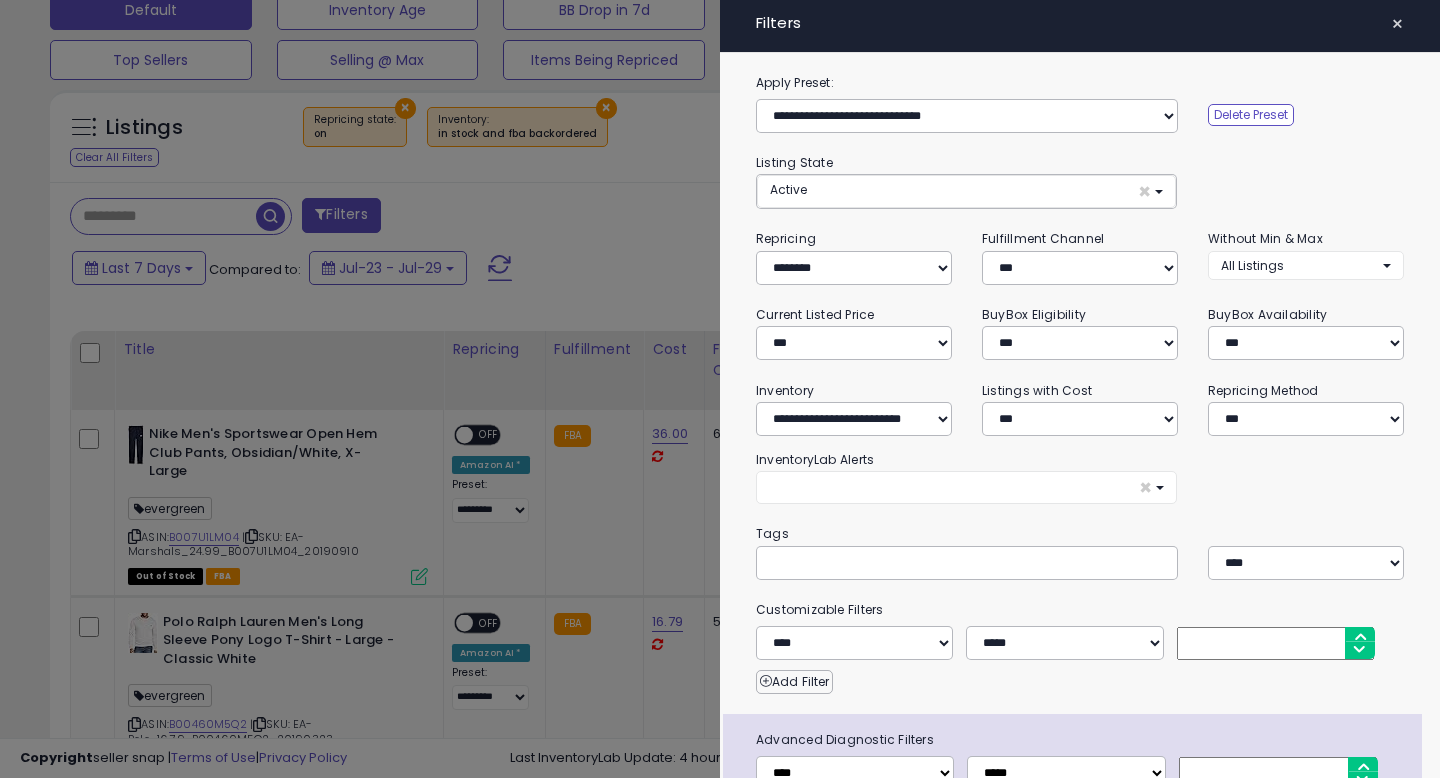 click on "**********" at bounding box center (1080, 492) 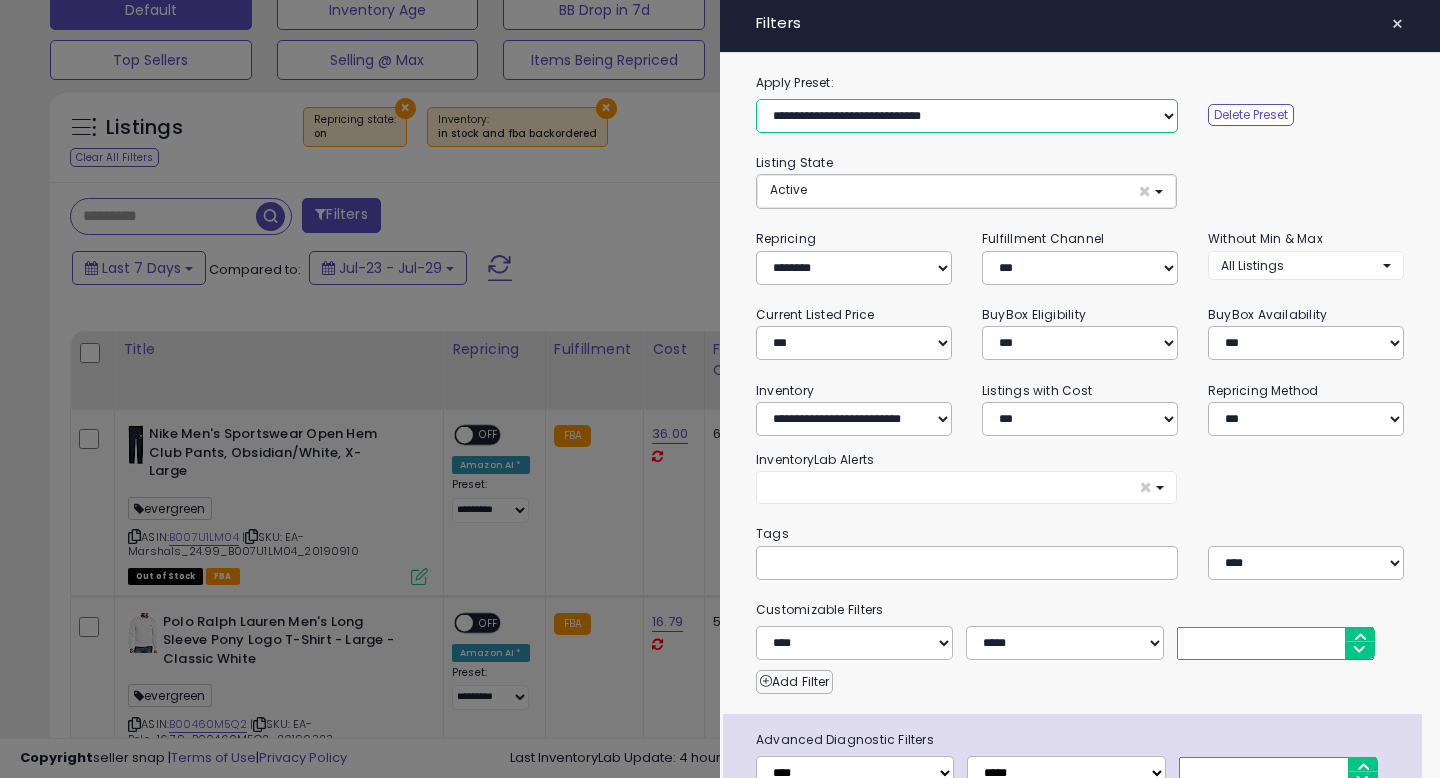click on "**********" at bounding box center [967, 116] 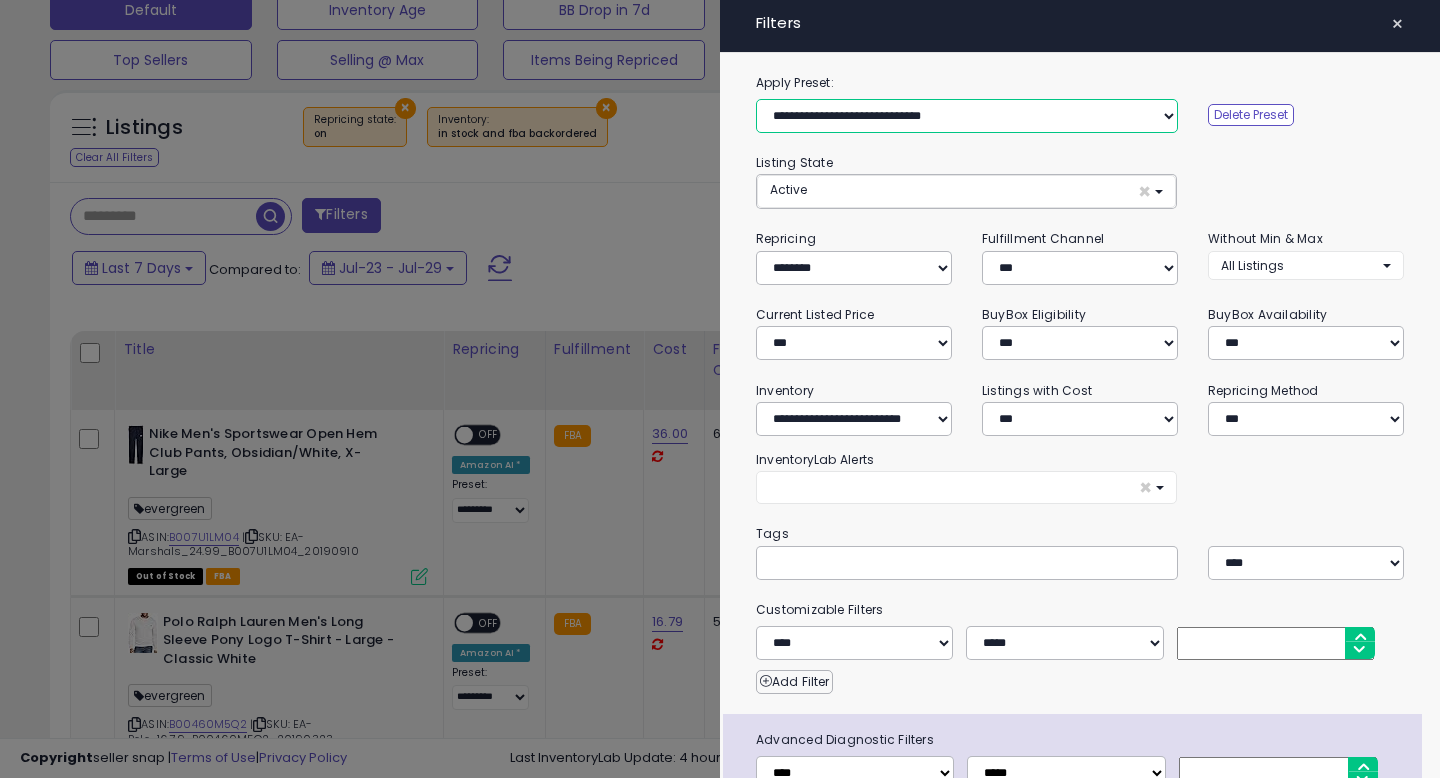 select on "**********" 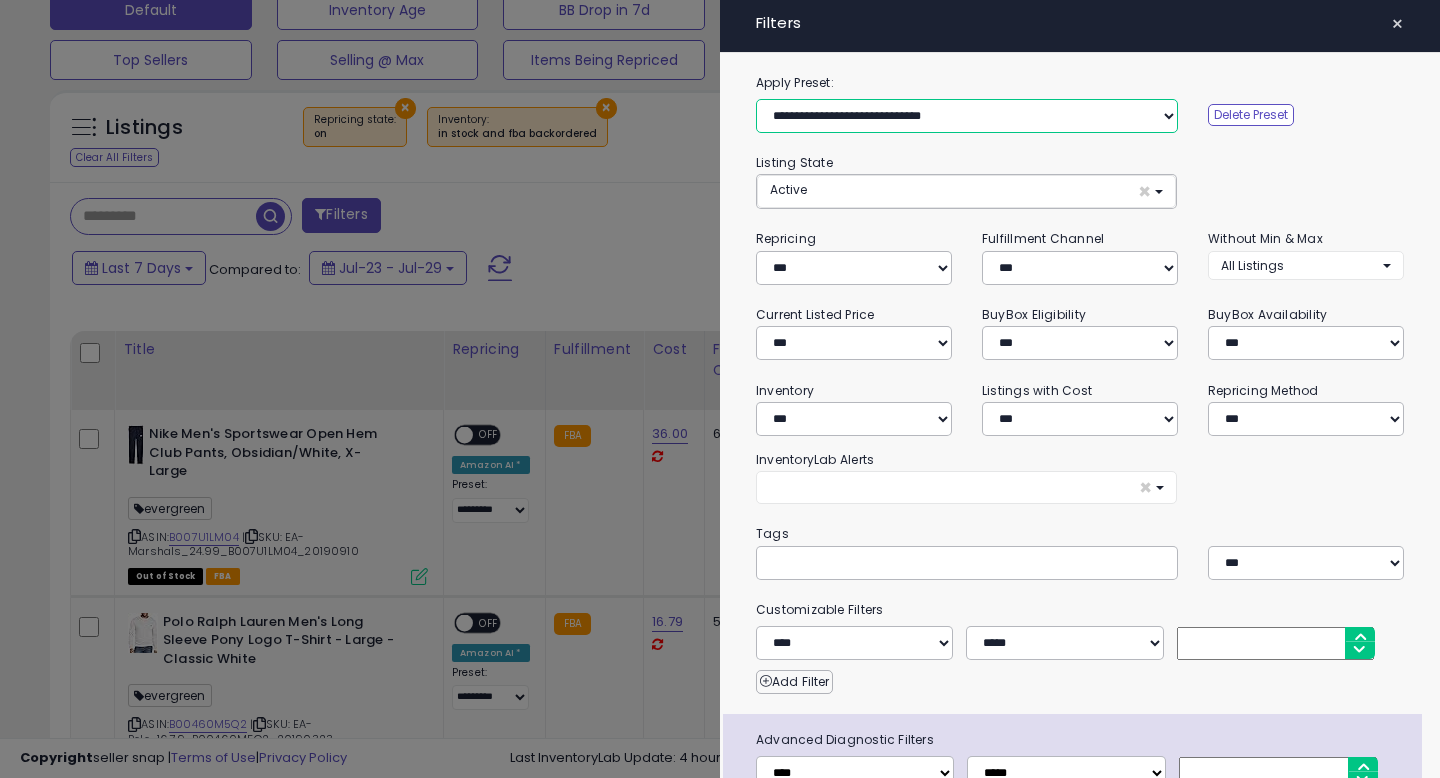 select on "*" 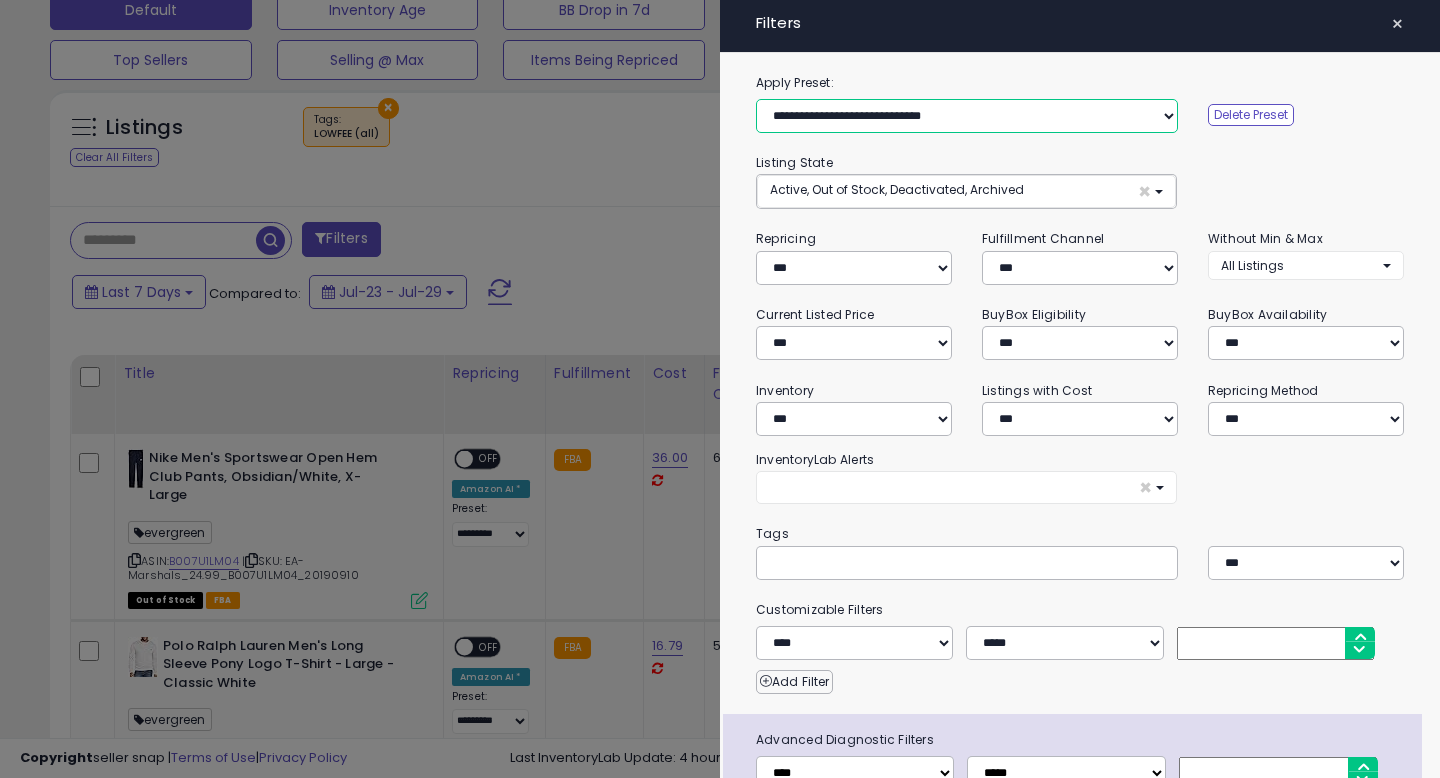 scroll, scrollTop: 134, scrollLeft: 0, axis: vertical 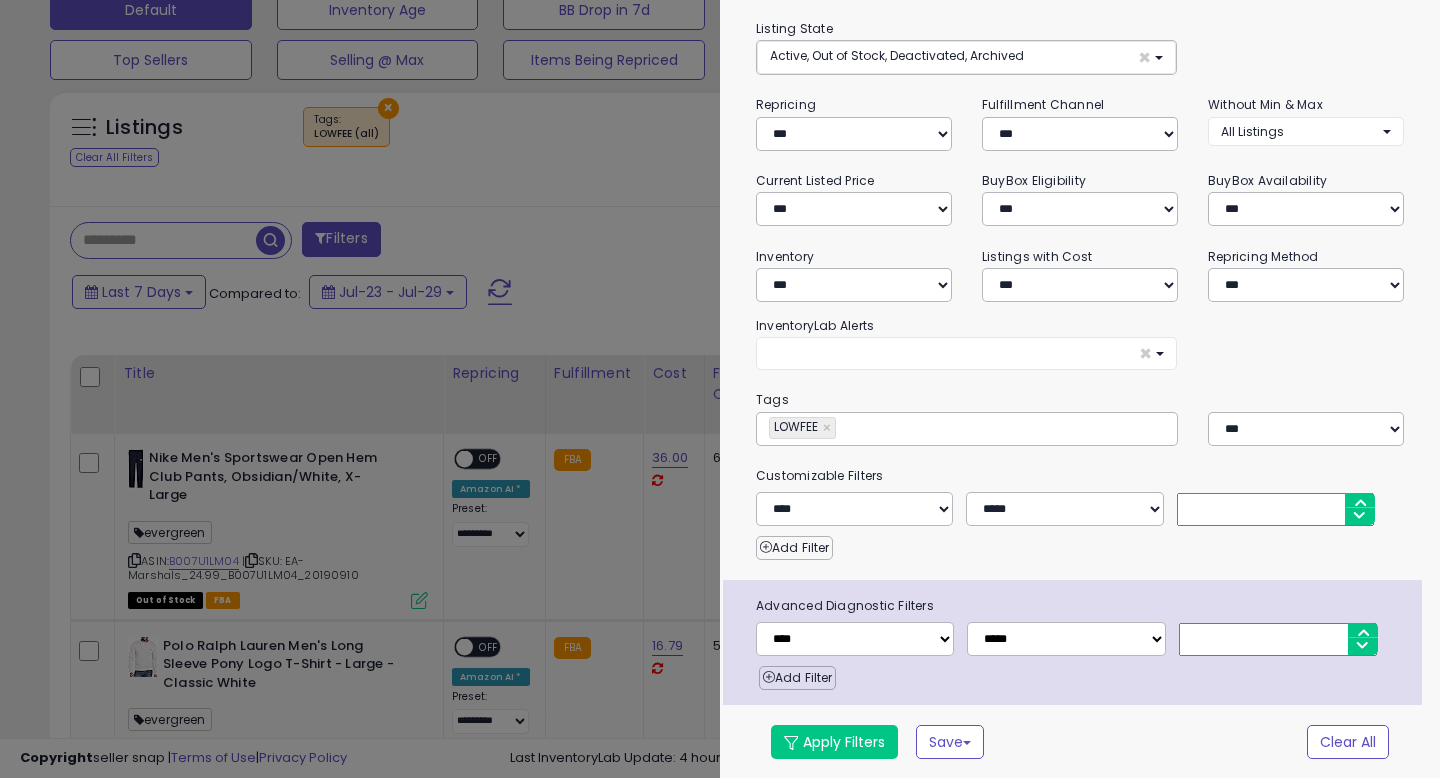 click on "**********" at bounding box center [1080, 358] 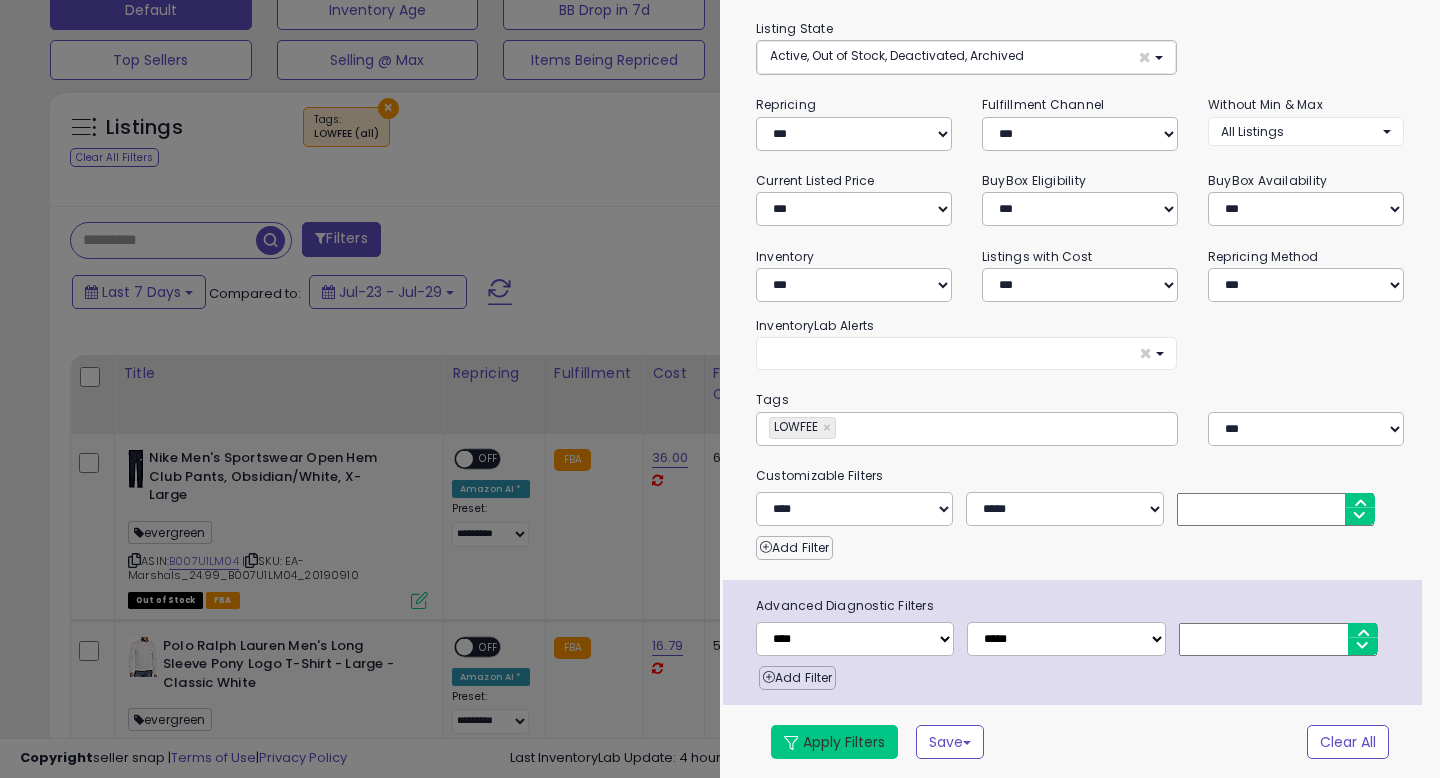 click on "Apply Filters" at bounding box center (834, 742) 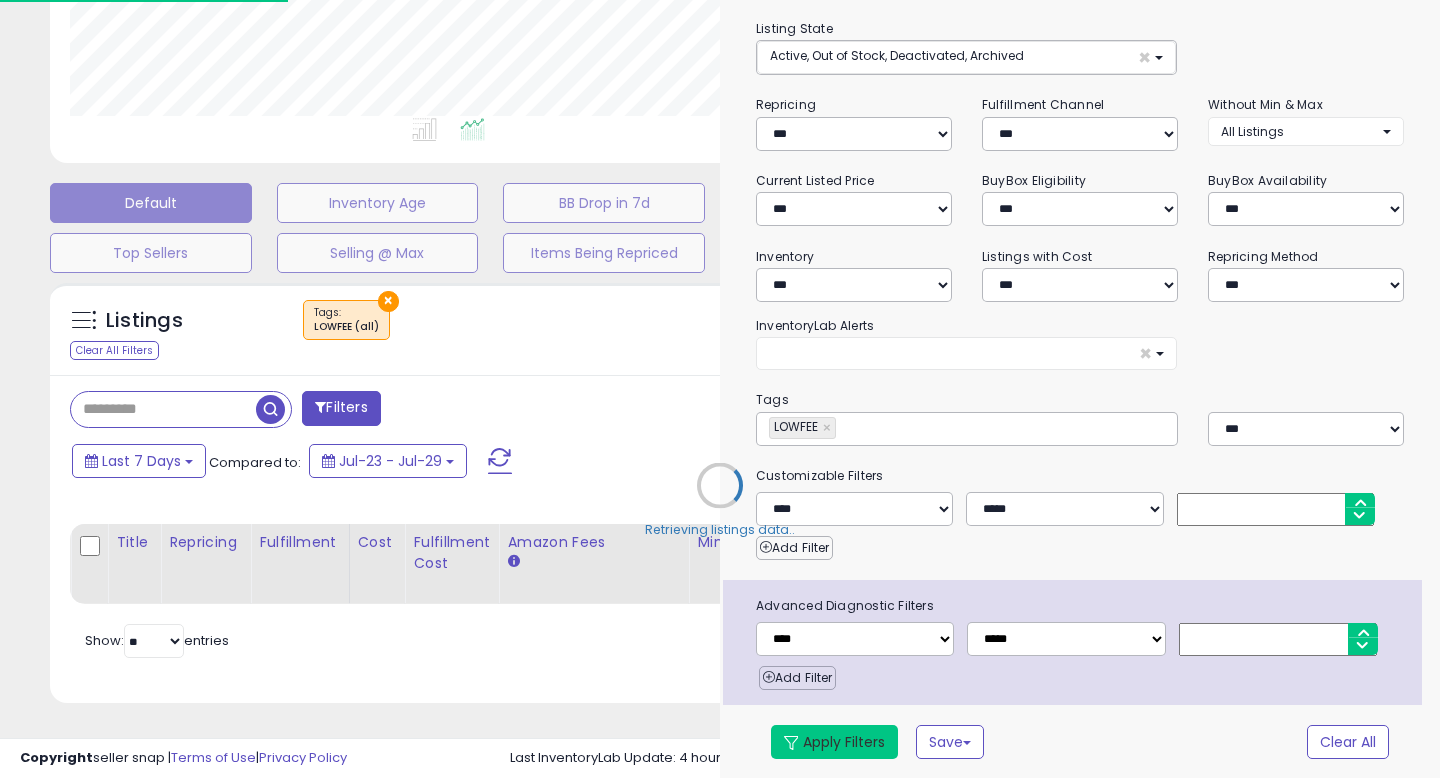 scroll, scrollTop: 447, scrollLeft: 0, axis: vertical 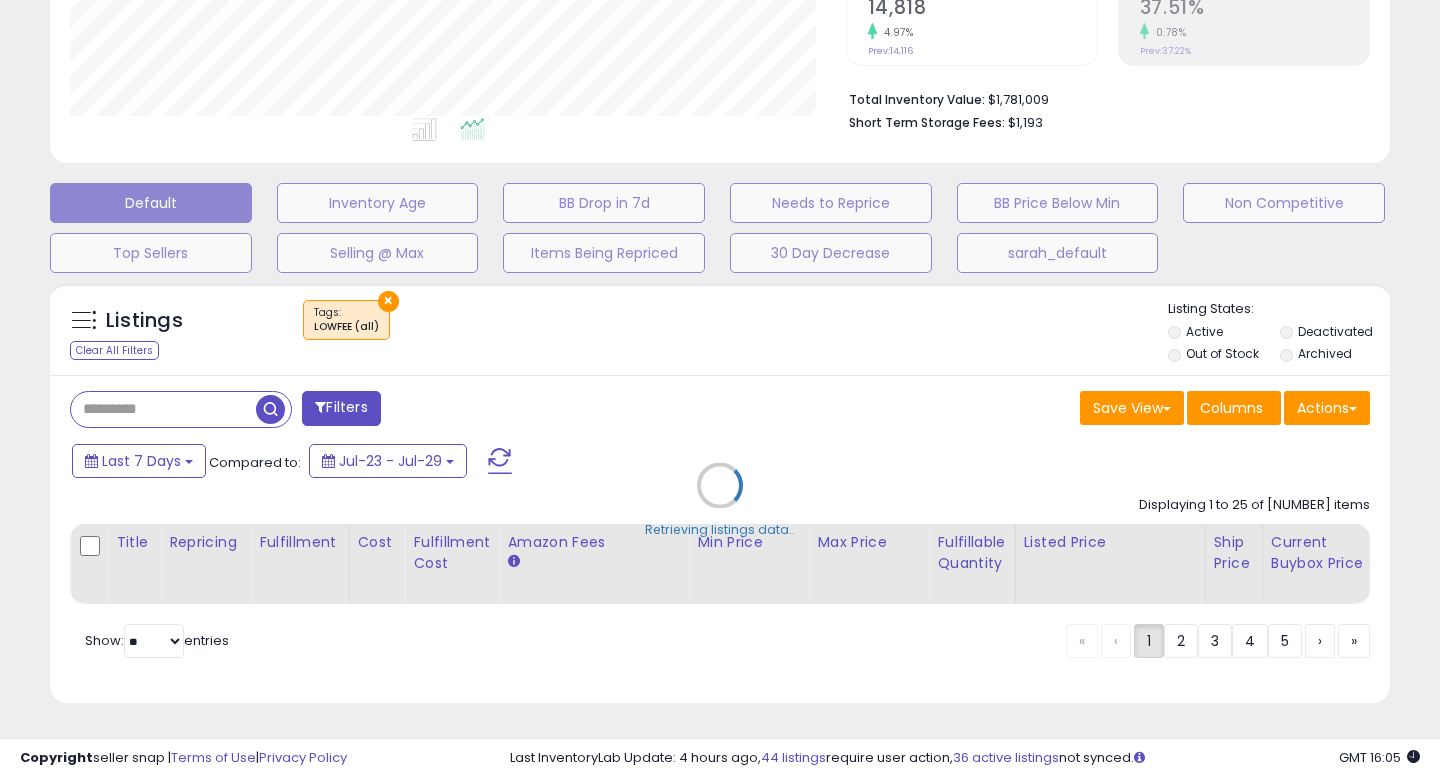 select on "*" 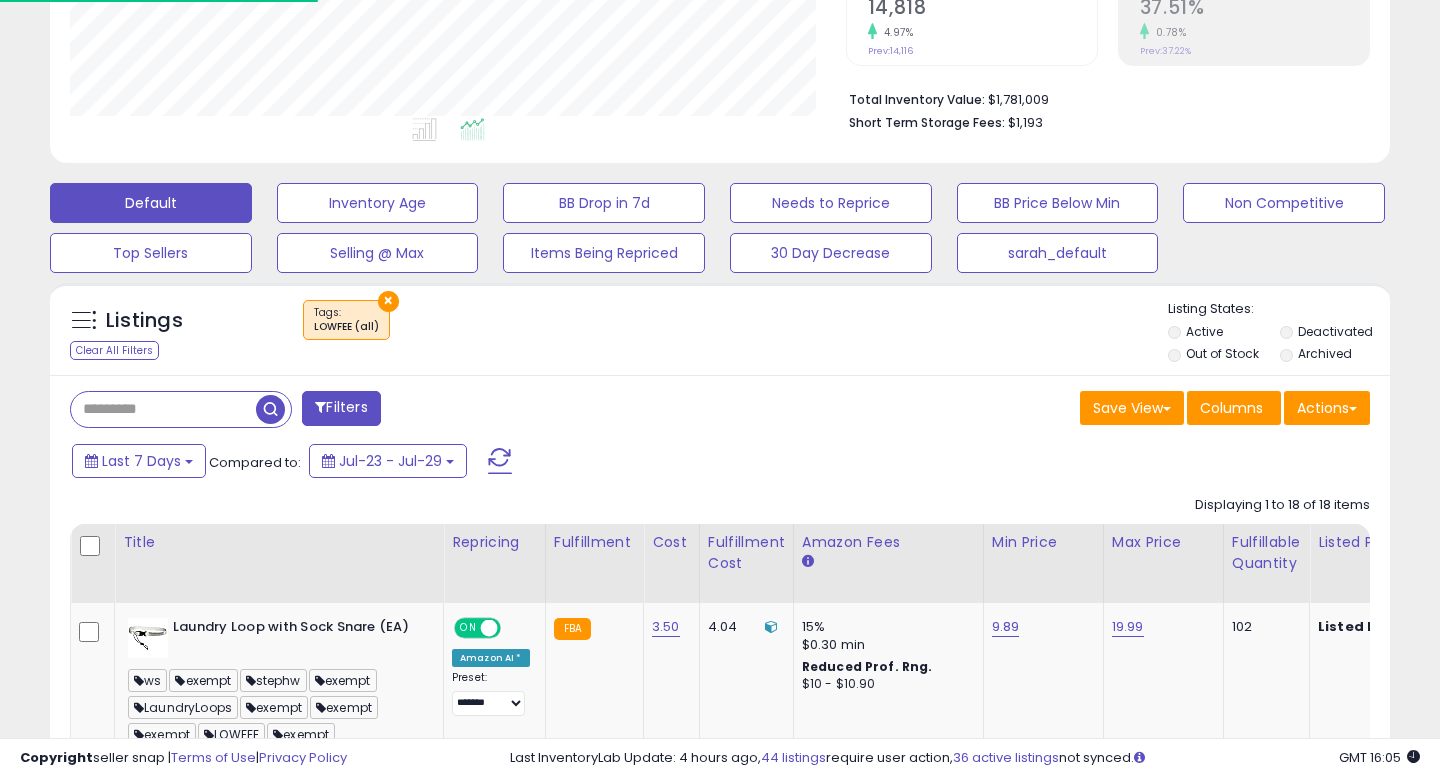 click on "Filters" at bounding box center [387, 411] 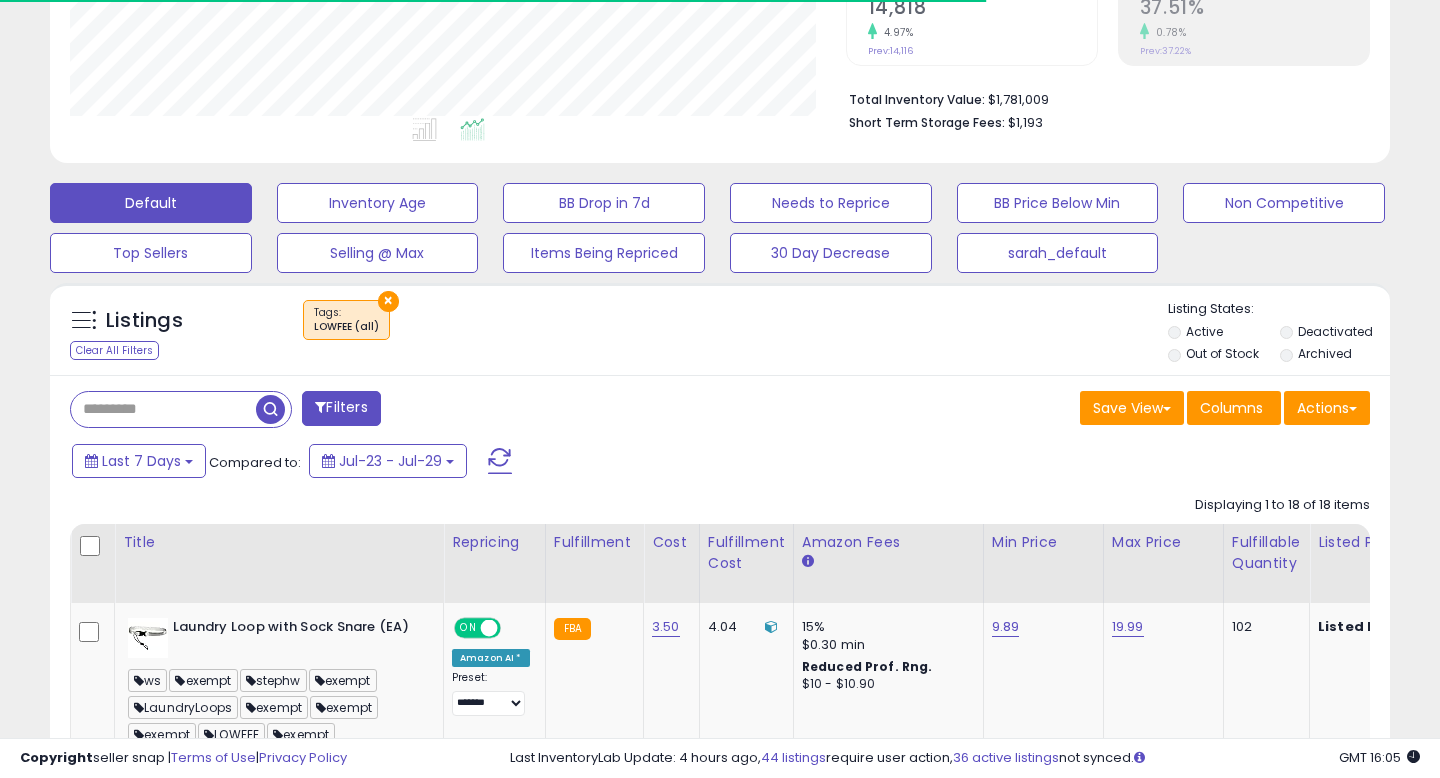 click on "Filters" at bounding box center (341, 408) 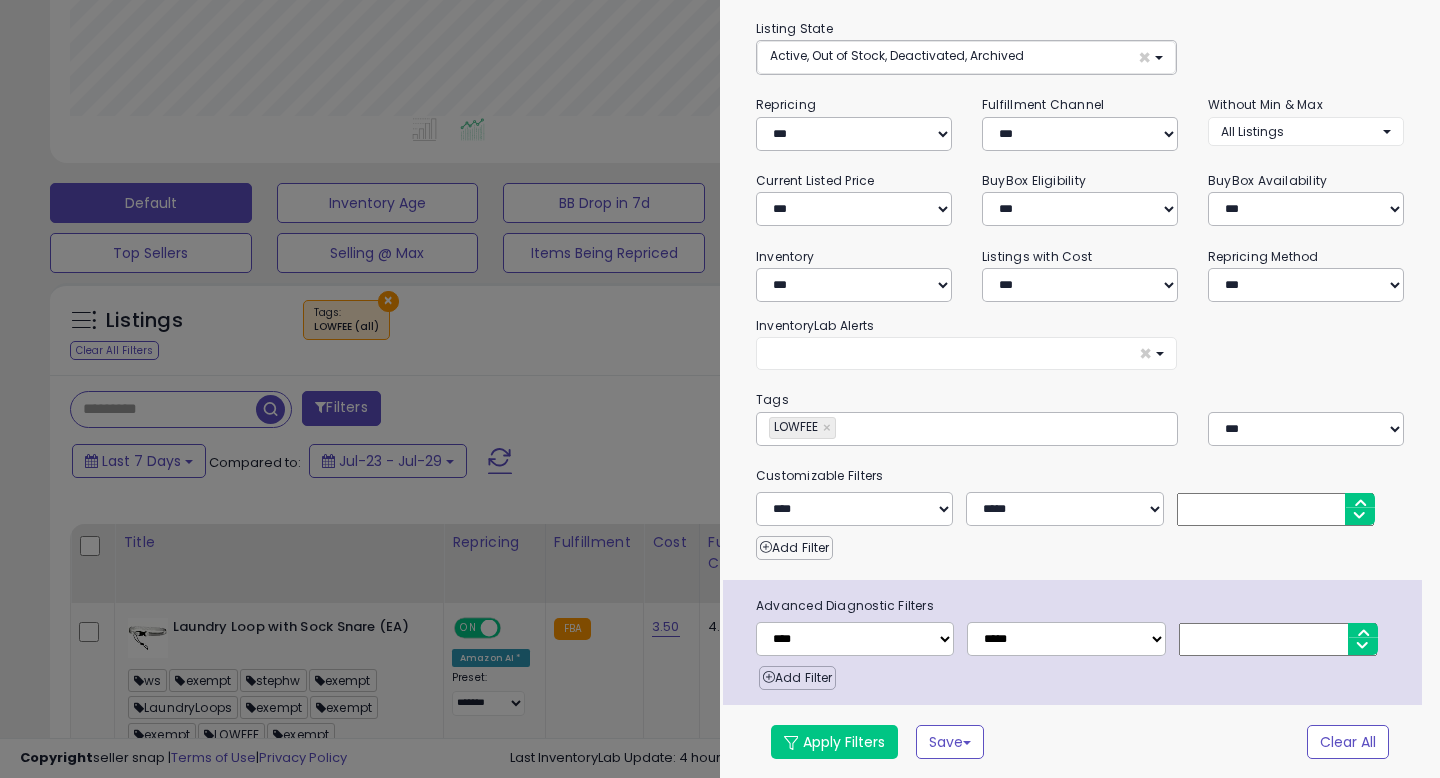 scroll, scrollTop: 999590, scrollLeft: 999224, axis: both 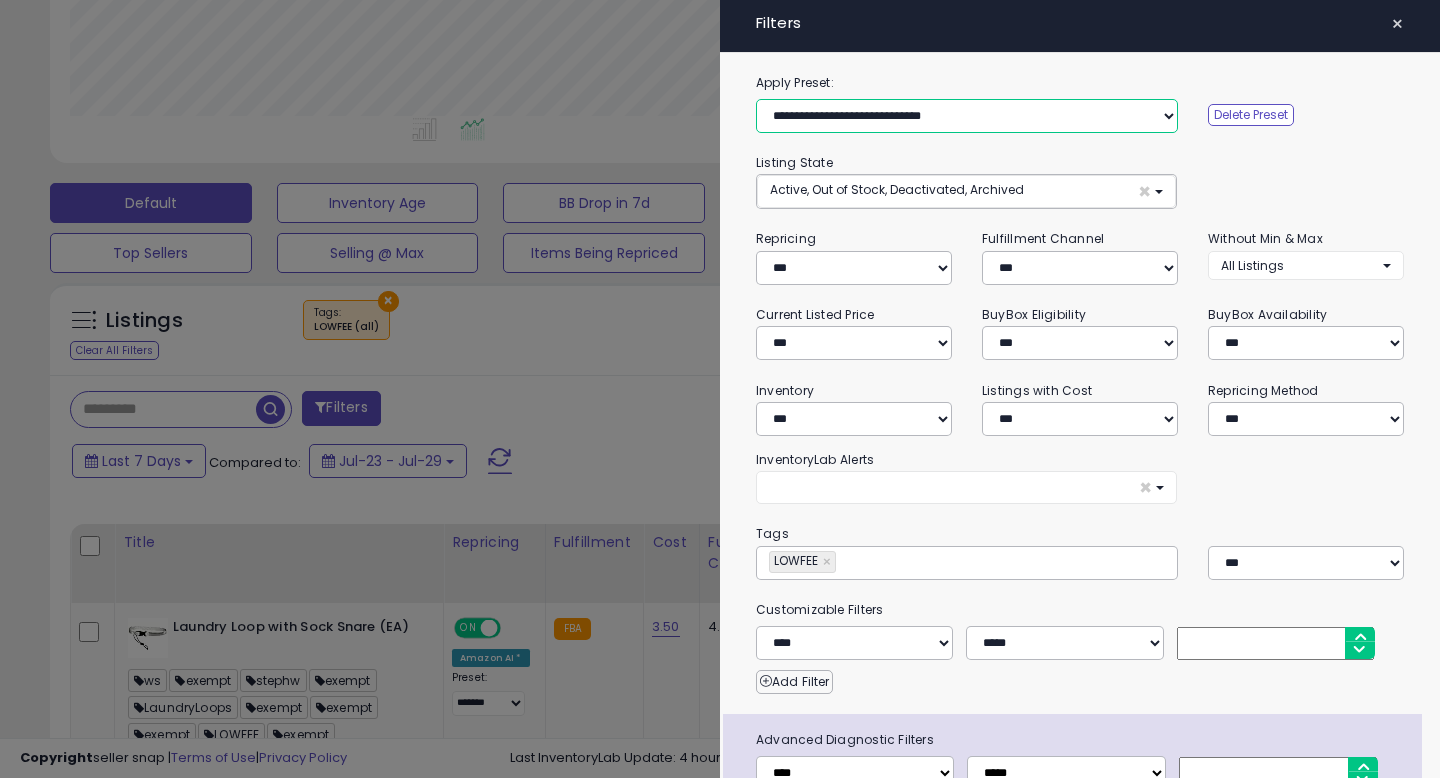 click on "**********" at bounding box center (967, 116) 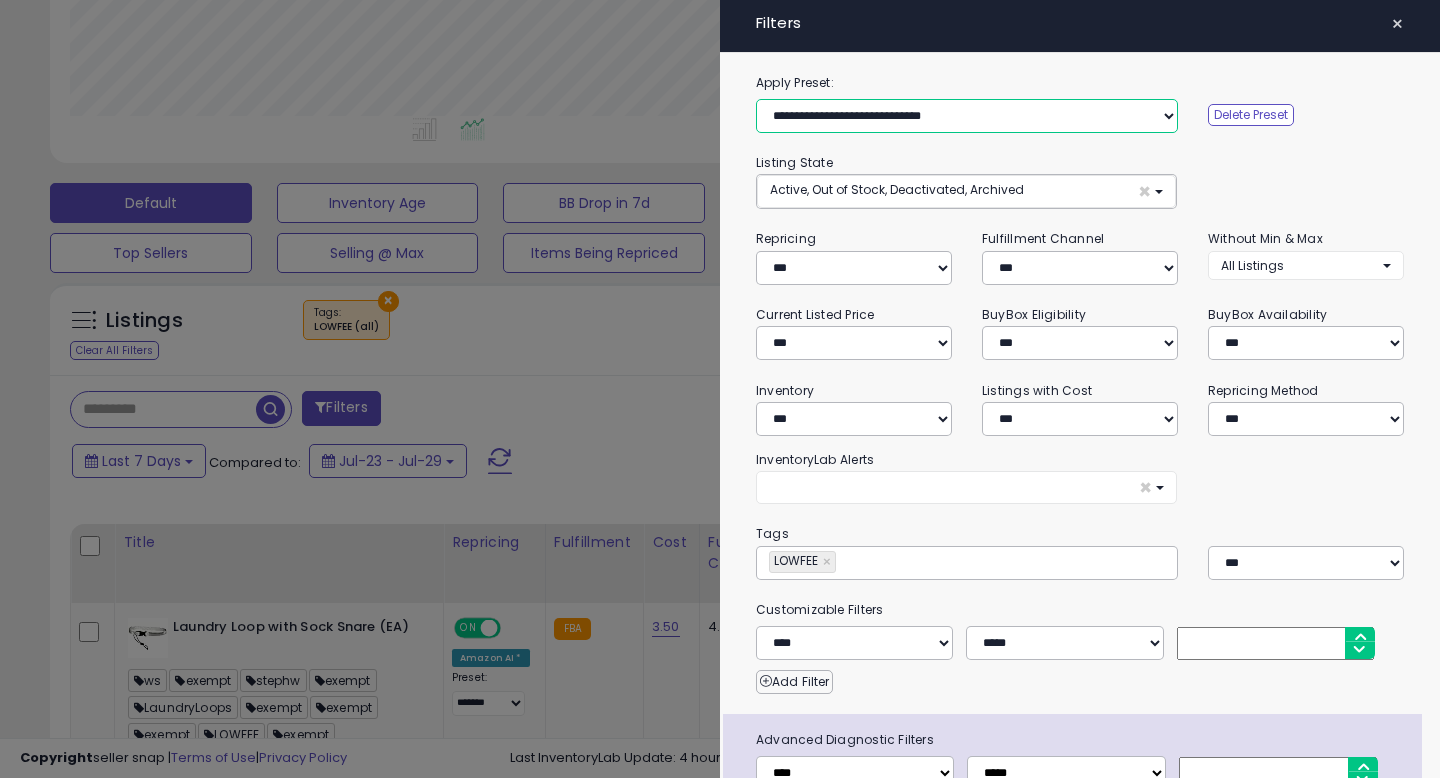 select on "**********" 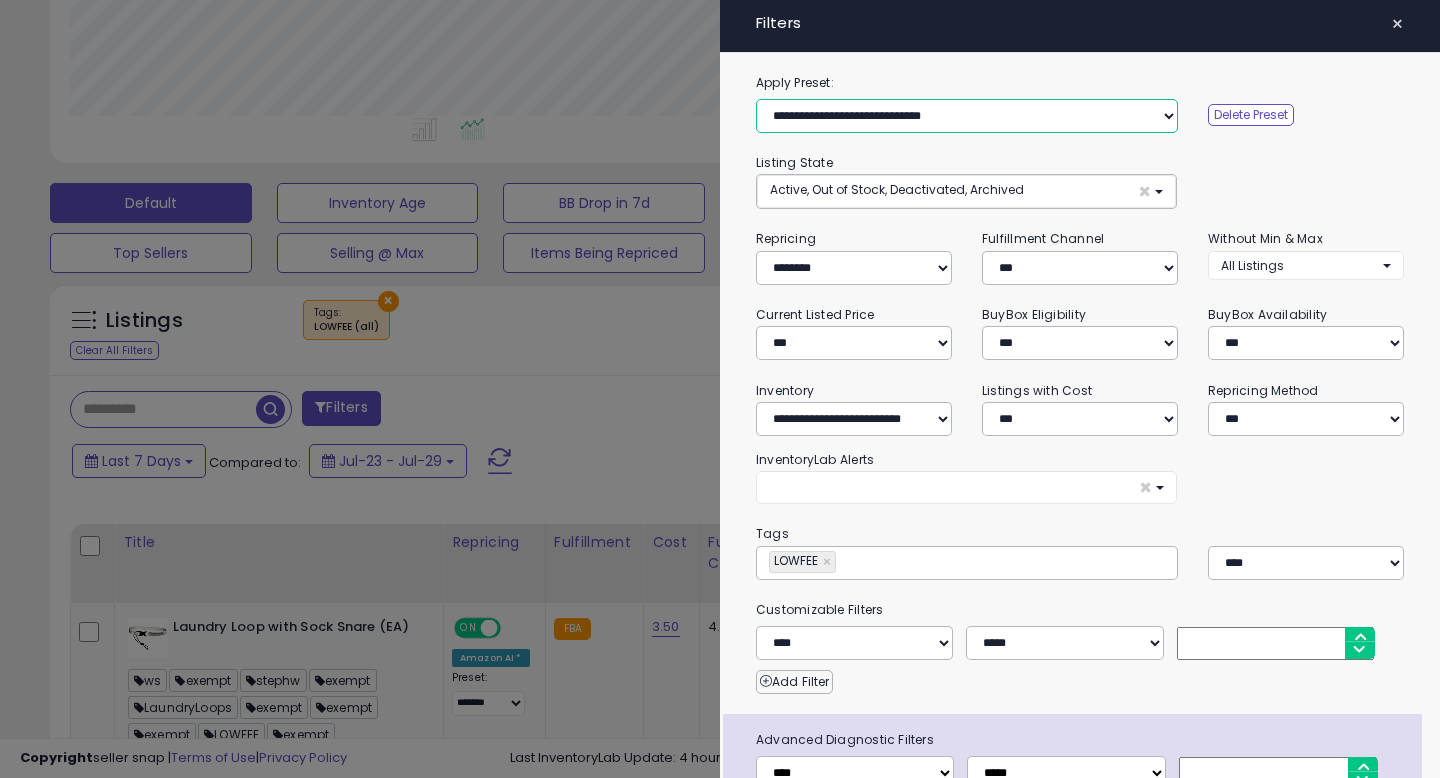 scroll, scrollTop: 134, scrollLeft: 0, axis: vertical 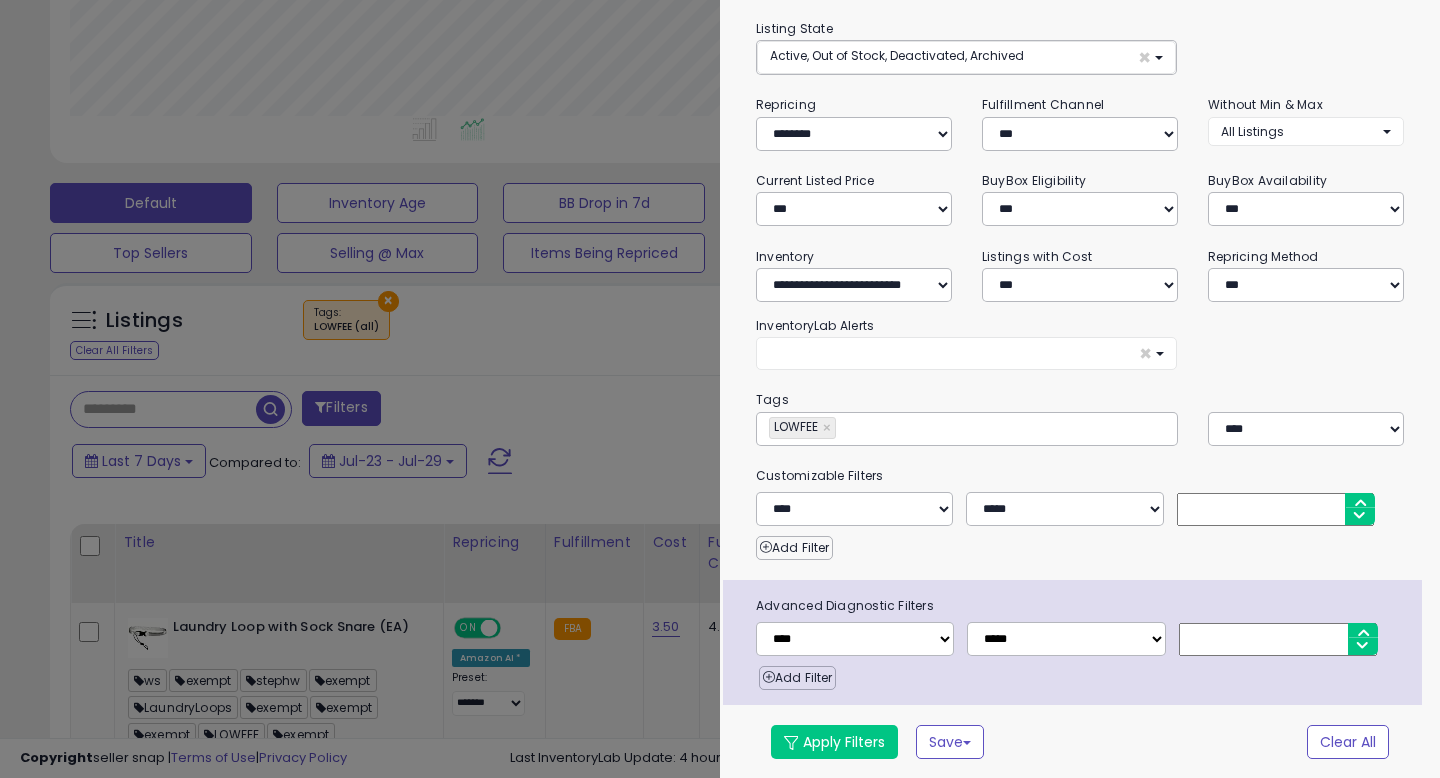 select on "*" 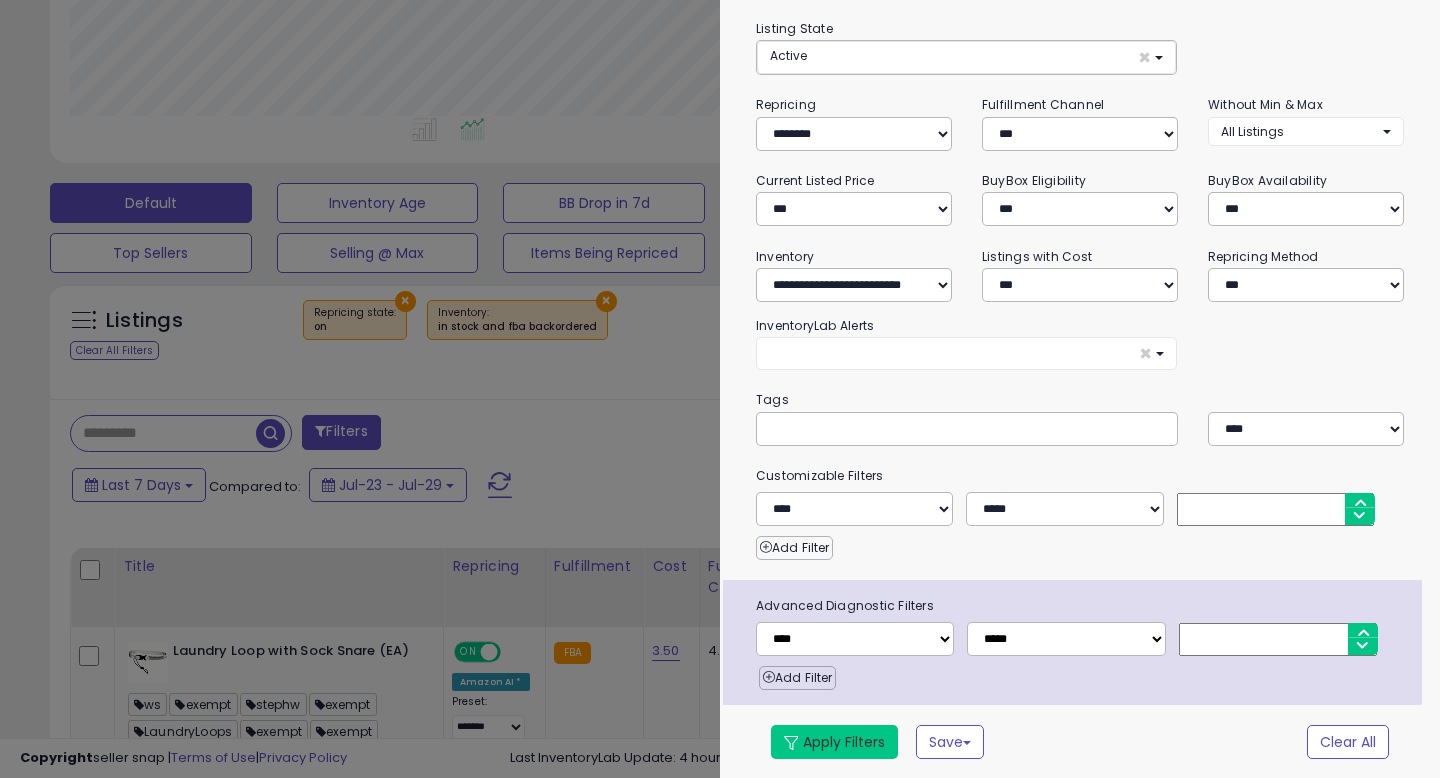 click on "Apply Filters" at bounding box center (834, 742) 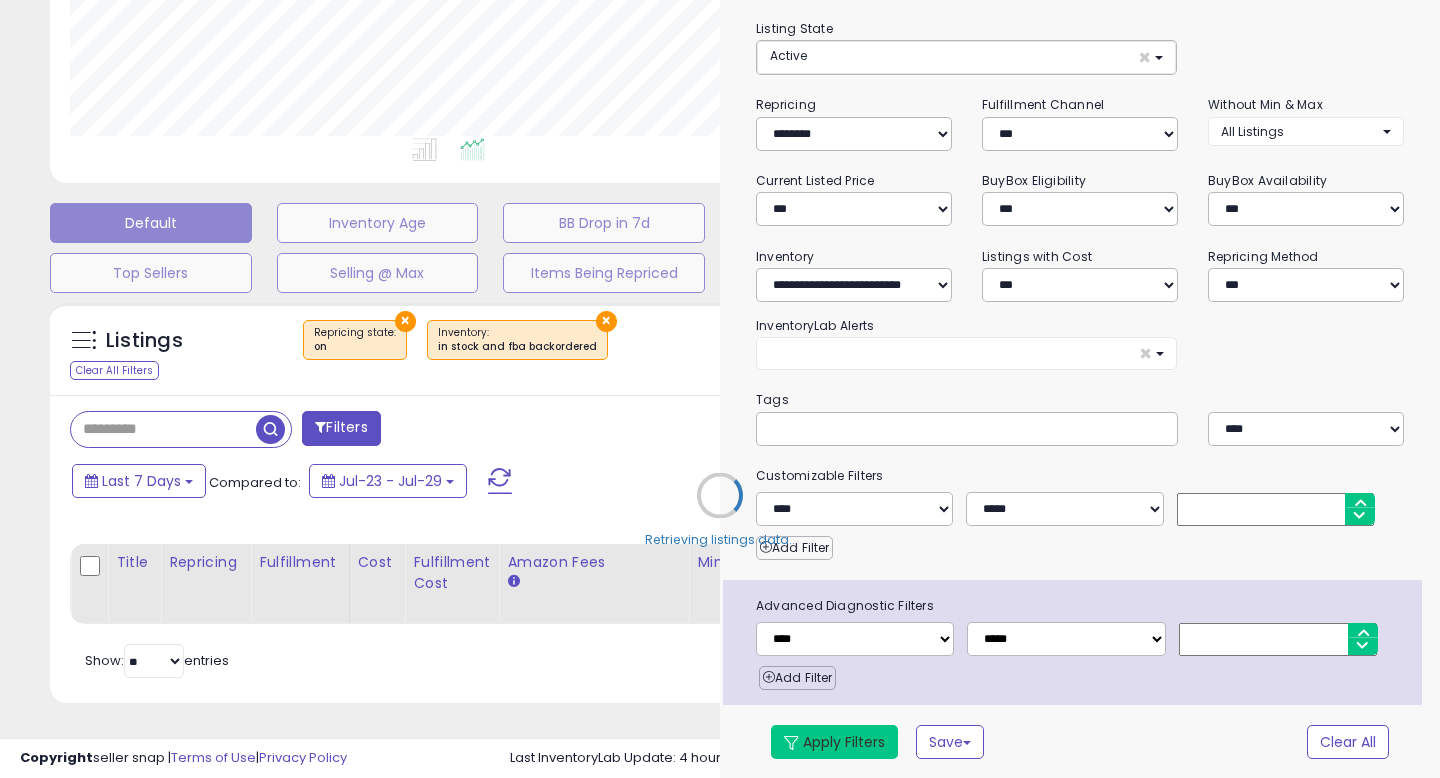 scroll, scrollTop: 427, scrollLeft: 0, axis: vertical 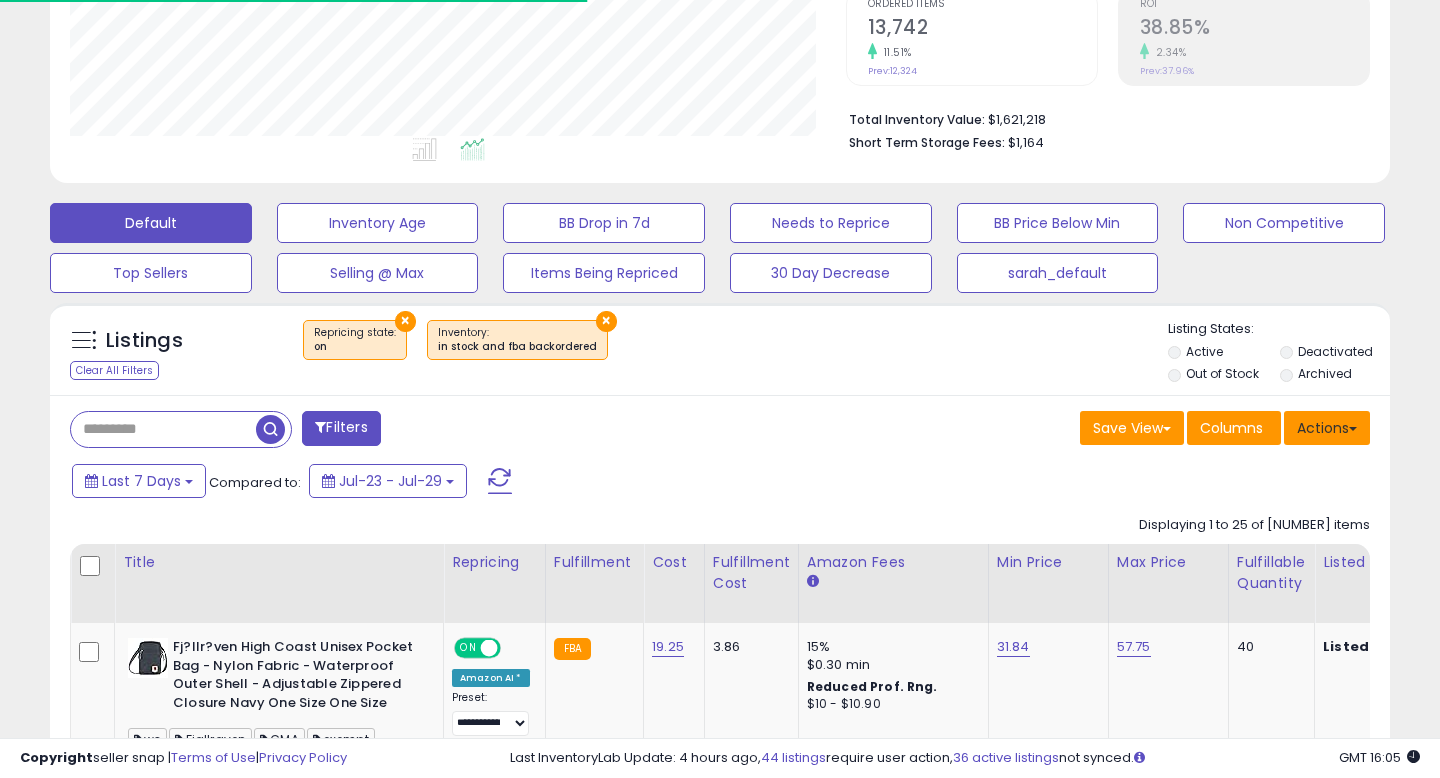 click on "Actions" at bounding box center [1327, 428] 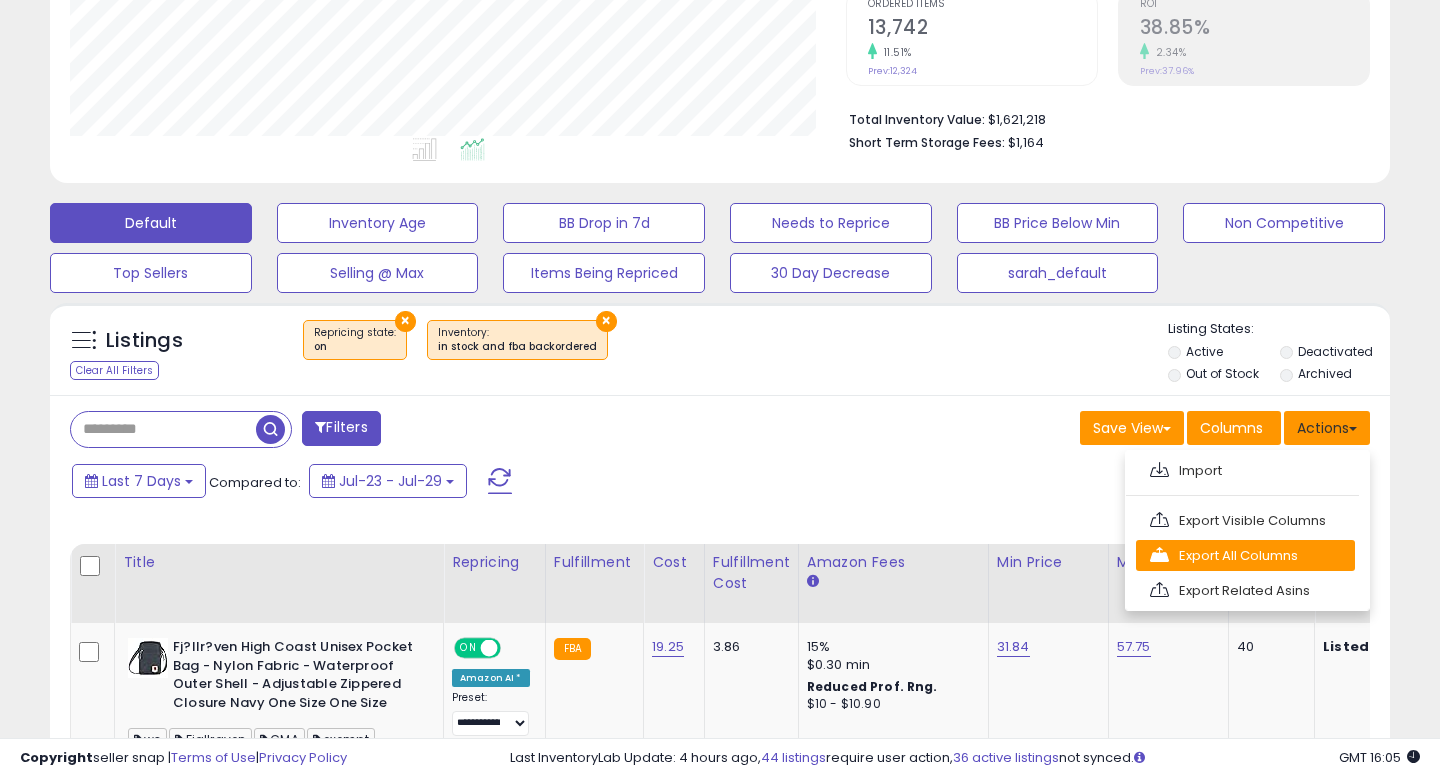 scroll, scrollTop: 999590, scrollLeft: 999224, axis: both 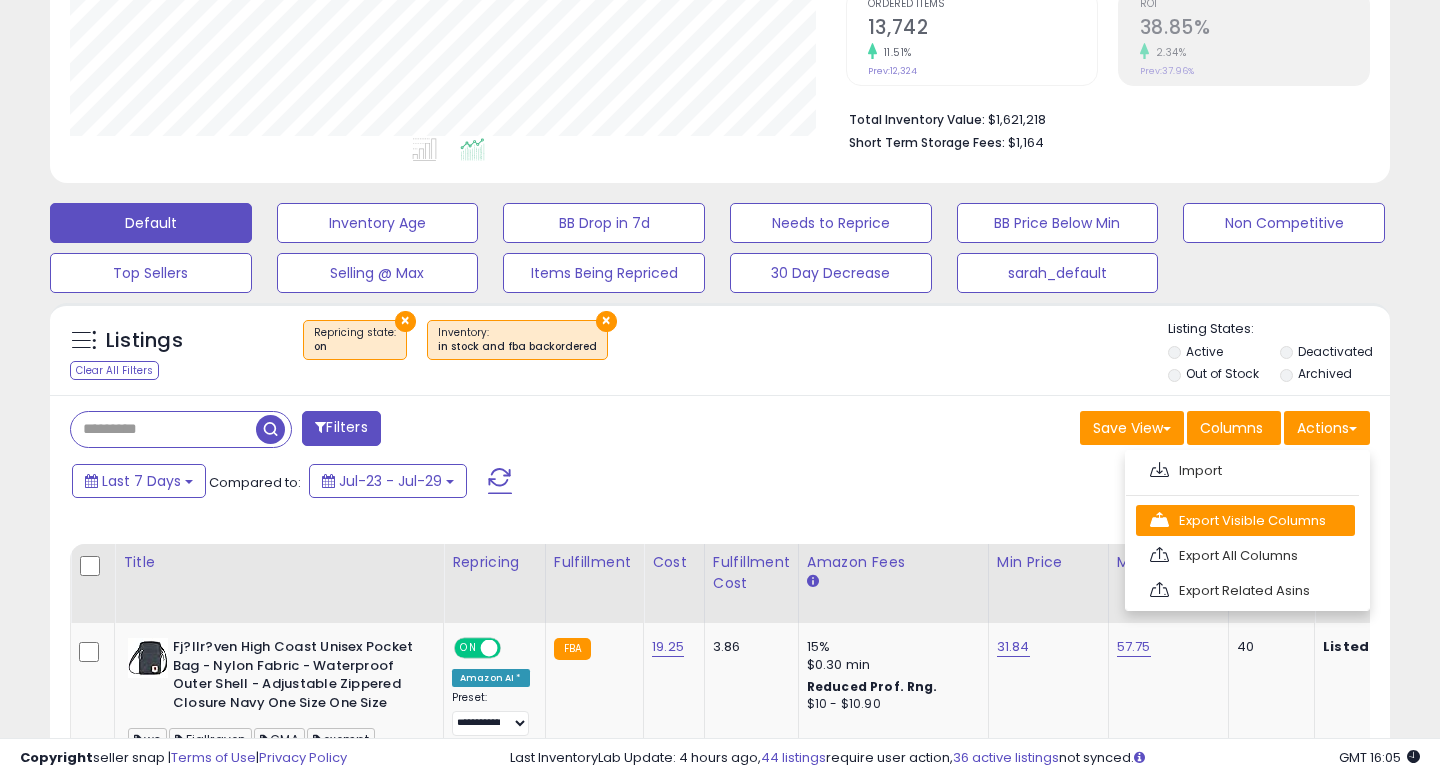 click on "Export Visible Columns" at bounding box center [1245, 520] 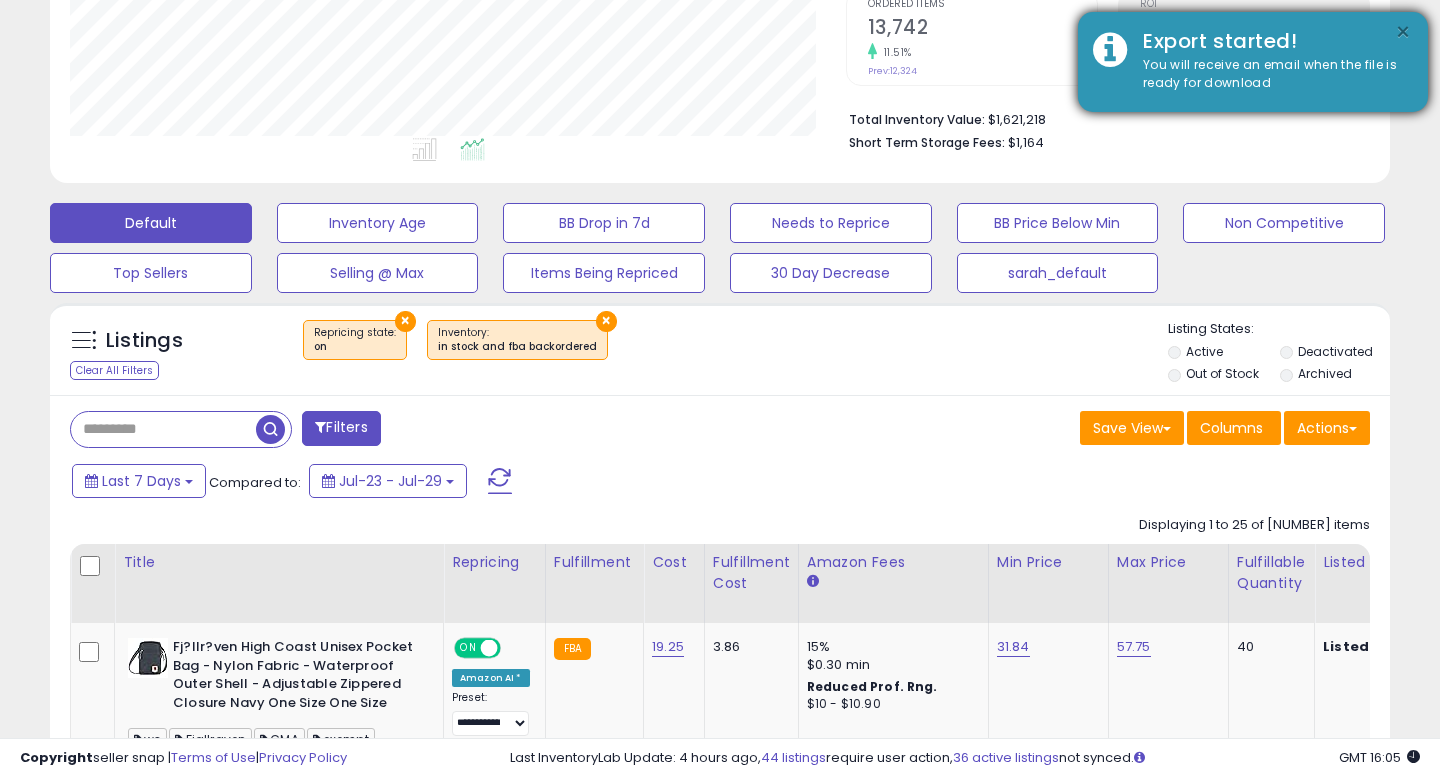 click on "×" at bounding box center (1403, 32) 